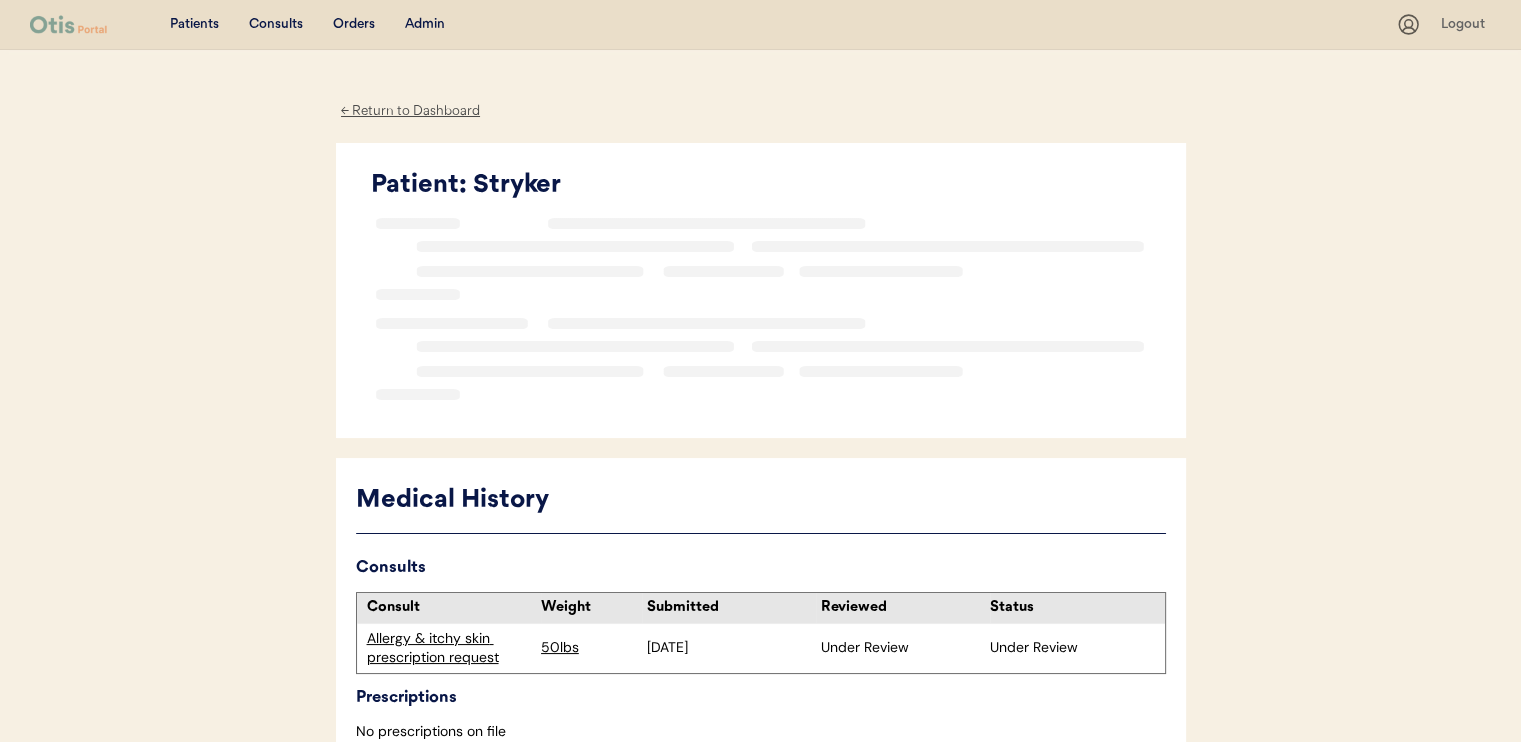 scroll, scrollTop: 0, scrollLeft: 0, axis: both 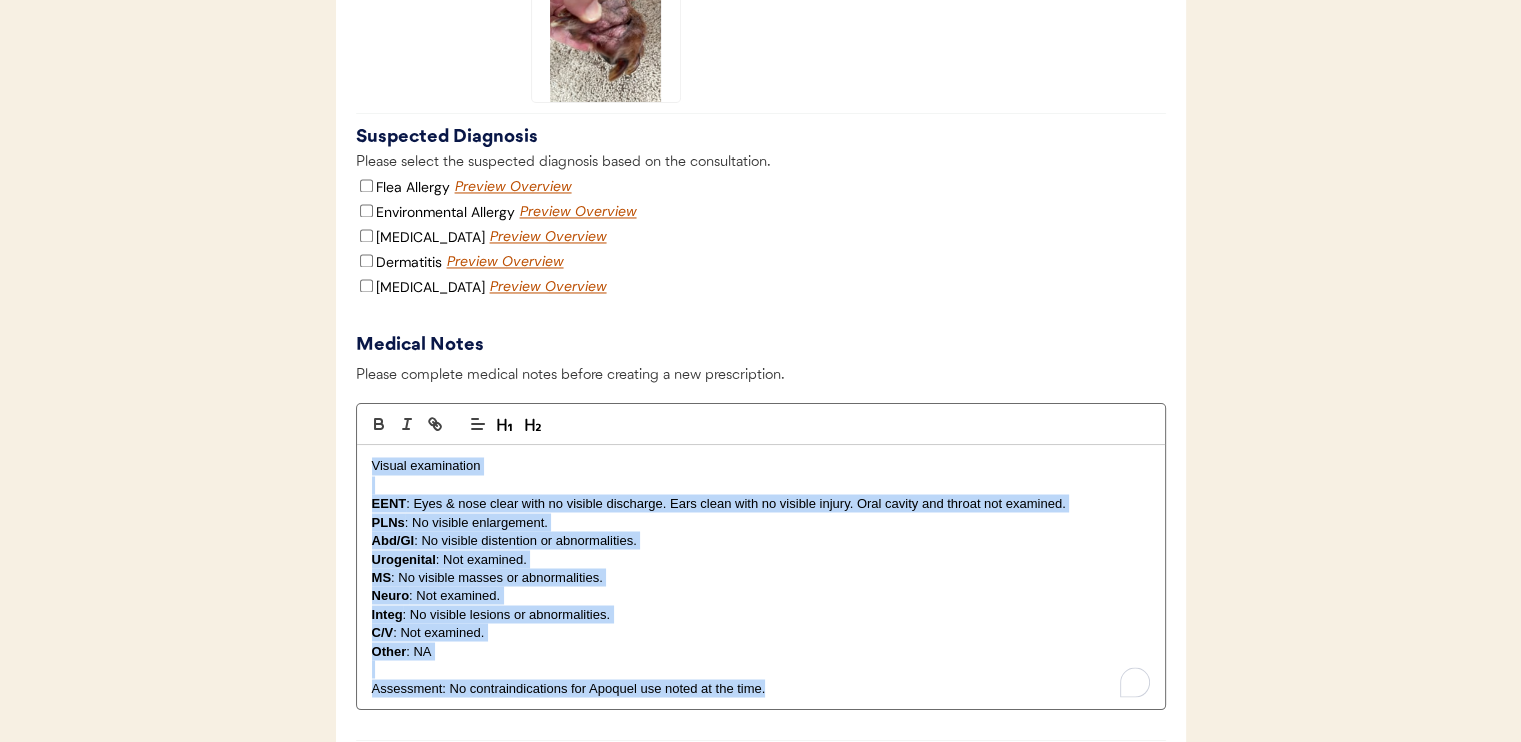 drag, startPoint x: 364, startPoint y: 481, endPoint x: 960, endPoint y: 728, distance: 645.155 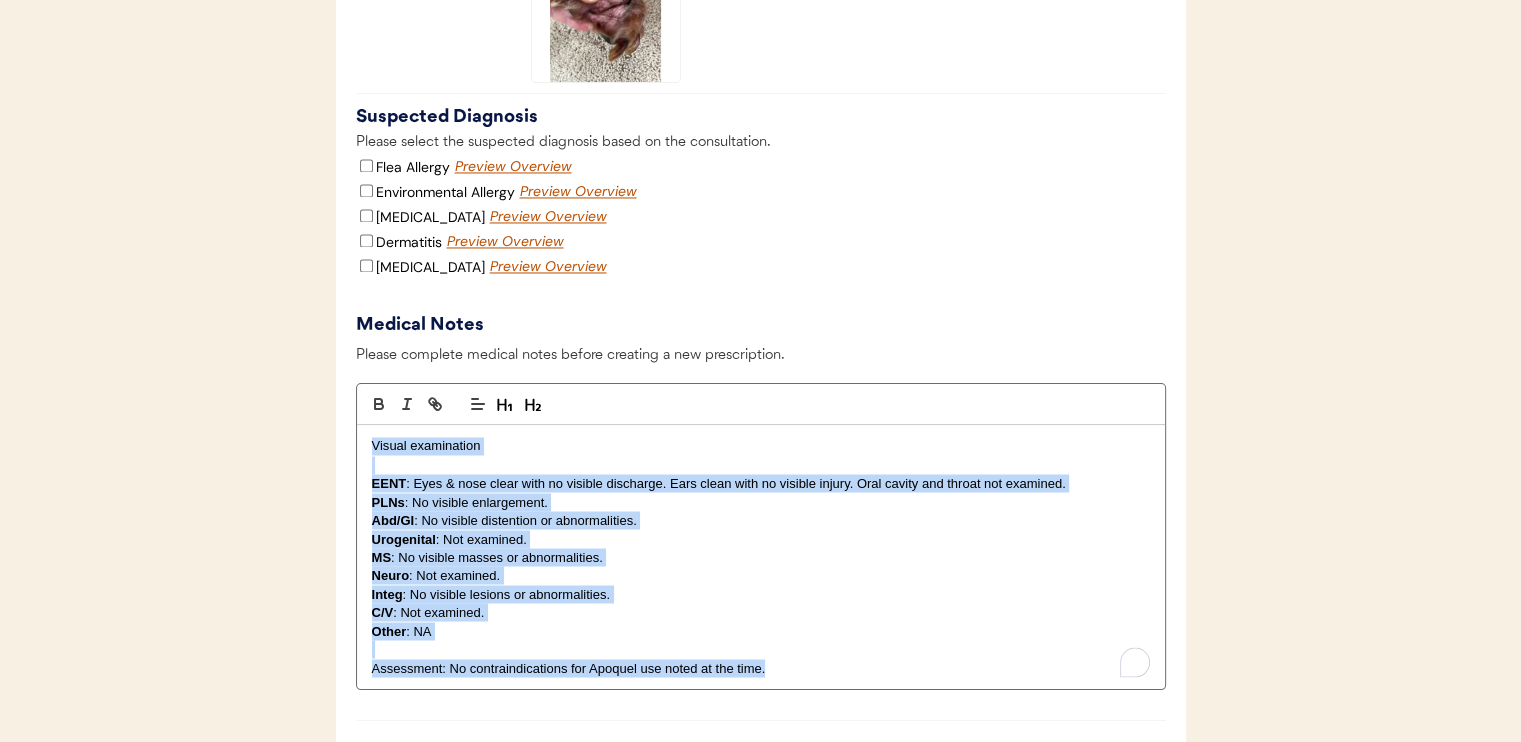 type 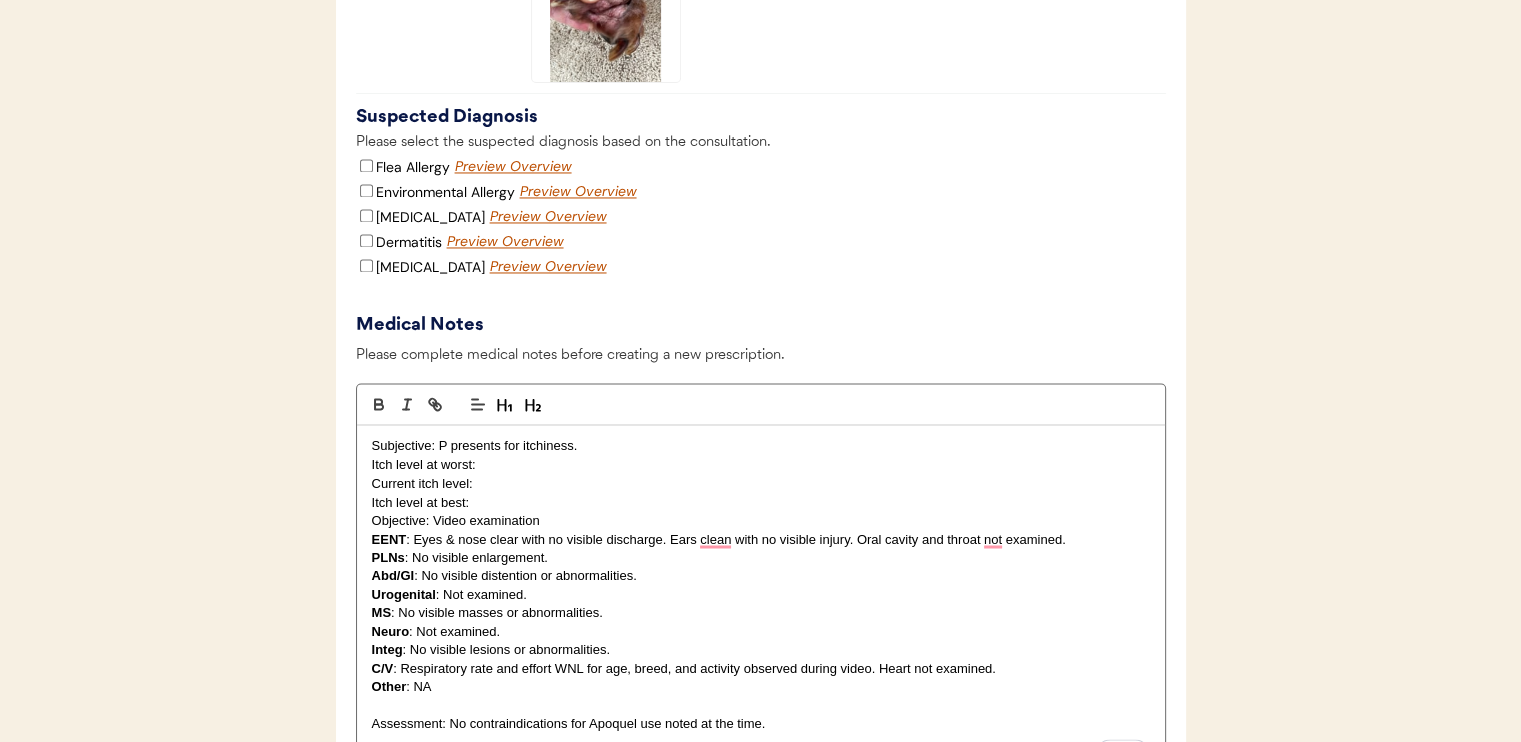 click on "Itch level at best:" at bounding box center [761, 502] 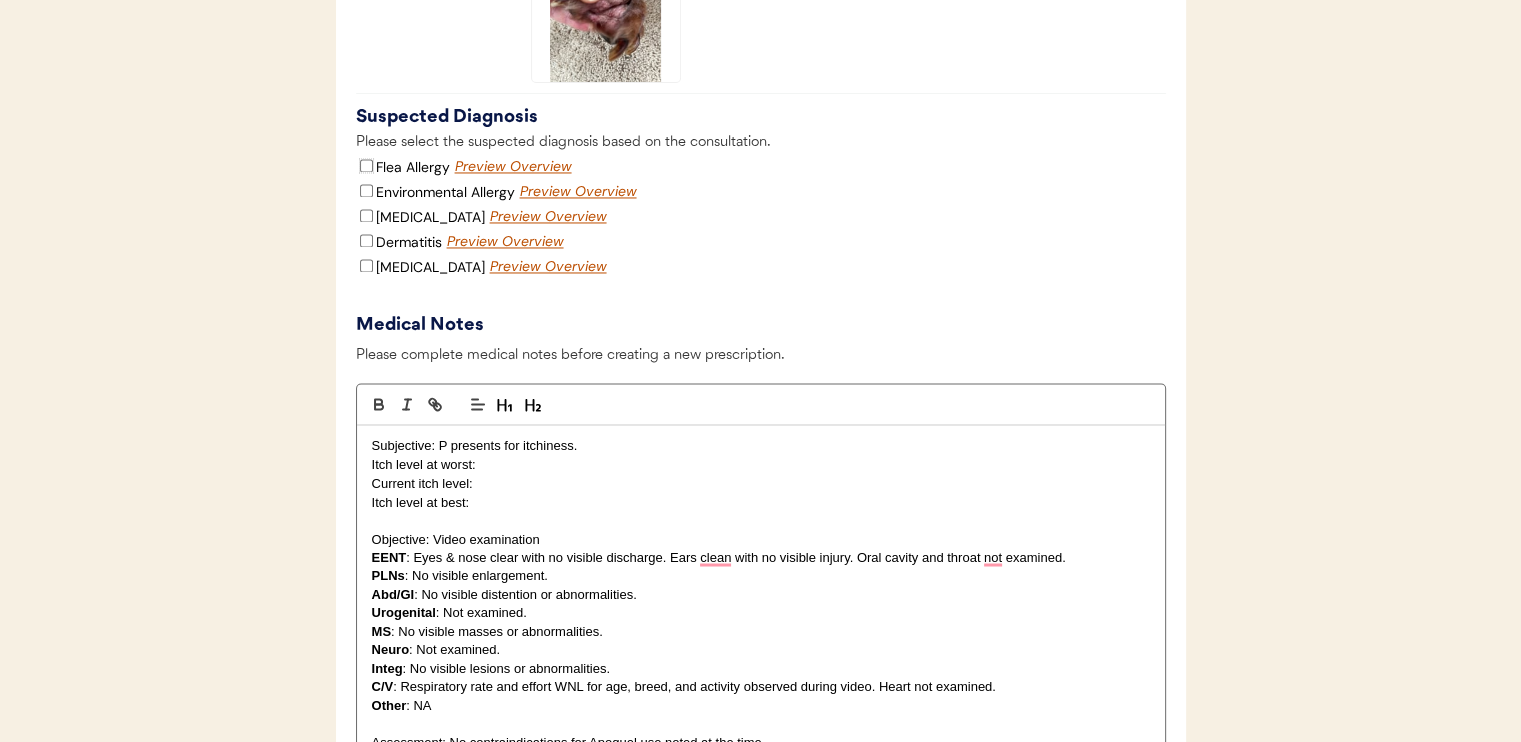 click on "Flea Allergy" at bounding box center [366, 165] 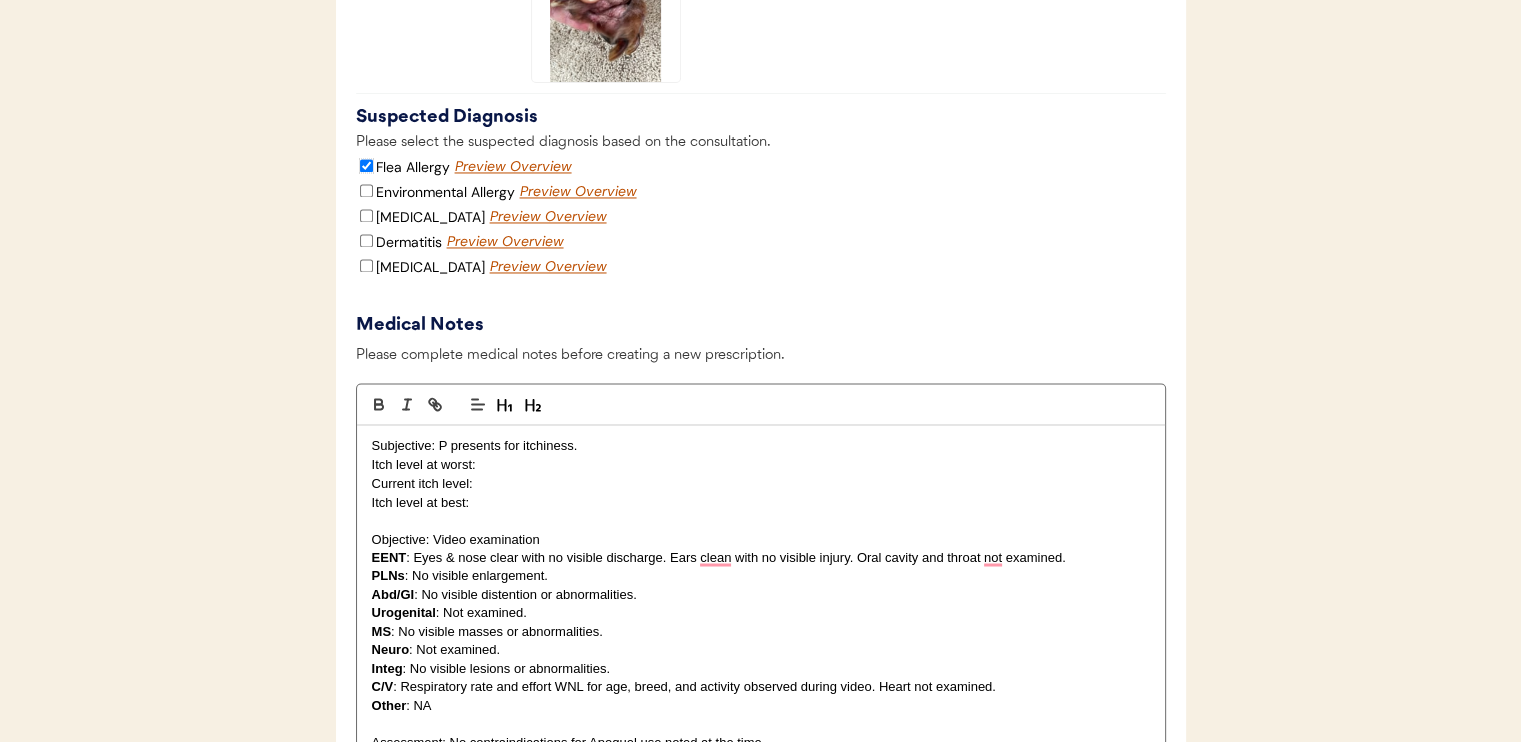 drag, startPoint x: 363, startPoint y: 184, endPoint x: 365, endPoint y: 209, distance: 25.079872 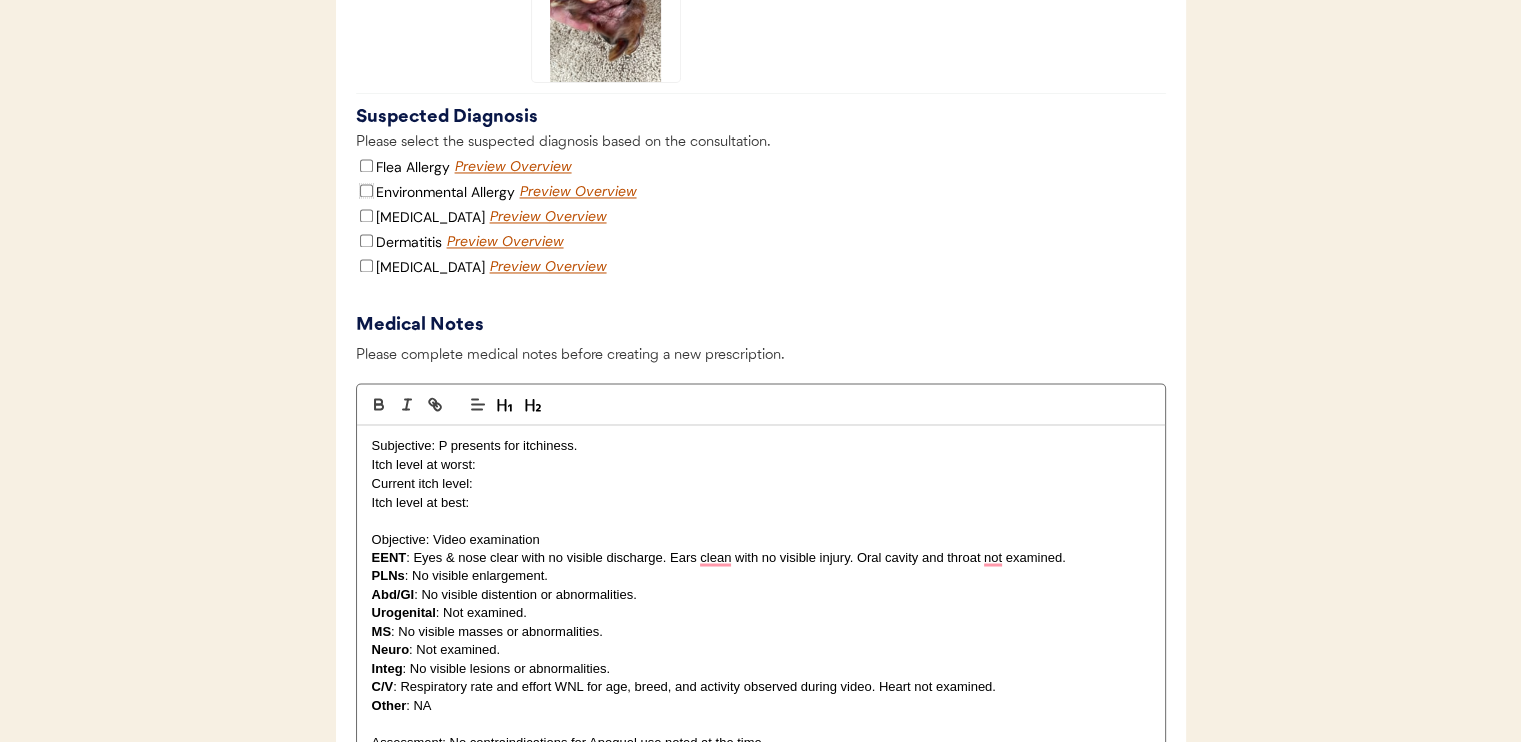 click on "Environmental Allergy" at bounding box center (366, 190) 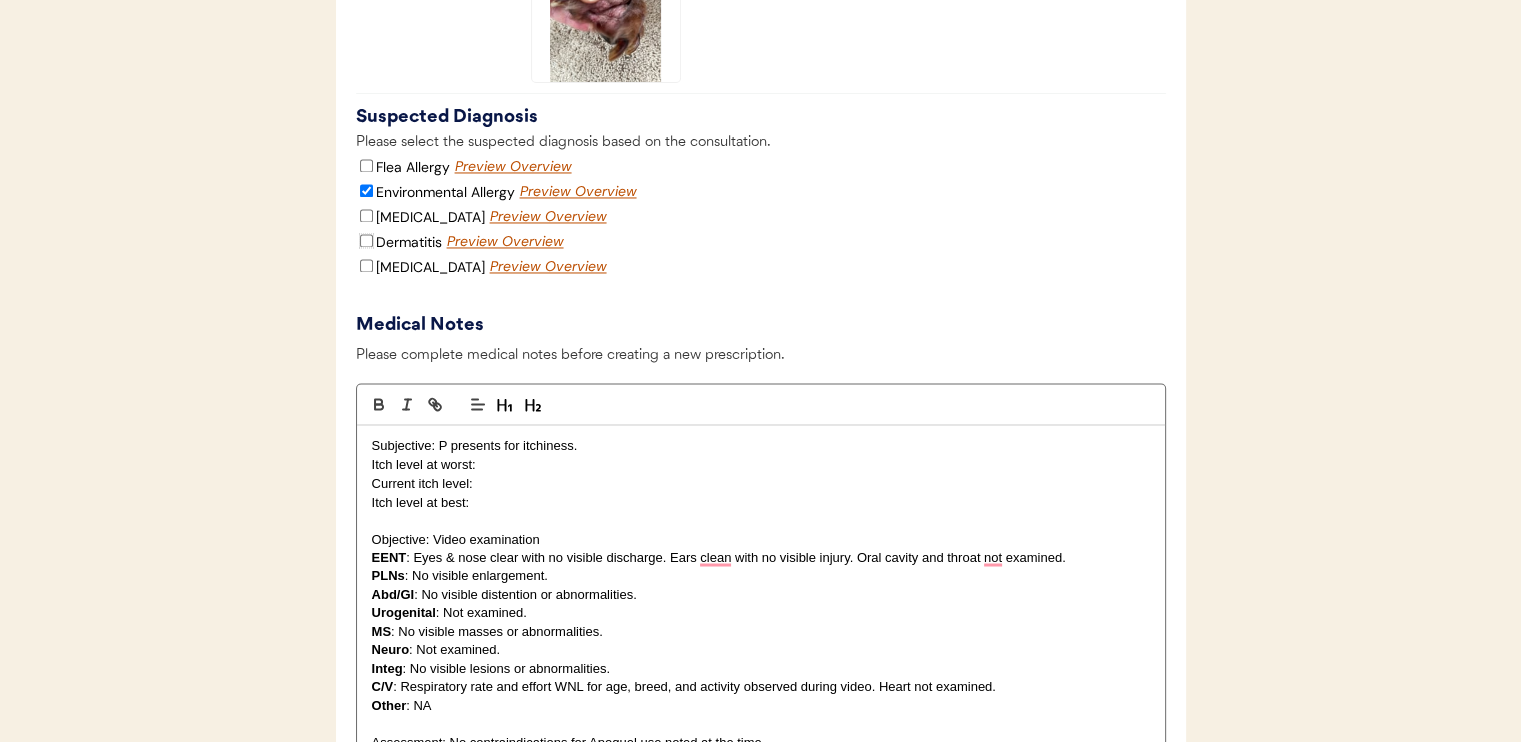 click on "Dermatitis" at bounding box center [366, 240] 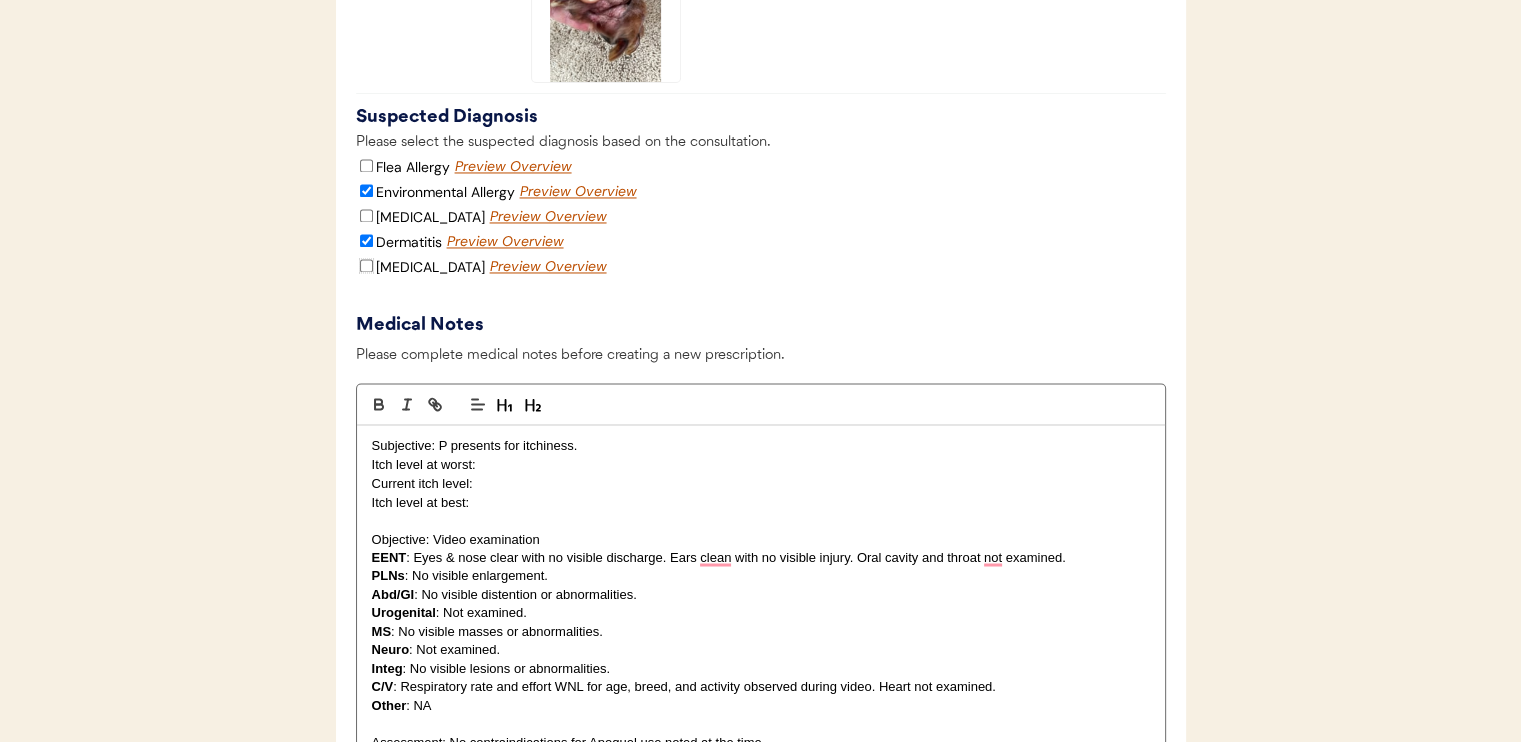 click on "[MEDICAL_DATA]" at bounding box center [366, 265] 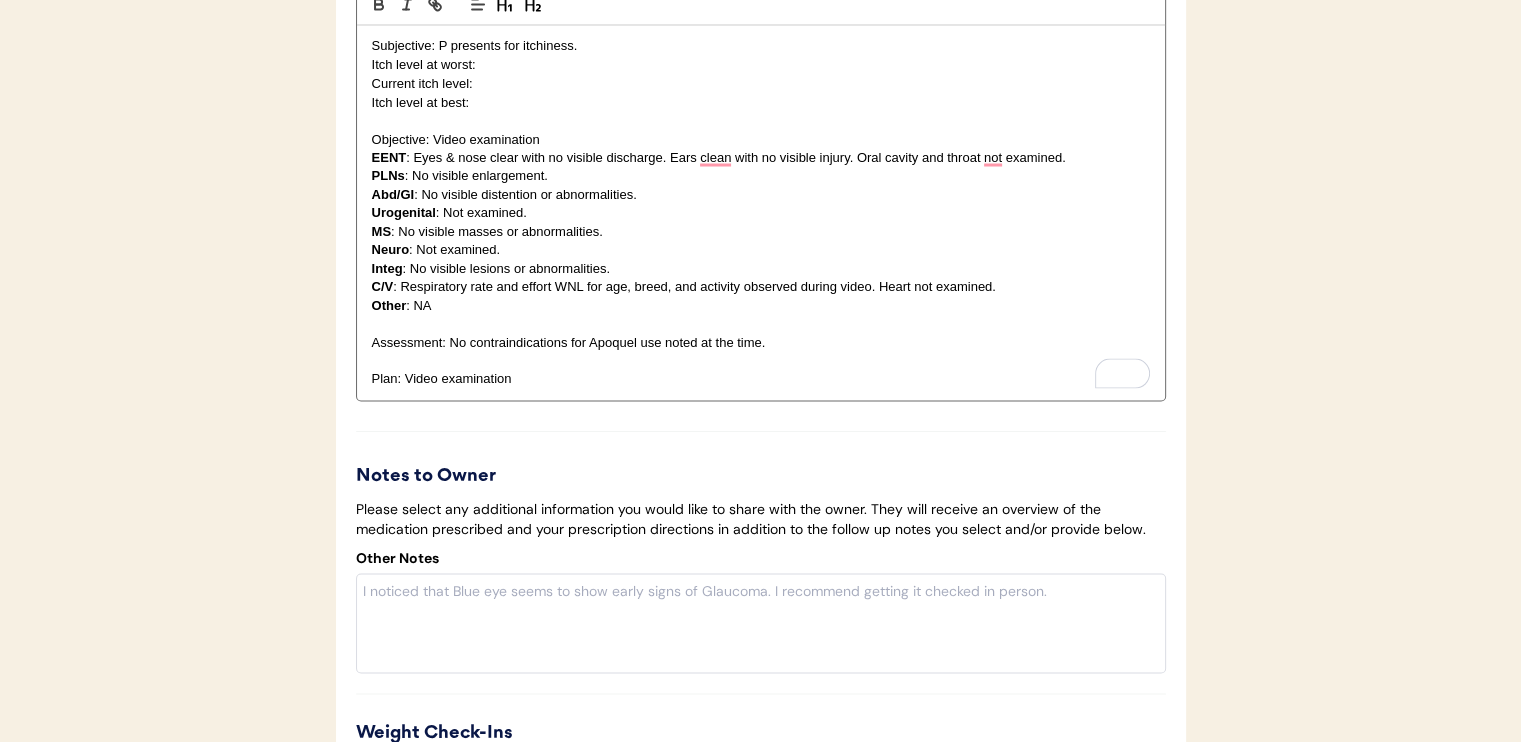 scroll, scrollTop: 3820, scrollLeft: 0, axis: vertical 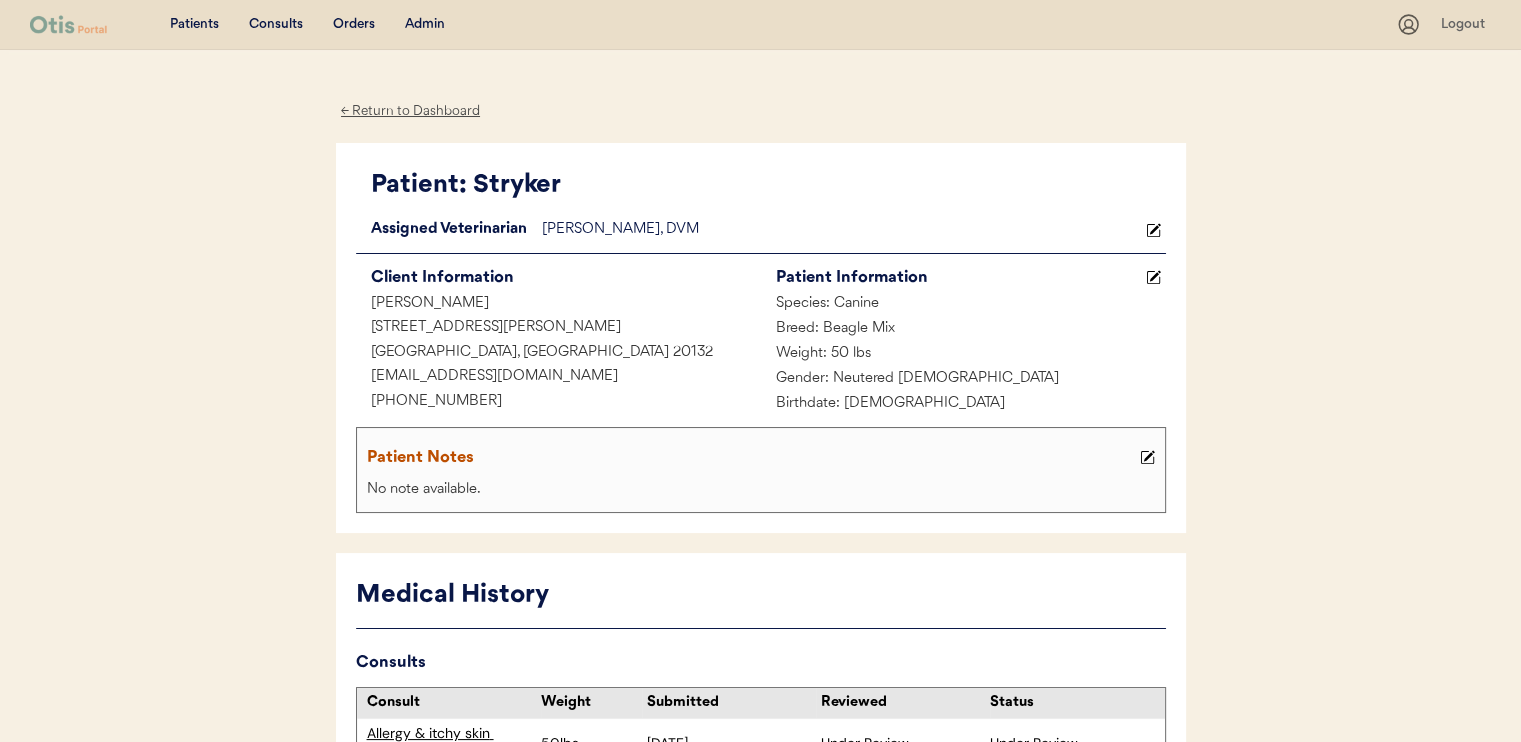 click on "← Return to Dashboard Patient: Stryker
Loading...
Assigned Veterinarian [PERSON_NAME], DVM This customer has a shipping address in [GEOGRAPHIC_DATA], a state you are not licensed in. Please reject their request and inform [EMAIL_ADDRESS][DOMAIN_NAME]. Client Information [PERSON_NAME] [STREET_ADDRESS][PERSON_NAME] [EMAIL_ADDRESS][DOMAIN_NAME] [PHONE_NUMBER] Patient Information Species: Canine Breed: Beagle Mix Weight: 50 lbs Gender: Neutered [DEMOGRAPHIC_DATA] Birthdate: [DEMOGRAPHIC_DATA] Patient Notes No note available. Medical History Consults Consult Weight
Submitted Reviewed Status Allergy & itchy skin prescription request 50lbs [DATE] Under Review Under Review Prescriptions No prescriptions on file Consult Overview Submitted [DATE] View Consult History" at bounding box center (761, 2453) 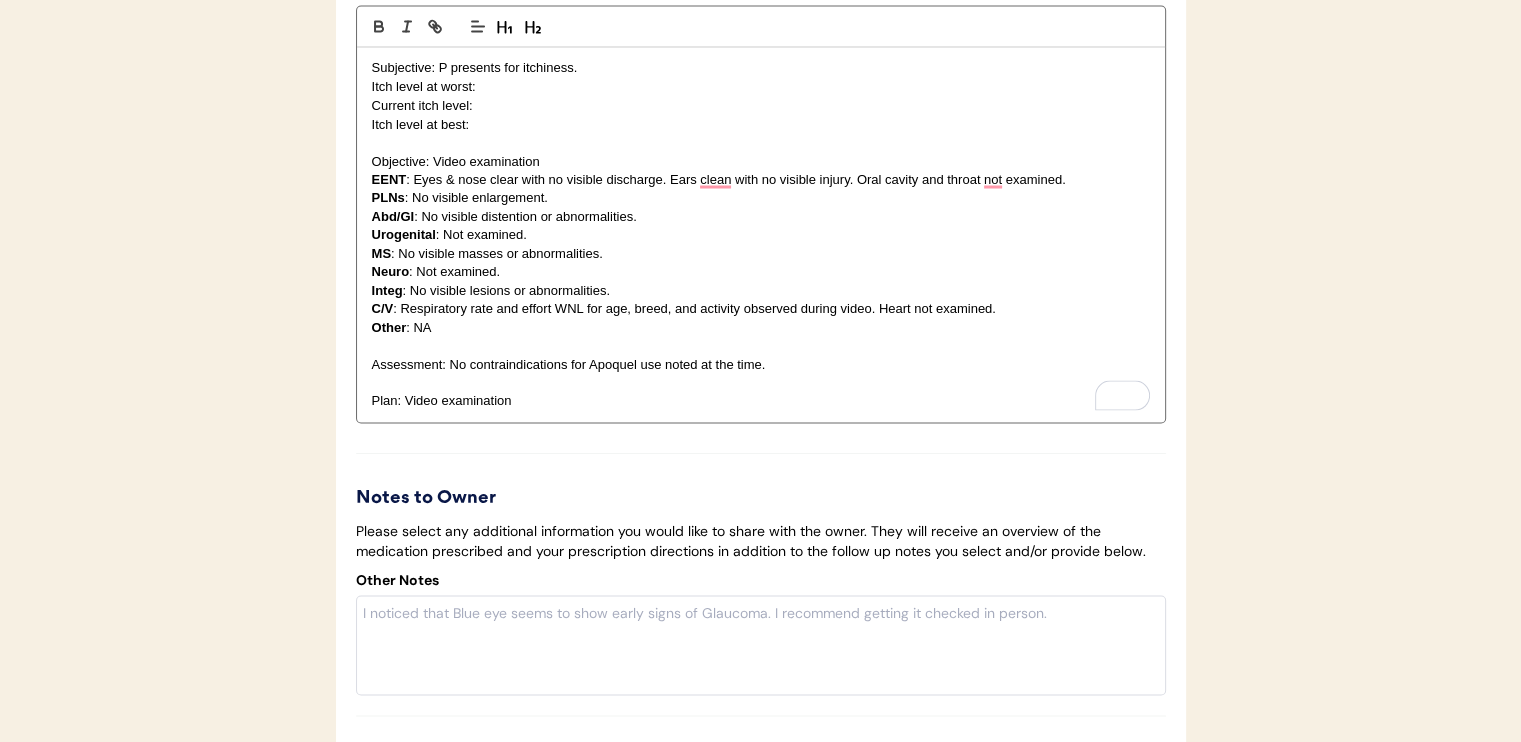 scroll, scrollTop: 3700, scrollLeft: 0, axis: vertical 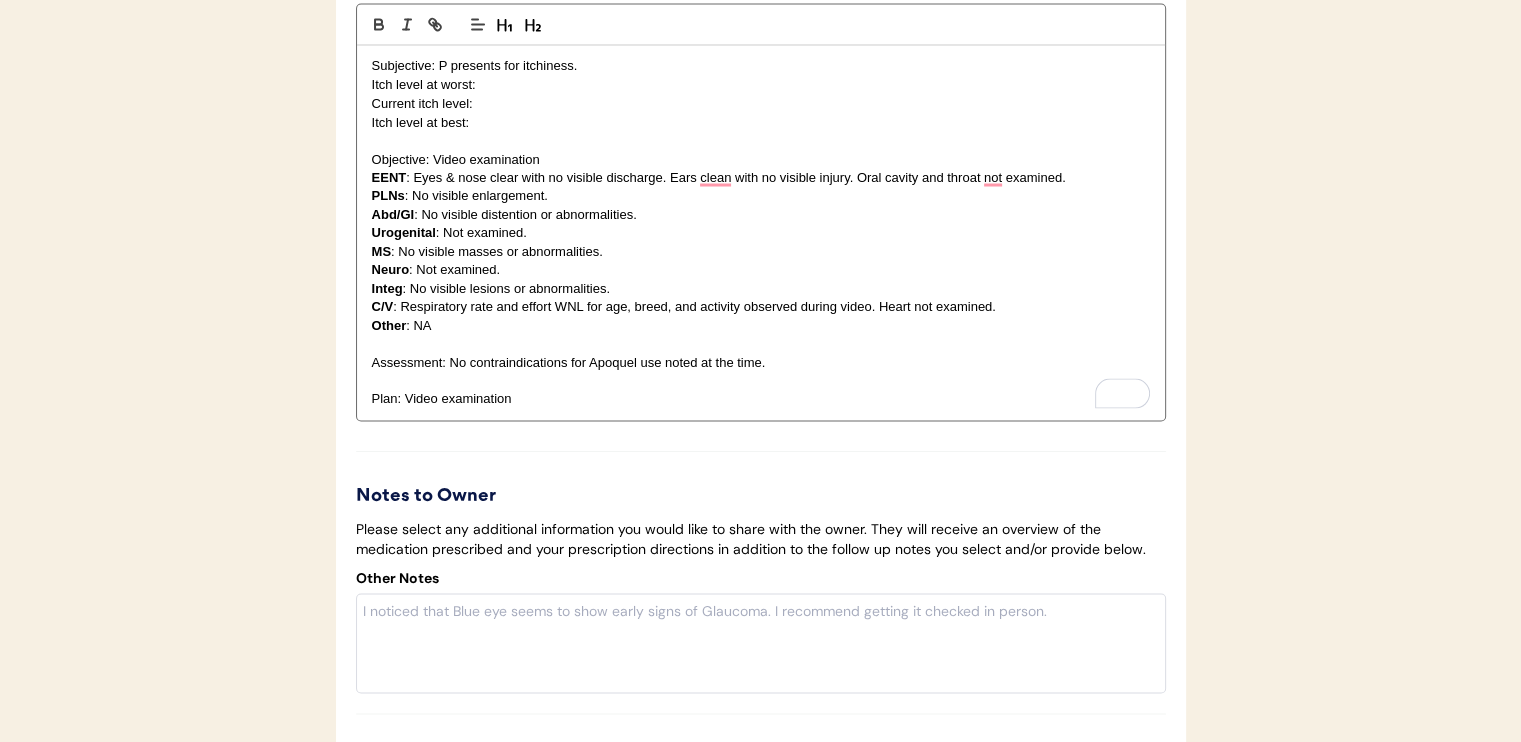 click on "Subjective: P presents for itchiness. Itch level at worst:  Current itch level:  Itch level at best:  Objective: Video examination EENT : Eyes & nose clear with no visible discharge. Ears clean with no visible injury. Oral cavity and throat not examined. PLNs : No visible enlargement. Abd/GI : No visible distention or abnormalities. Urogenital : Not examined. MS : No visible masses or abnormalities. Neuro : Not examined. Integ : No visible lesions or abnormalities. C/V : Respiratory rate and effort WNL for age, breed, and activity observed during video. Heart not examined. Other : NA Assessment: No contraindications for Apoquel use noted at the time. Plan: Video examination" at bounding box center (761, 232) 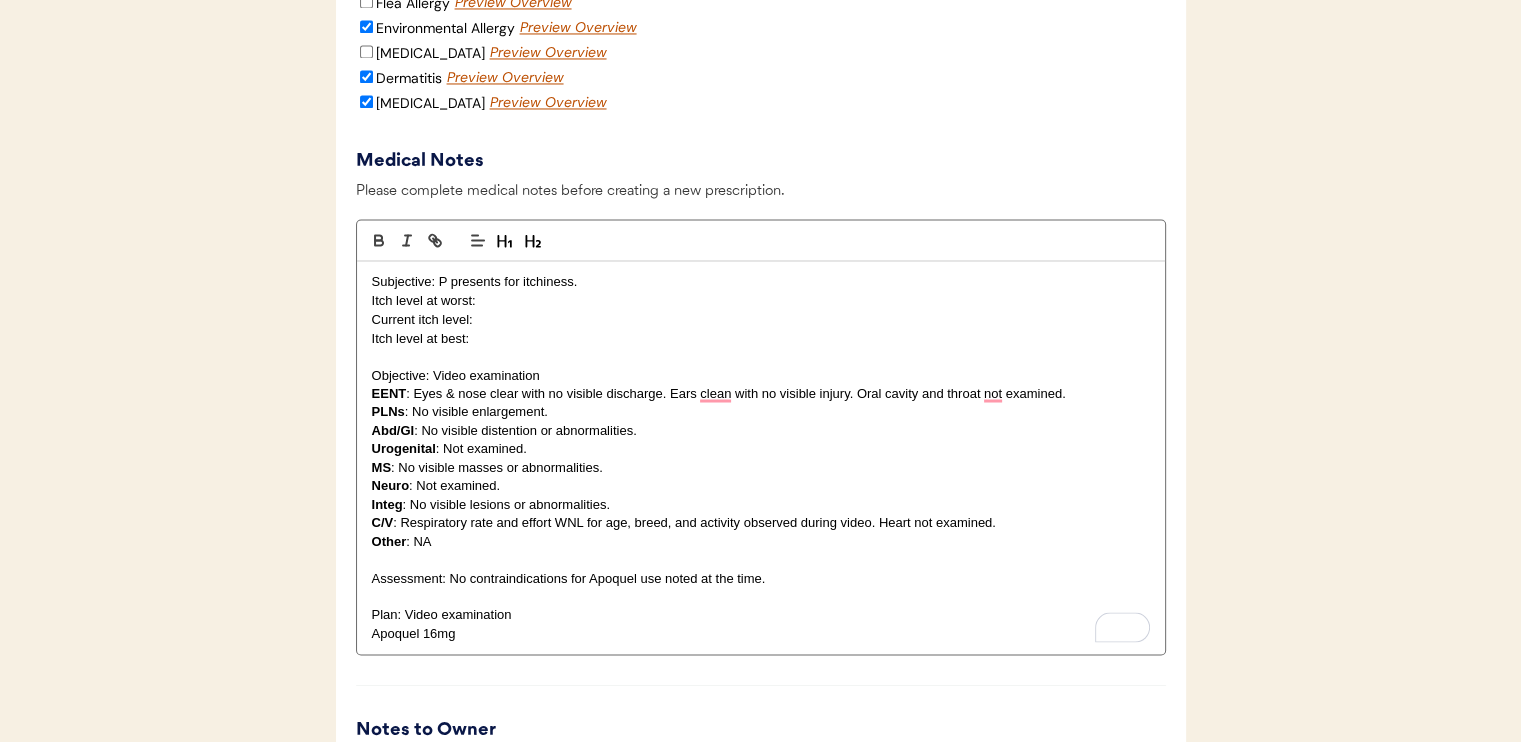 scroll, scrollTop: 3500, scrollLeft: 0, axis: vertical 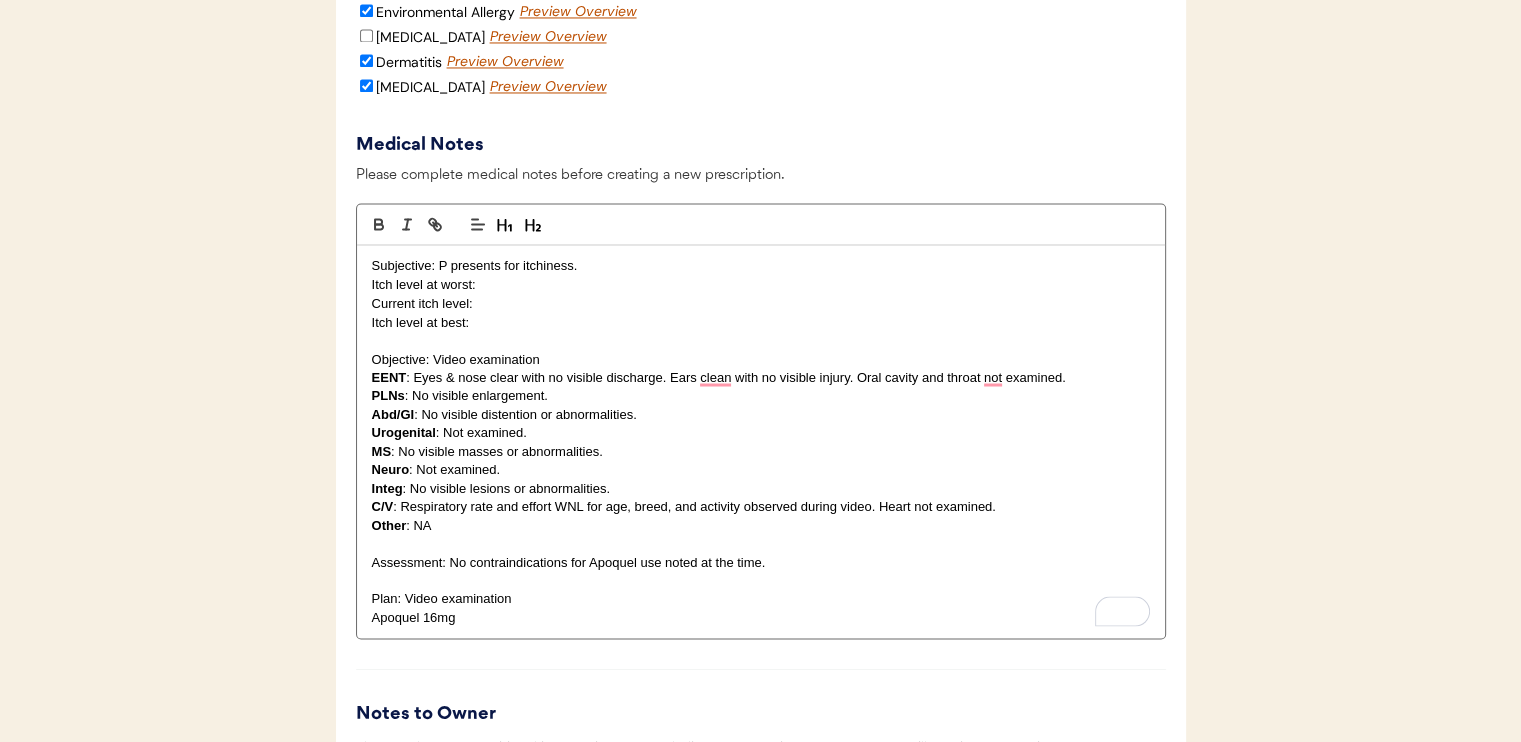 click on "Current itch level:" at bounding box center (761, 303) 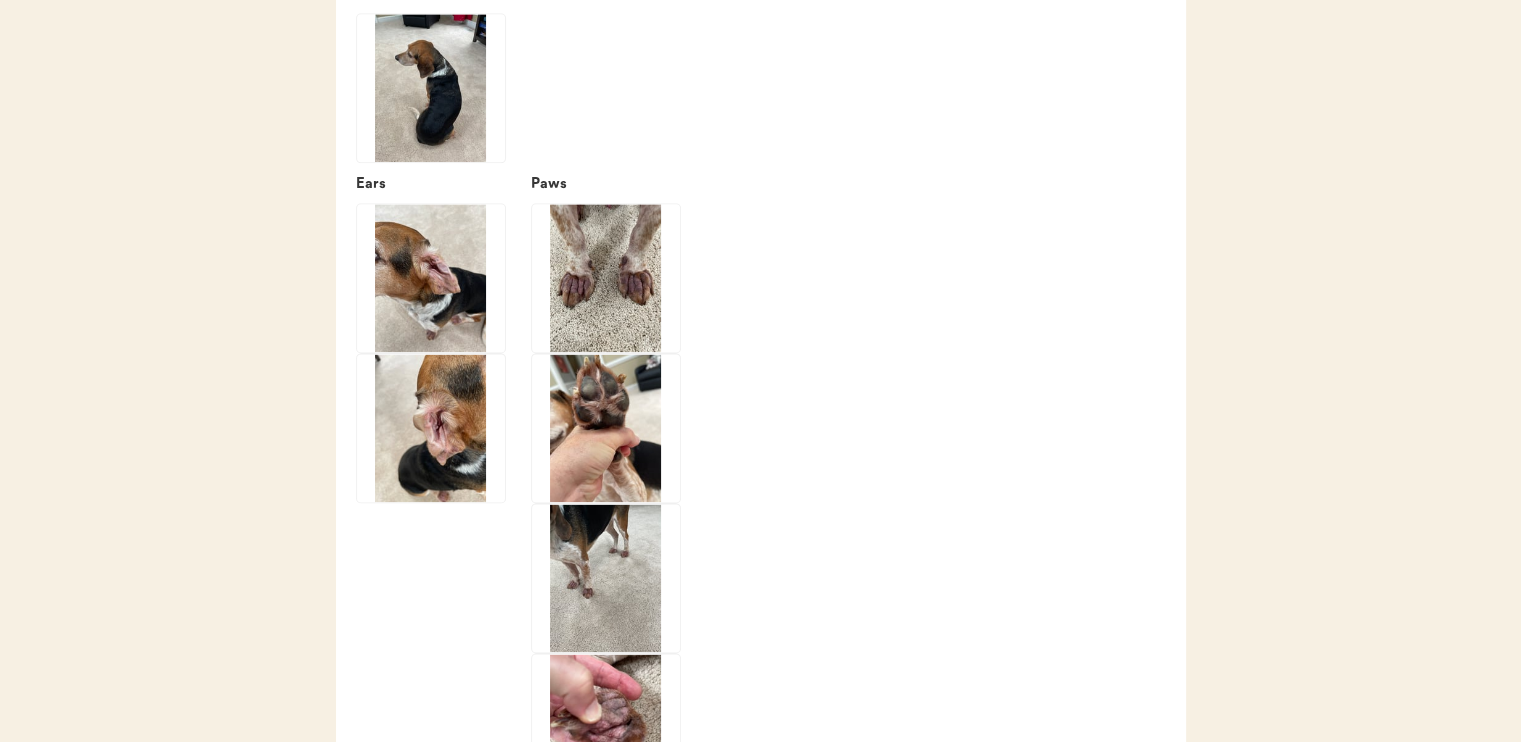 scroll, scrollTop: 2600, scrollLeft: 0, axis: vertical 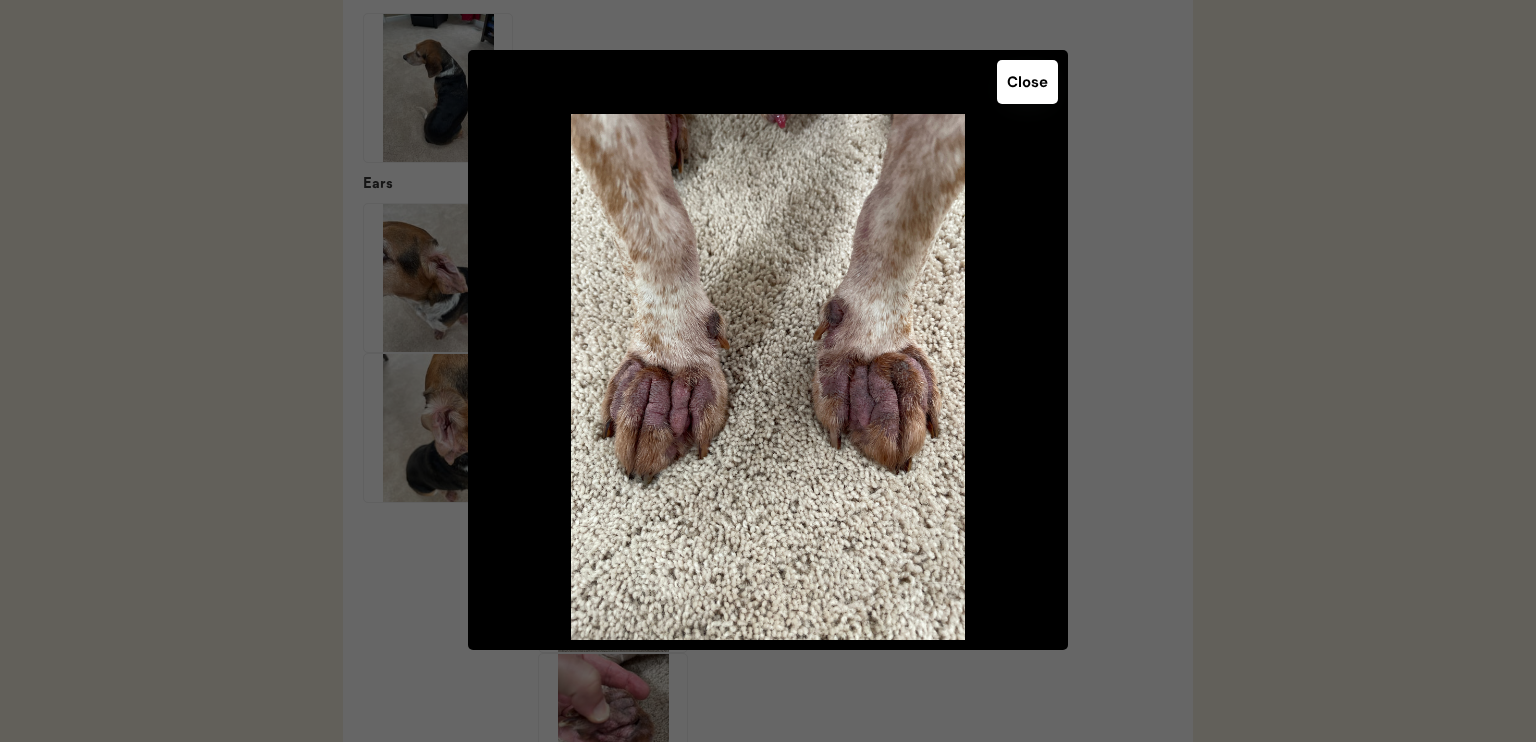 click on "Close" at bounding box center [1027, 82] 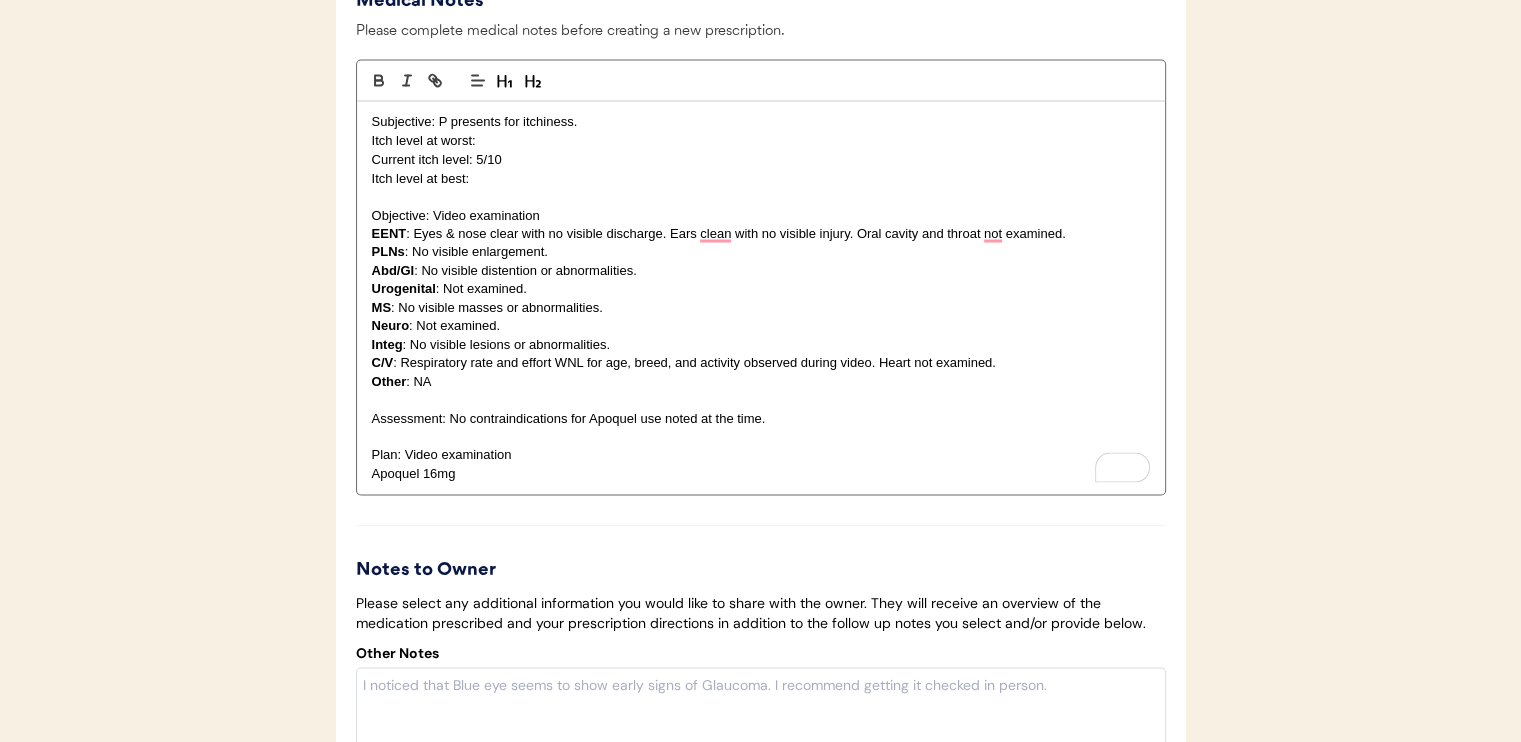 scroll, scrollTop: 3700, scrollLeft: 0, axis: vertical 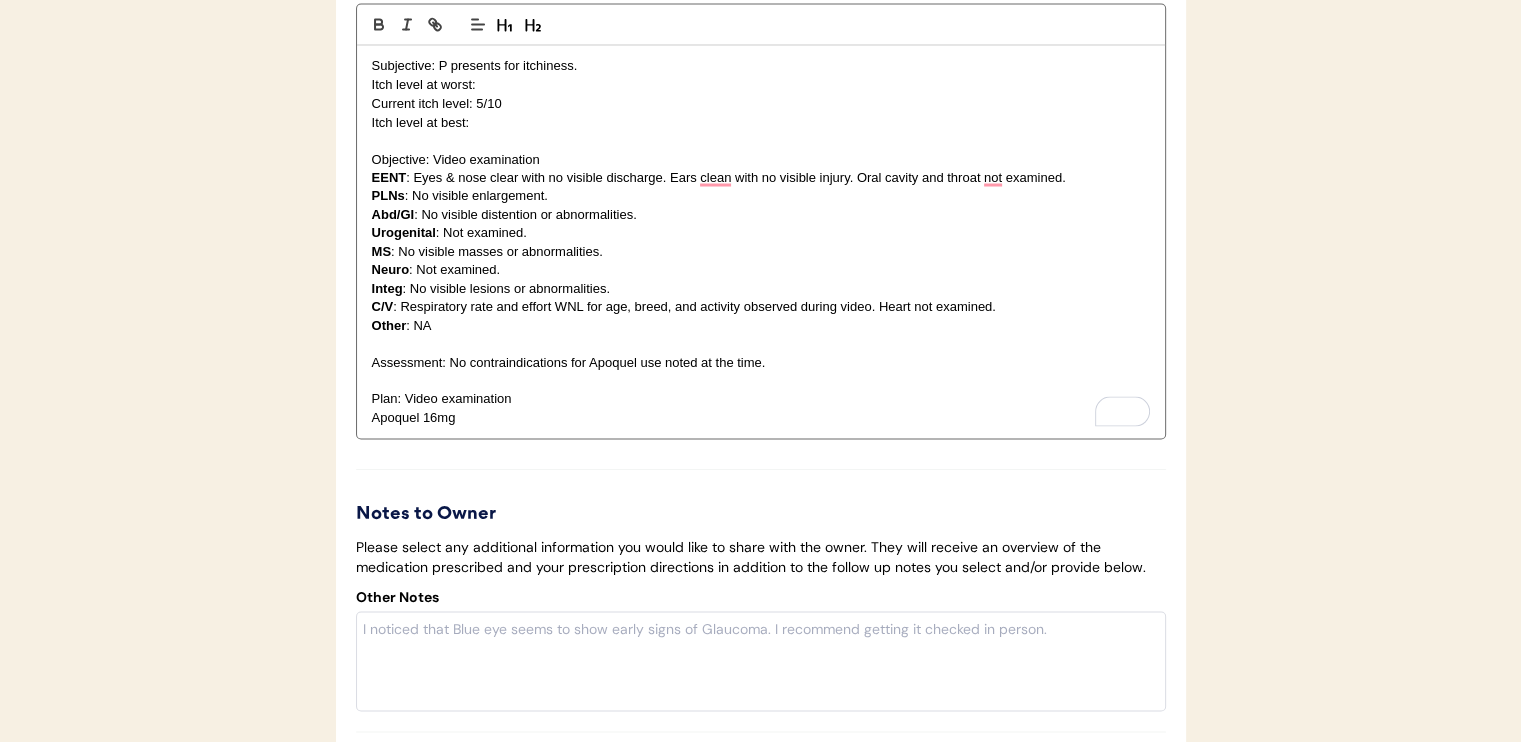click on "Itch level at worst:" at bounding box center [761, 85] 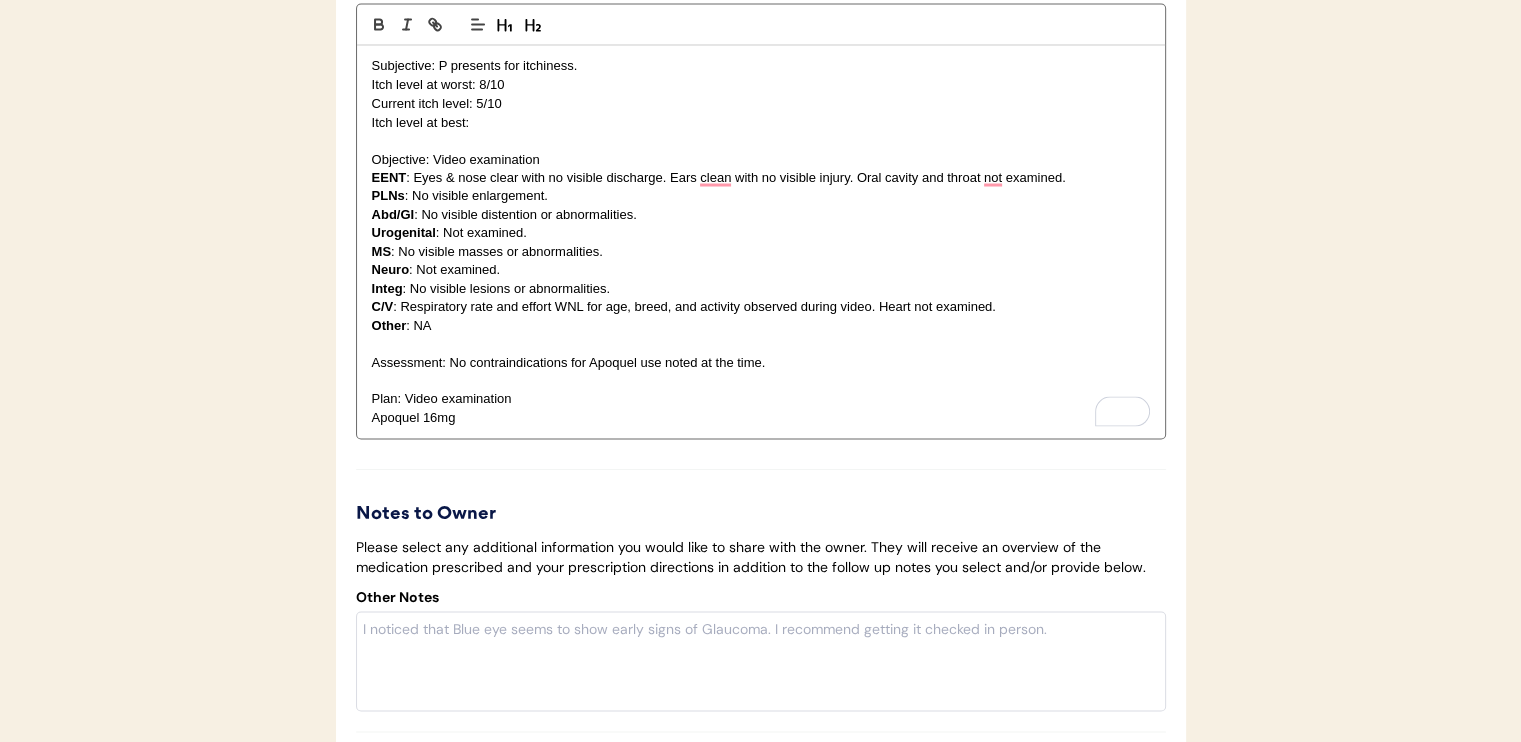 click on "Itch level at best:" at bounding box center (761, 122) 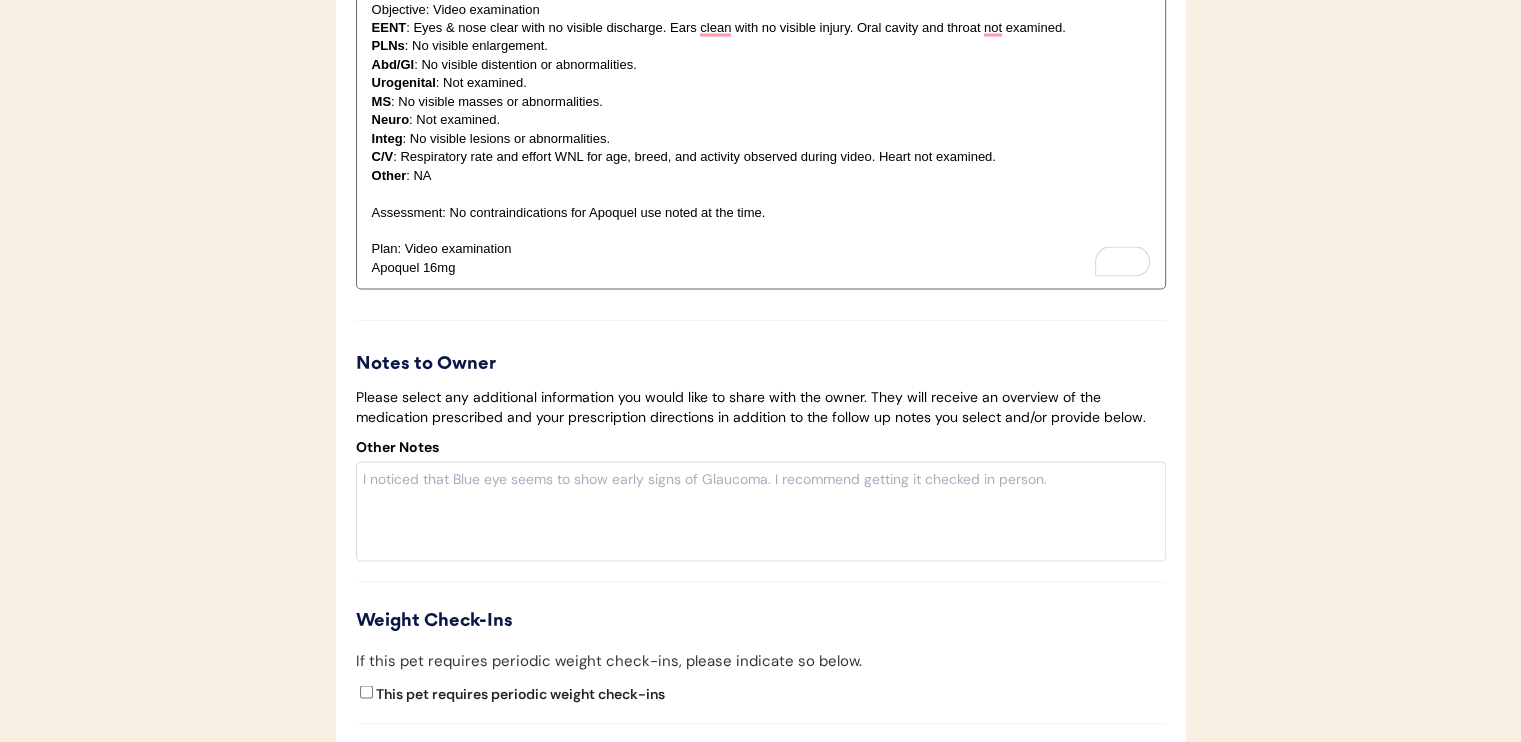 scroll, scrollTop: 3900, scrollLeft: 0, axis: vertical 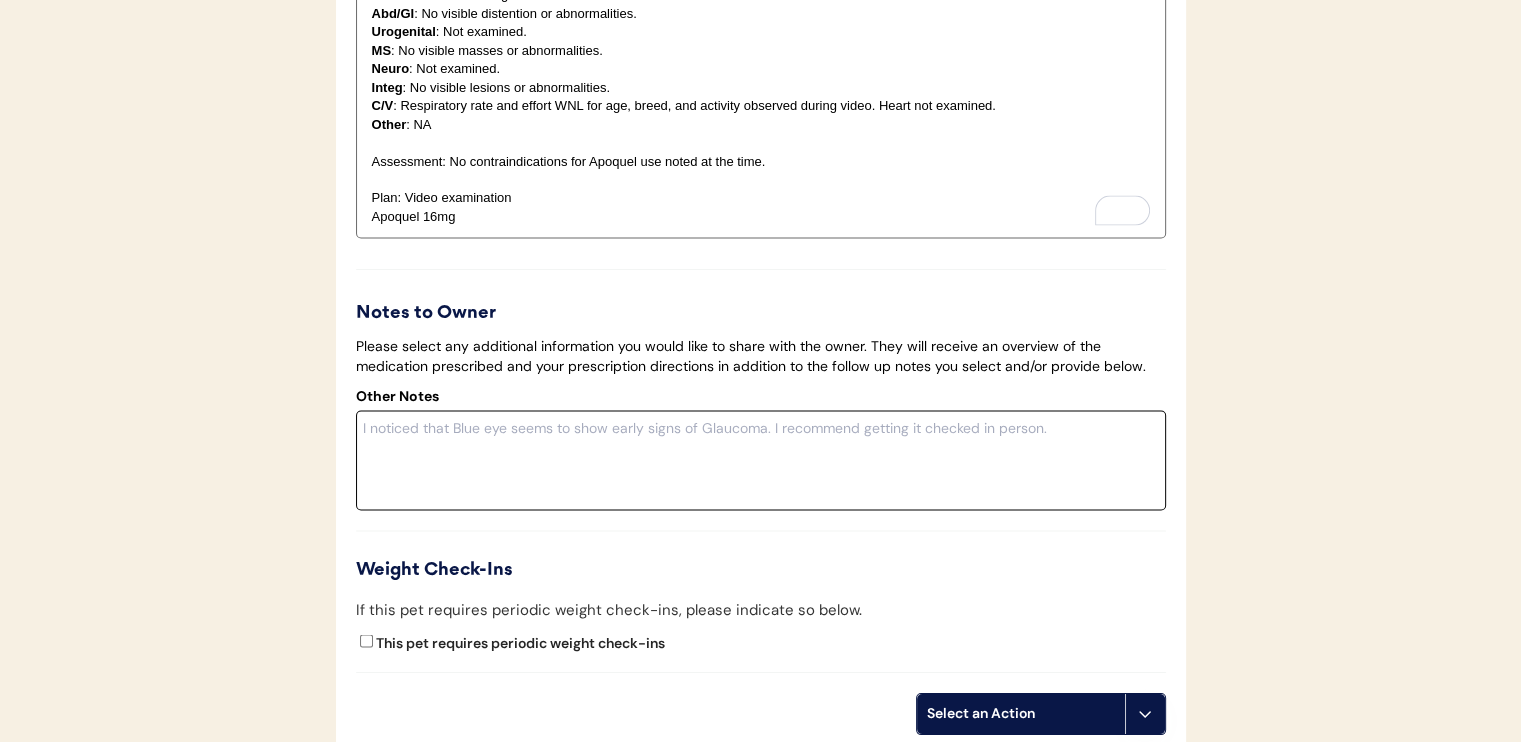 click at bounding box center (761, 461) 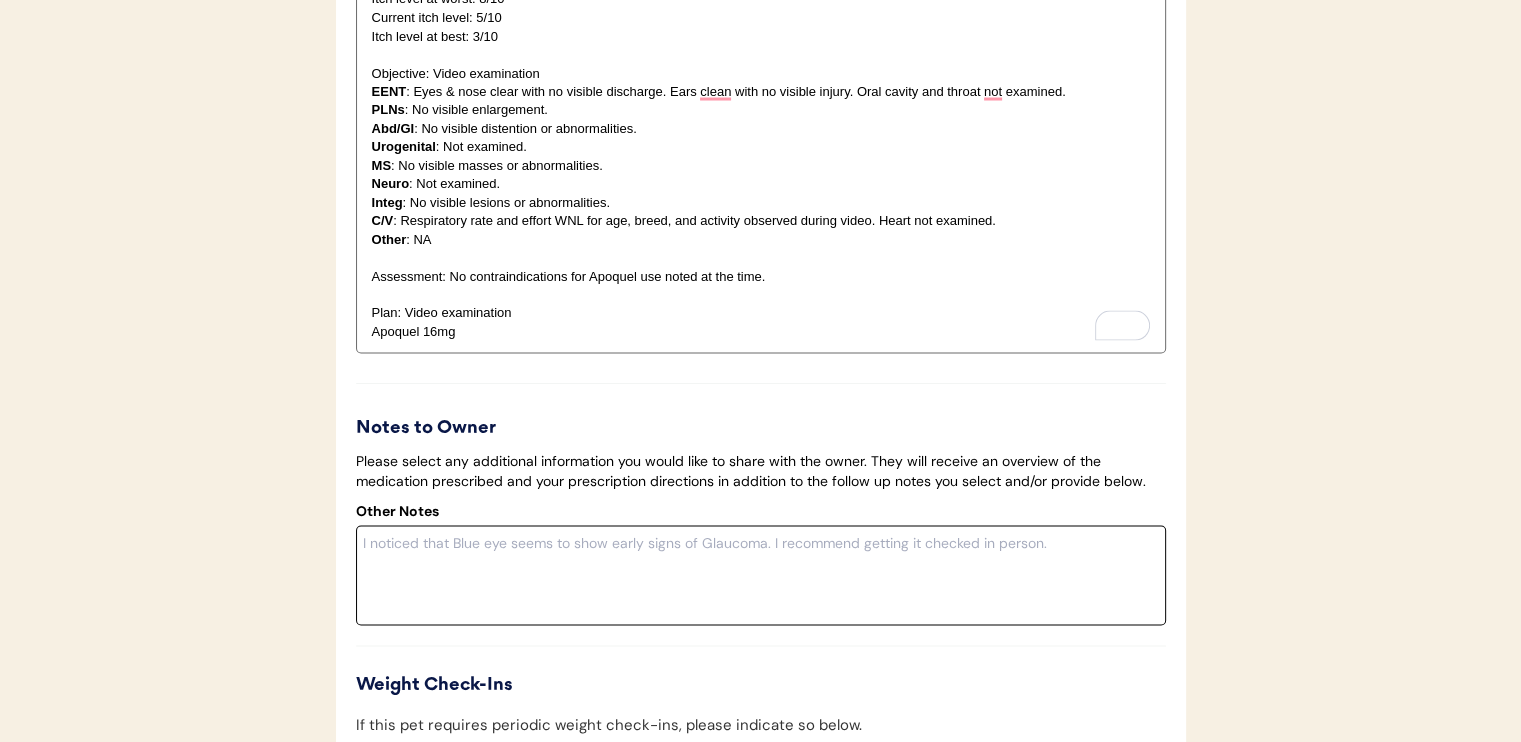 scroll, scrollTop: 3700, scrollLeft: 0, axis: vertical 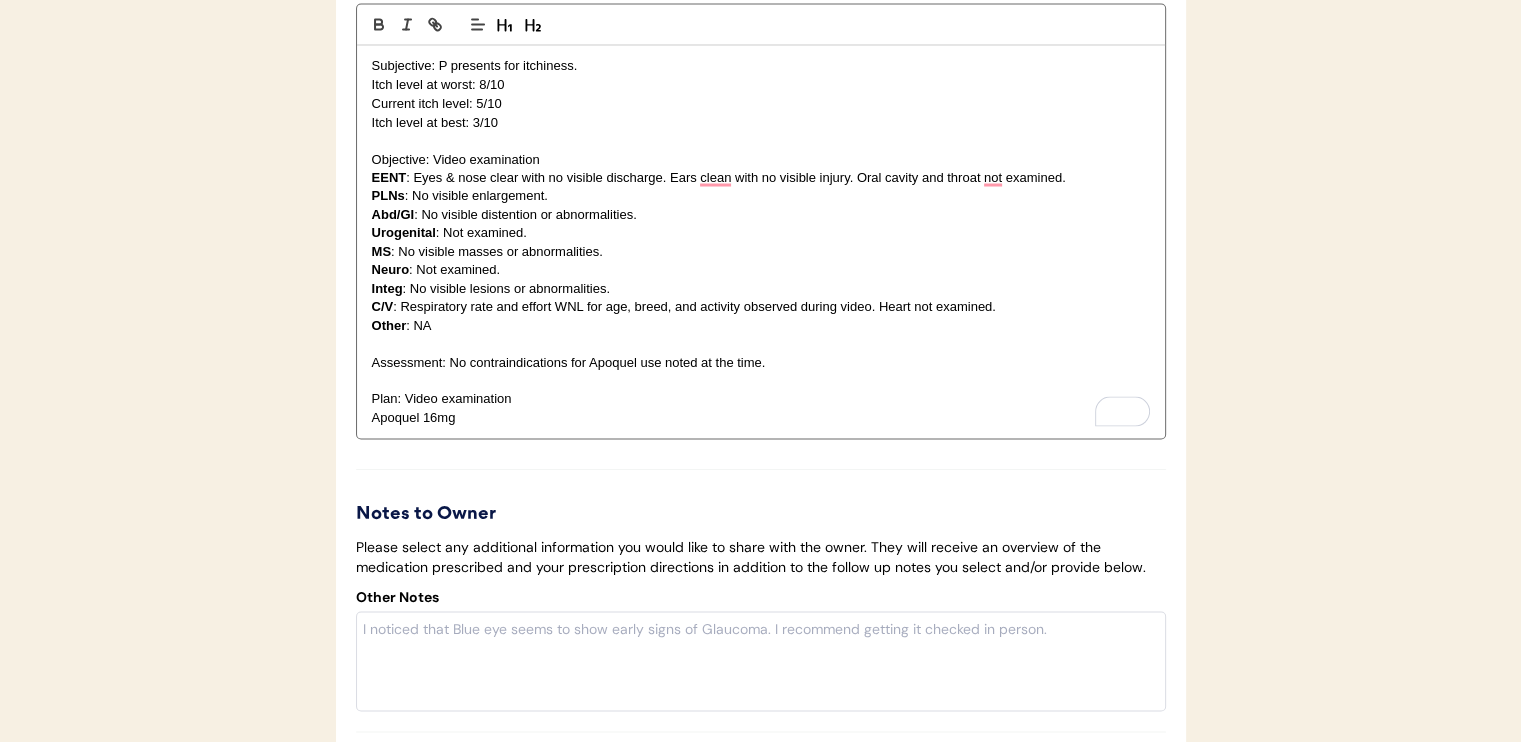click on "Apoquel 16mg" at bounding box center (761, 417) 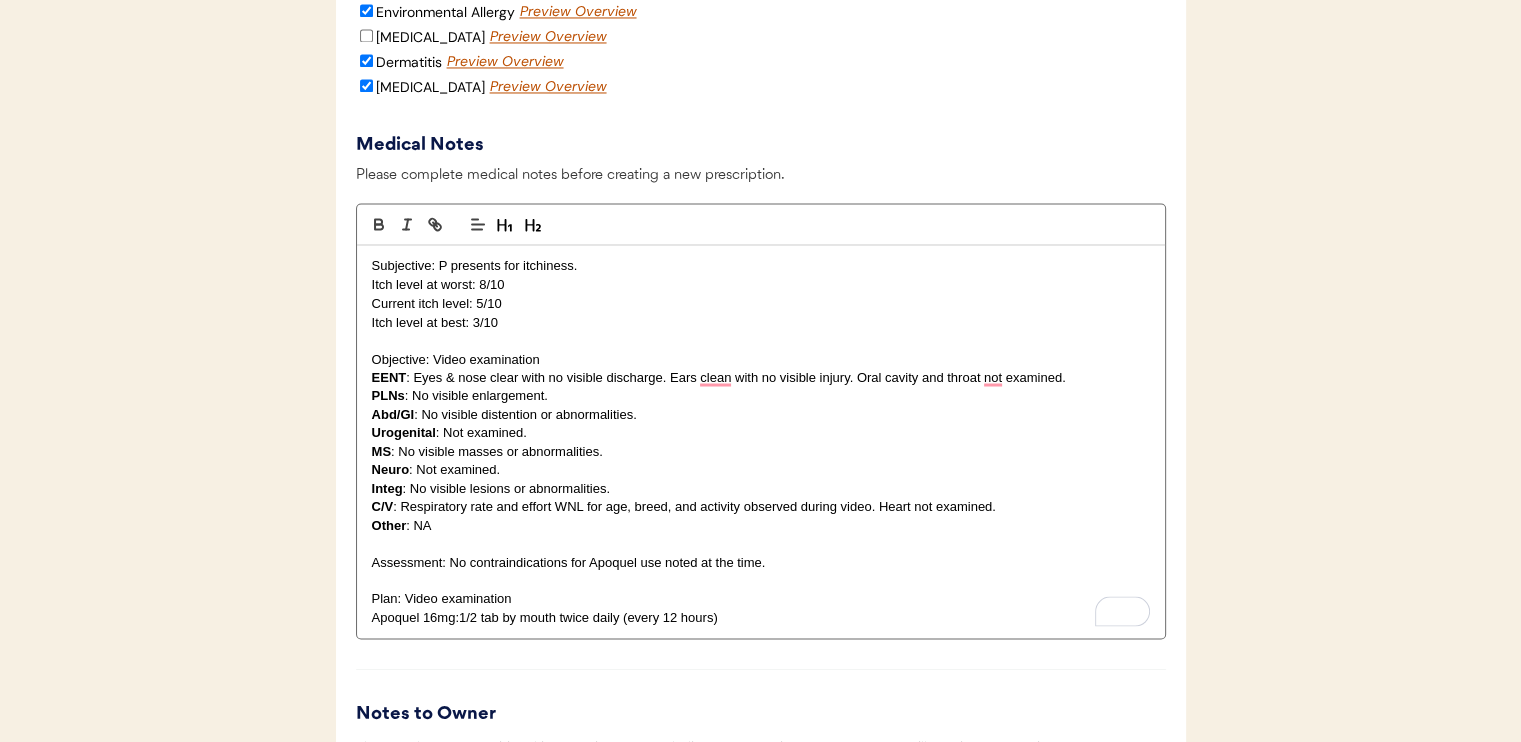 scroll, scrollTop: 3600, scrollLeft: 0, axis: vertical 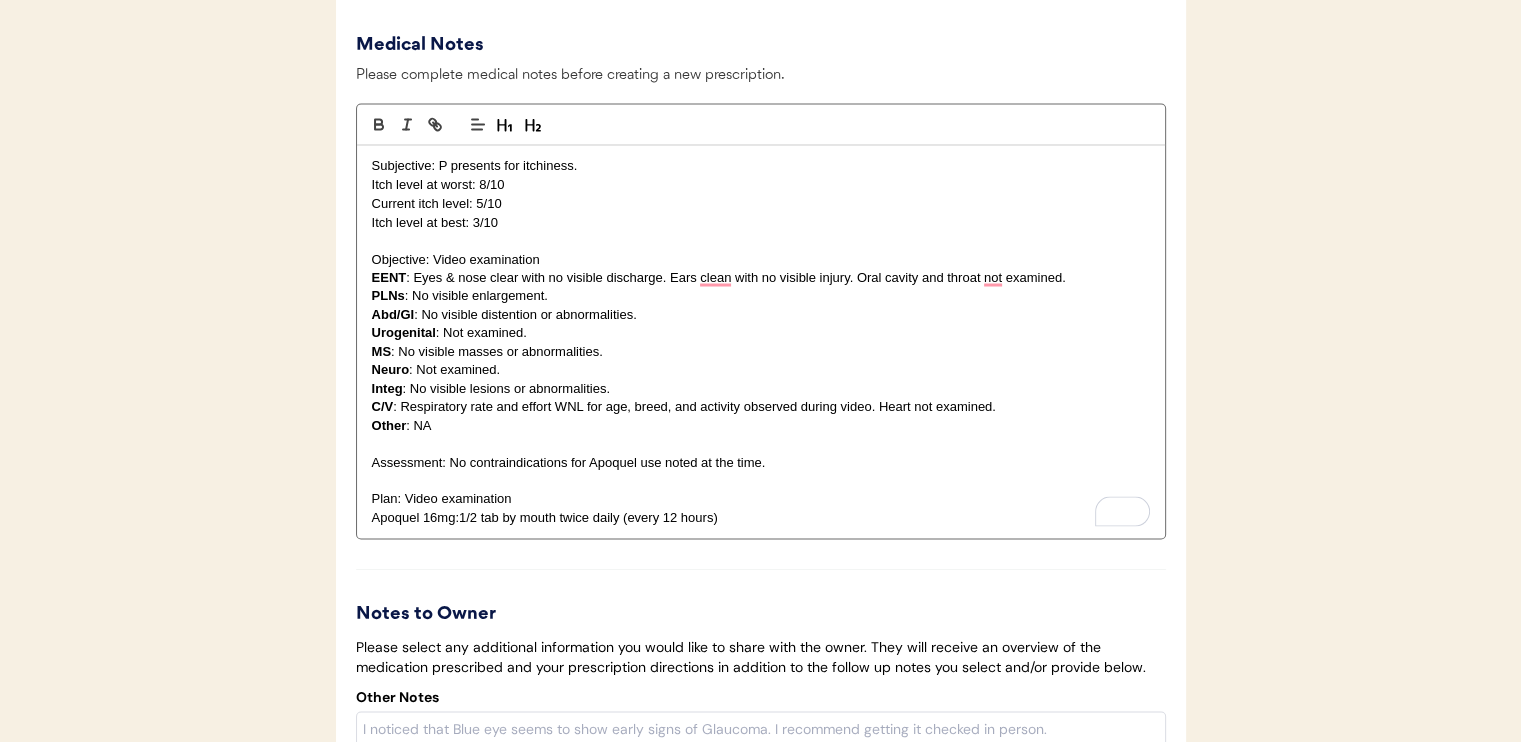 click on "Apoquel 16mg:1/2 tab by mouth twice daily (every 12 hours)" at bounding box center (761, 517) 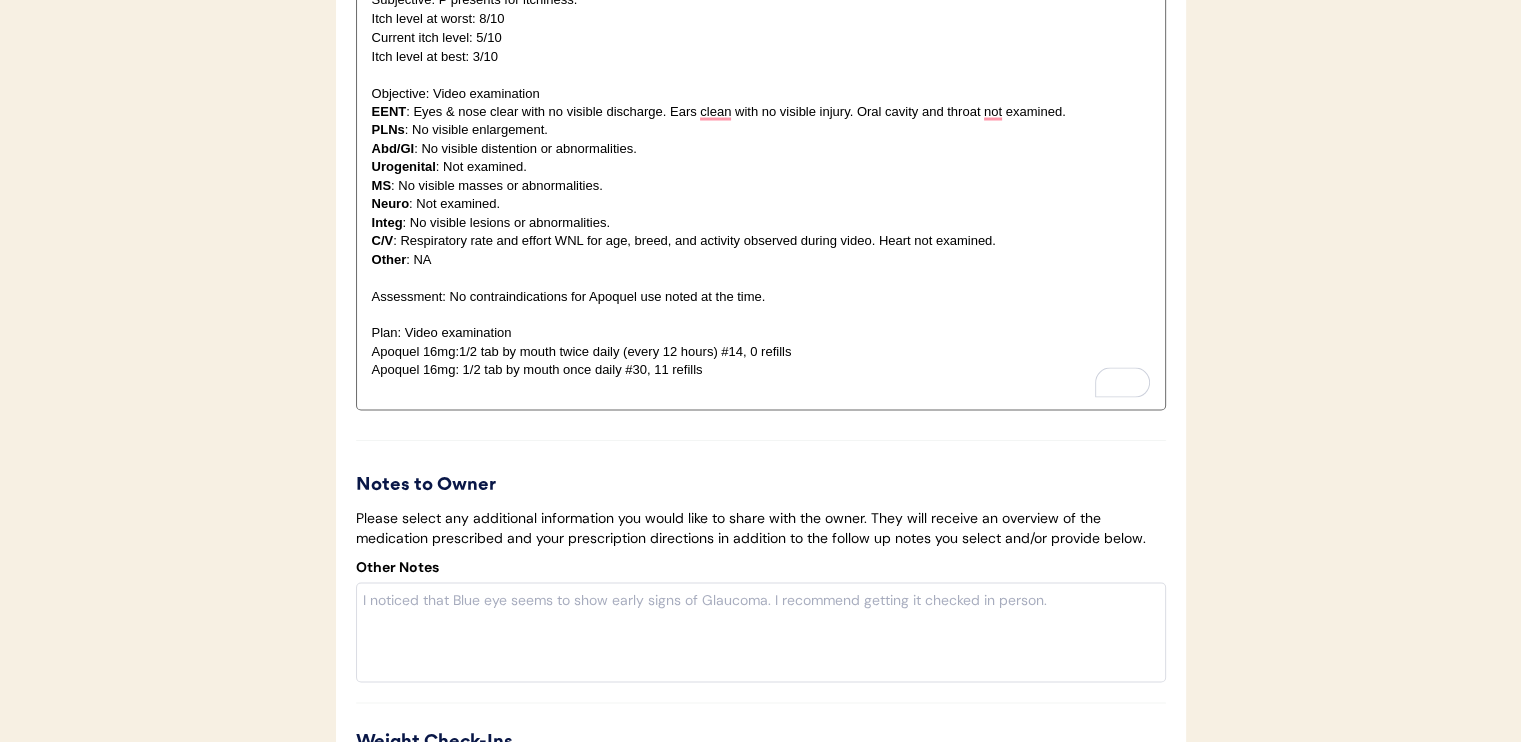 scroll, scrollTop: 3800, scrollLeft: 0, axis: vertical 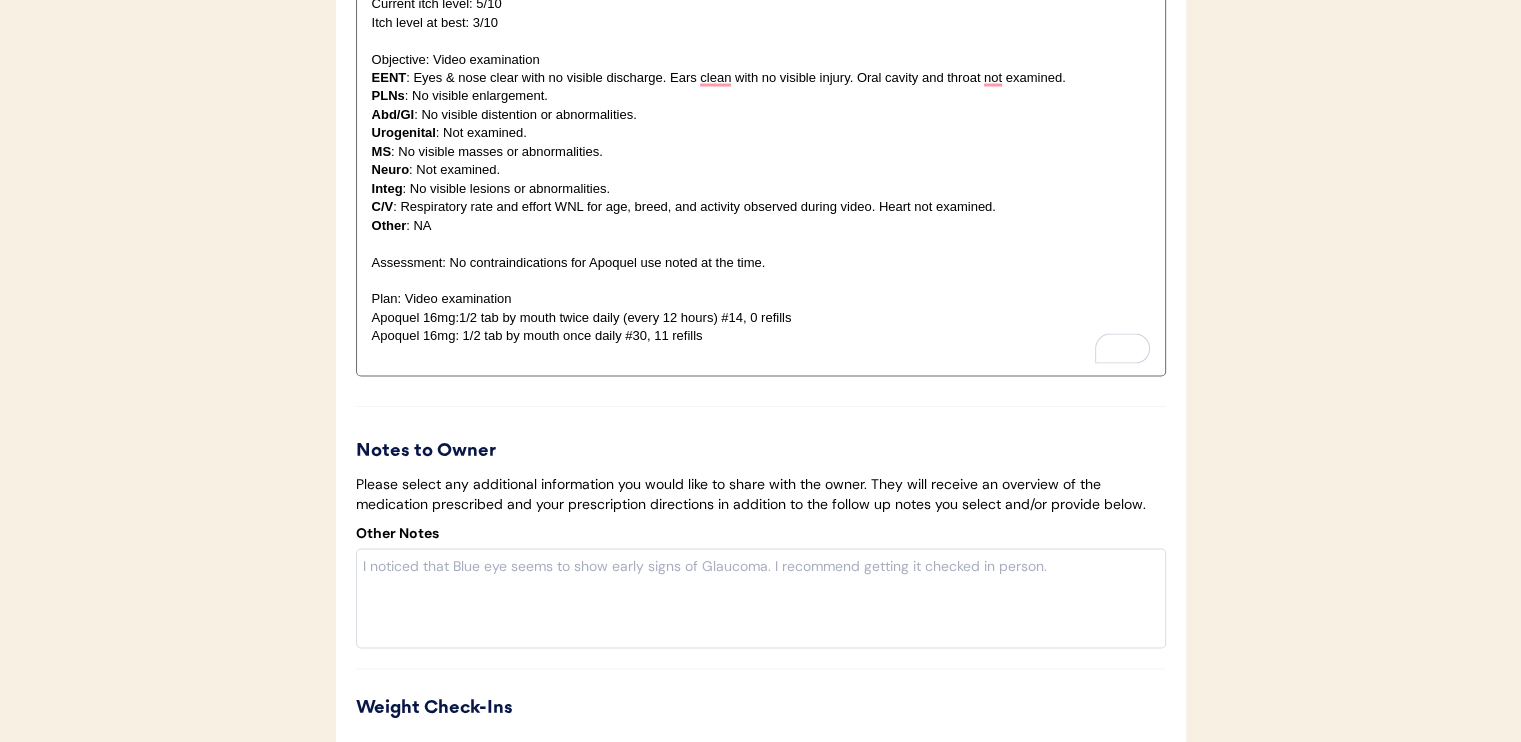 click at bounding box center (761, 354) 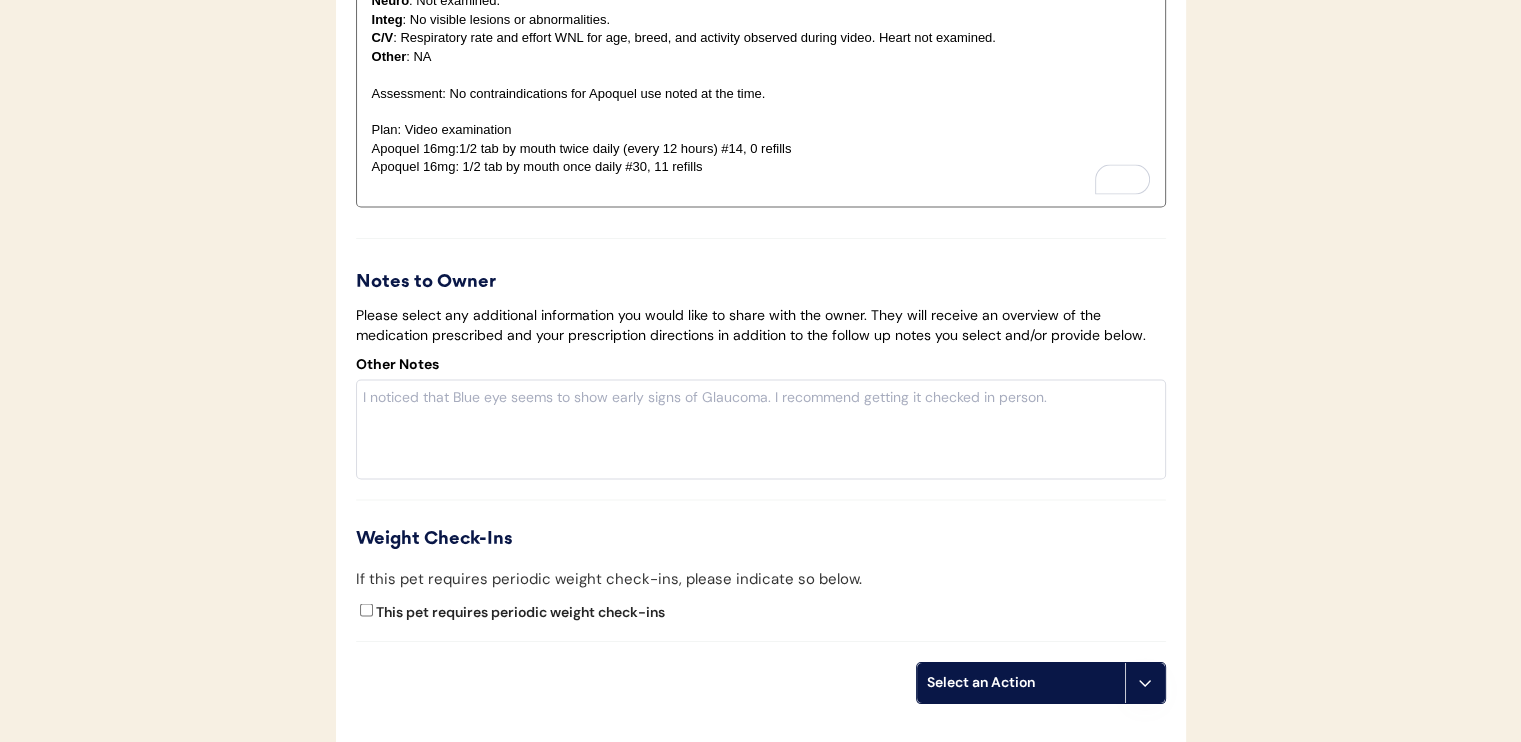 scroll, scrollTop: 3891, scrollLeft: 0, axis: vertical 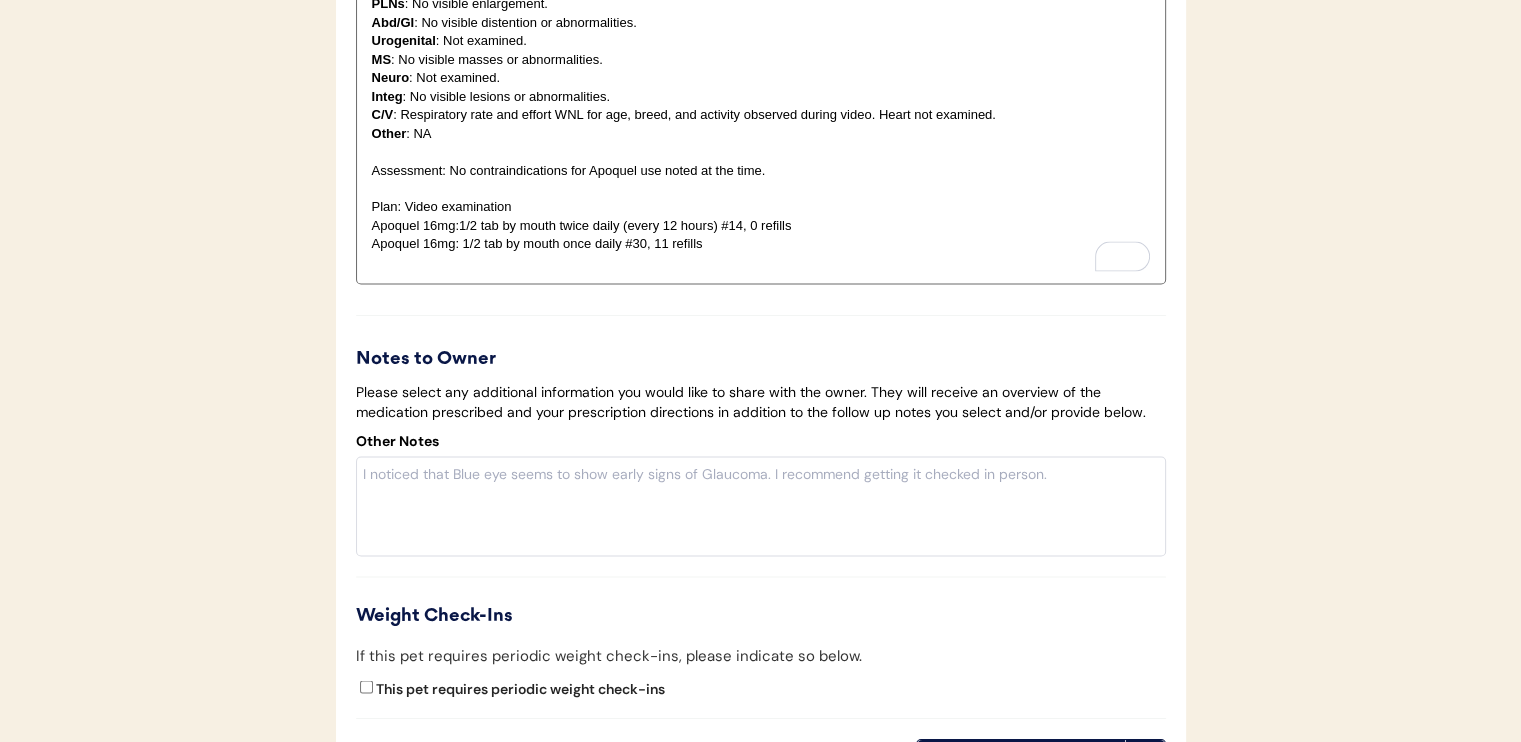 click at bounding box center (761, 263) 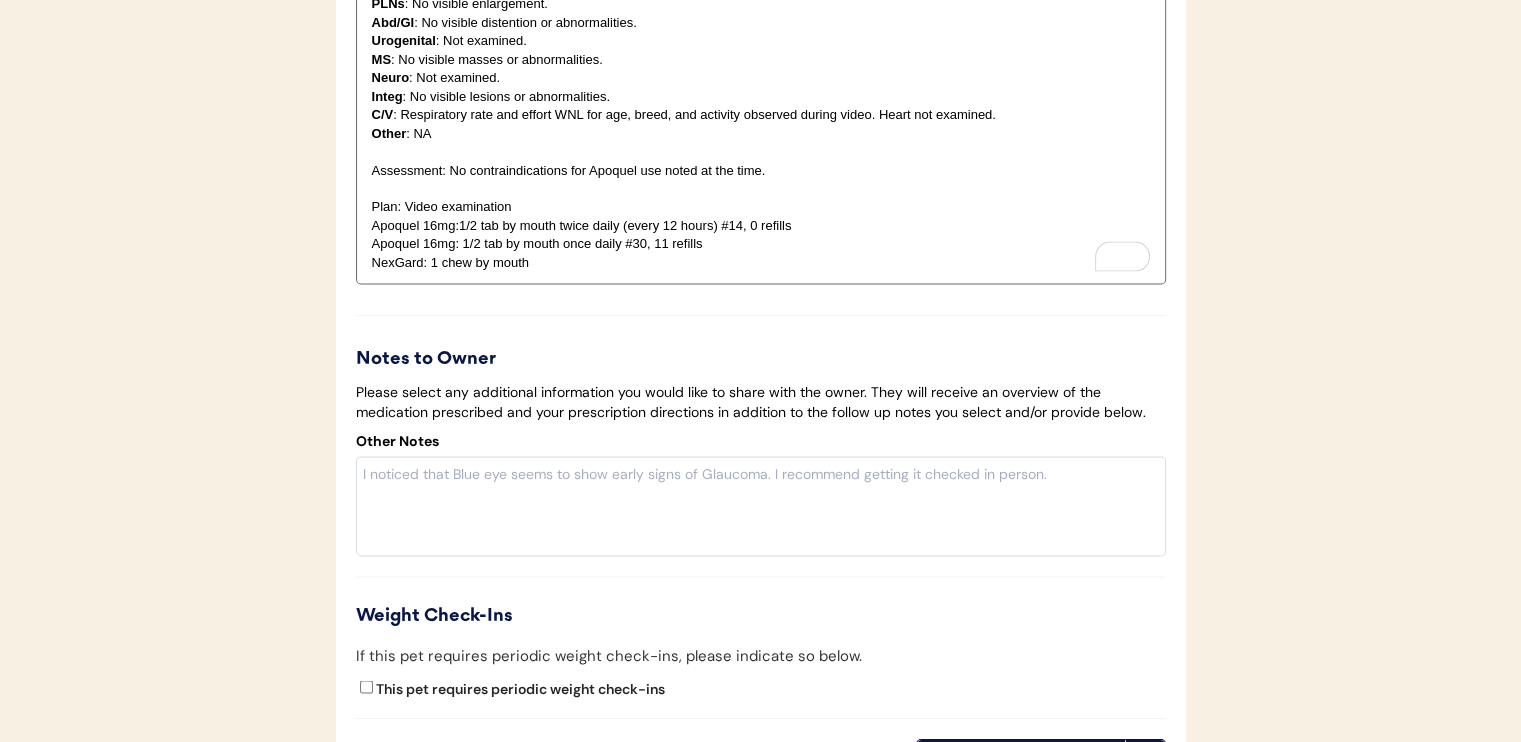 click on "NexGard: 1 chew by mouth" at bounding box center (761, 263) 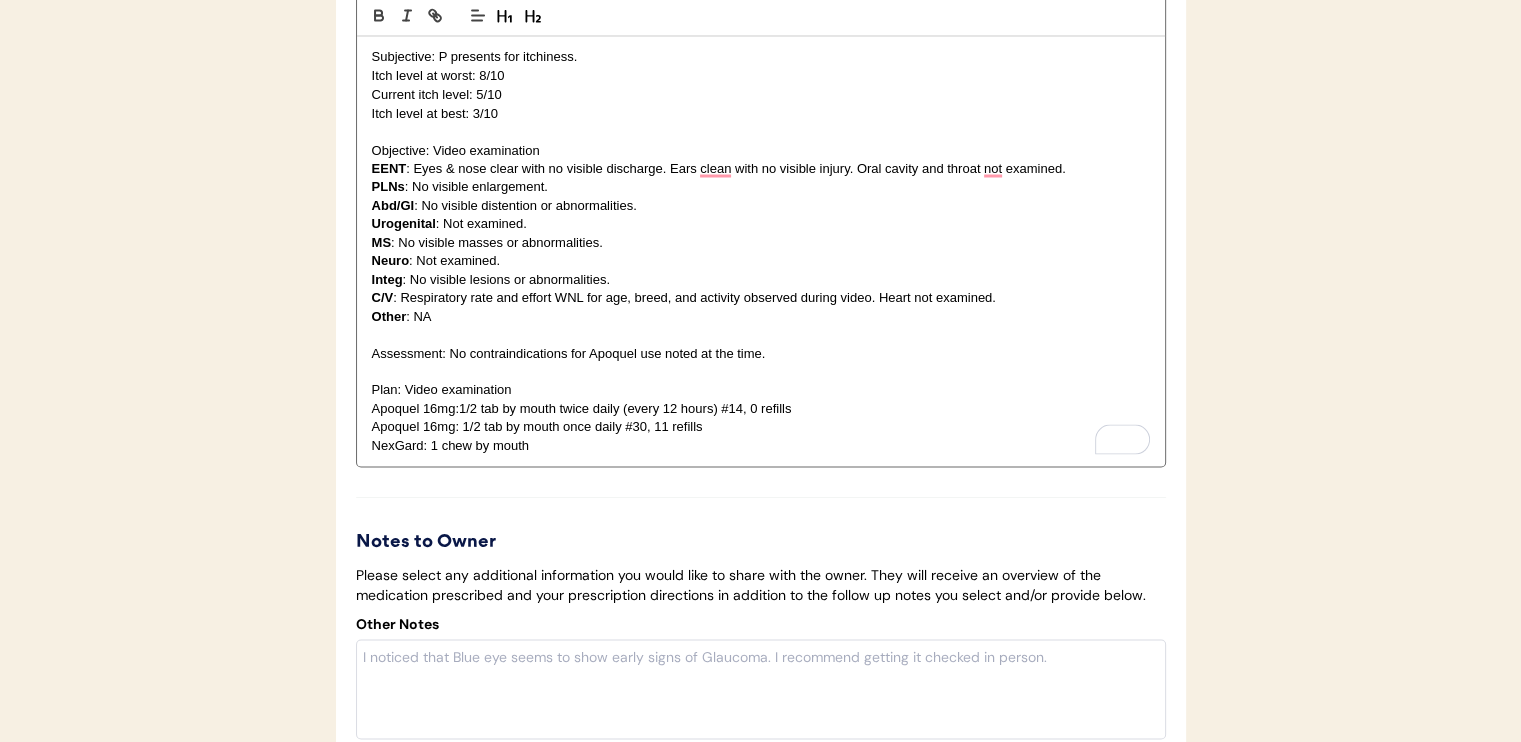 scroll, scrollTop: 3700, scrollLeft: 0, axis: vertical 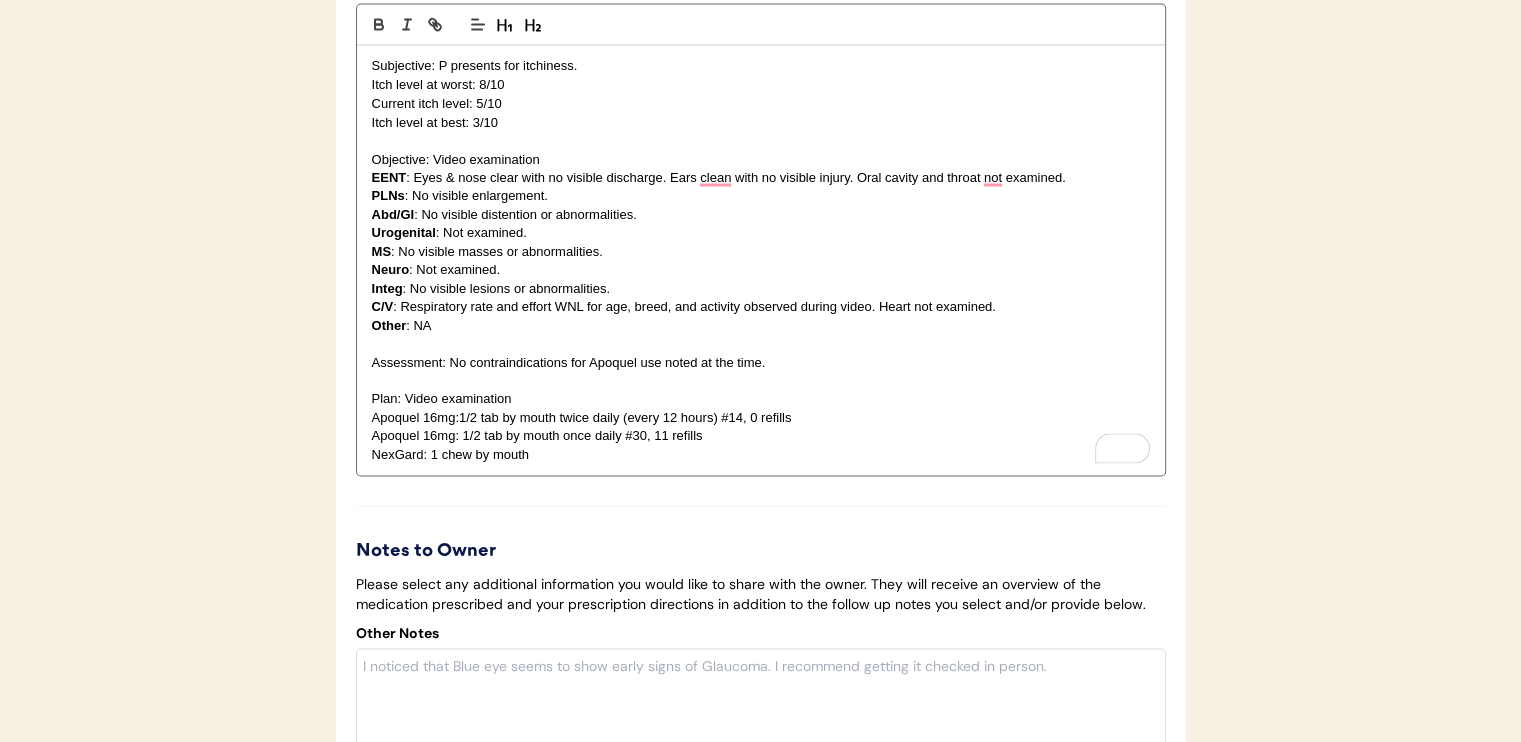 click on "NexGard: 1 chew by mouth" at bounding box center [761, 454] 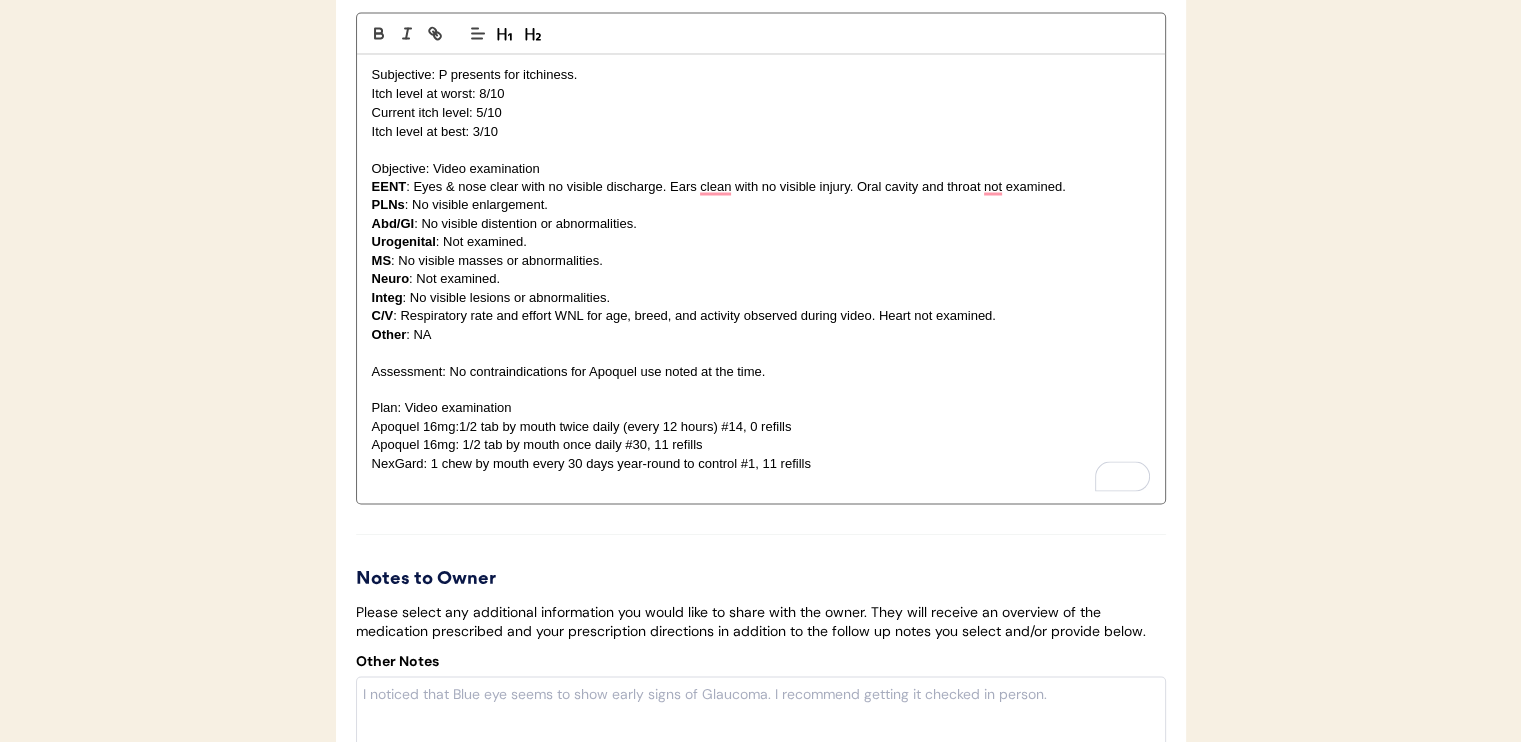 scroll, scrollTop: 3600, scrollLeft: 0, axis: vertical 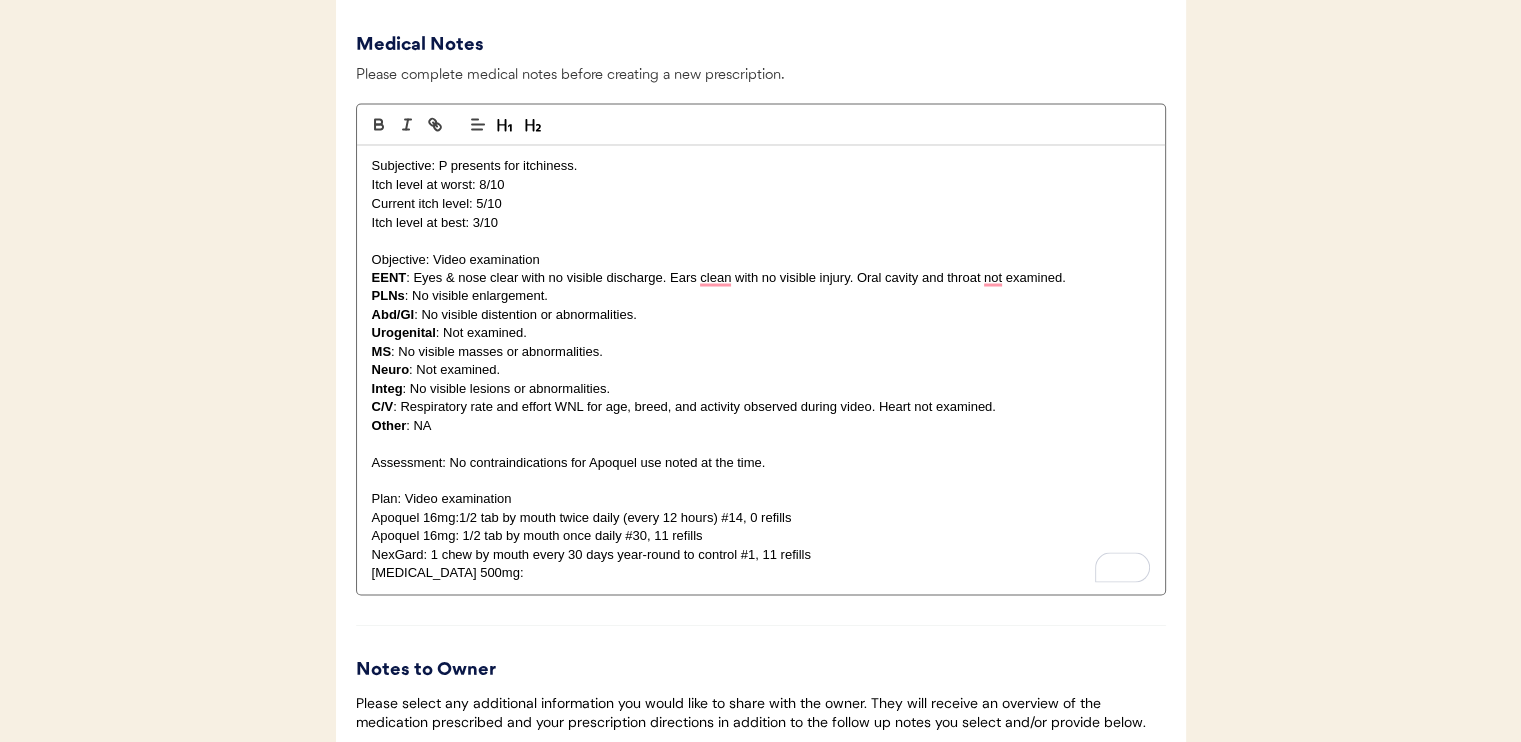 click on "[MEDICAL_DATA] 500mg:" at bounding box center [761, 572] 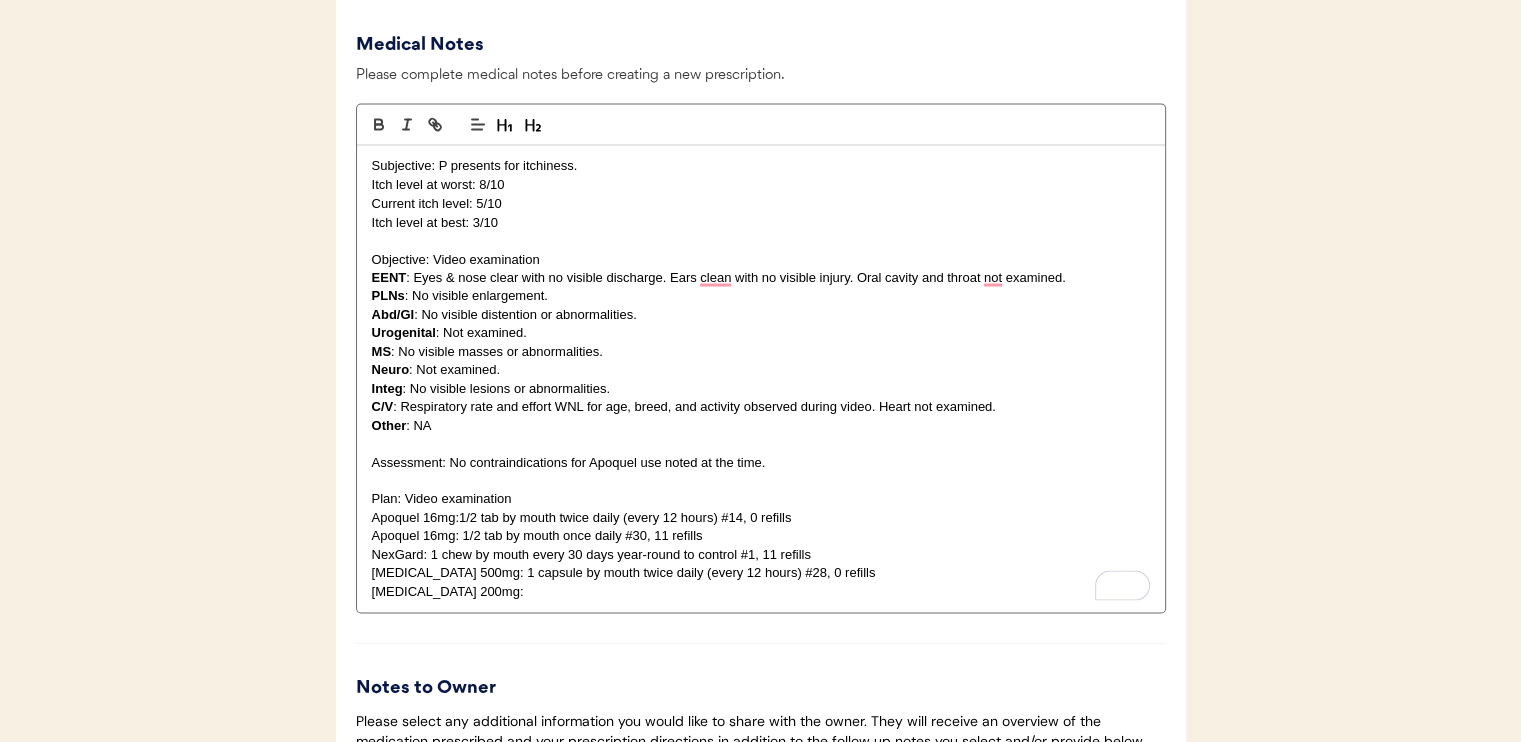 click on "[MEDICAL_DATA] 200mg:" at bounding box center [761, 591] 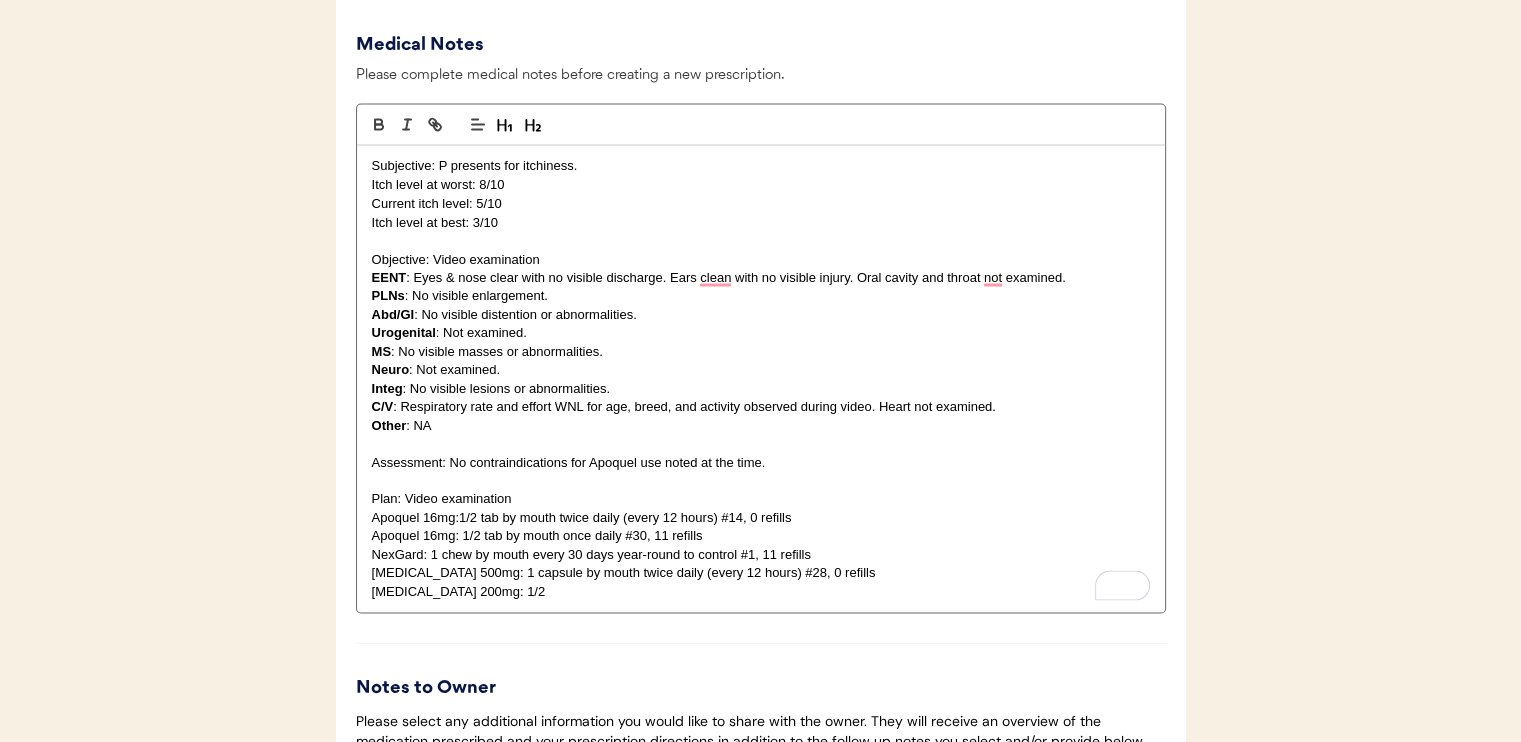 click on "[MEDICAL_DATA] 200mg: 1/2" at bounding box center (761, 591) 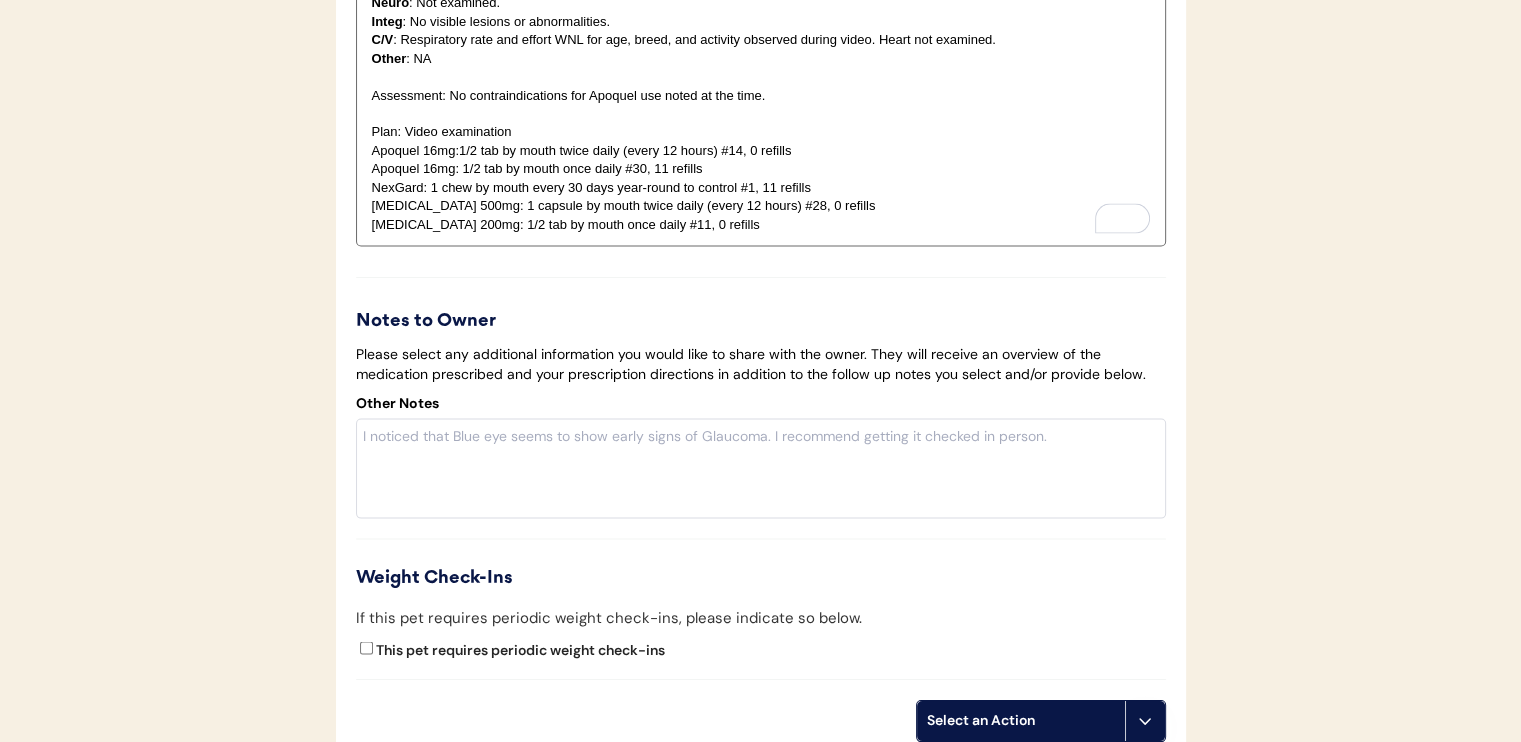 scroll, scrollTop: 4000, scrollLeft: 0, axis: vertical 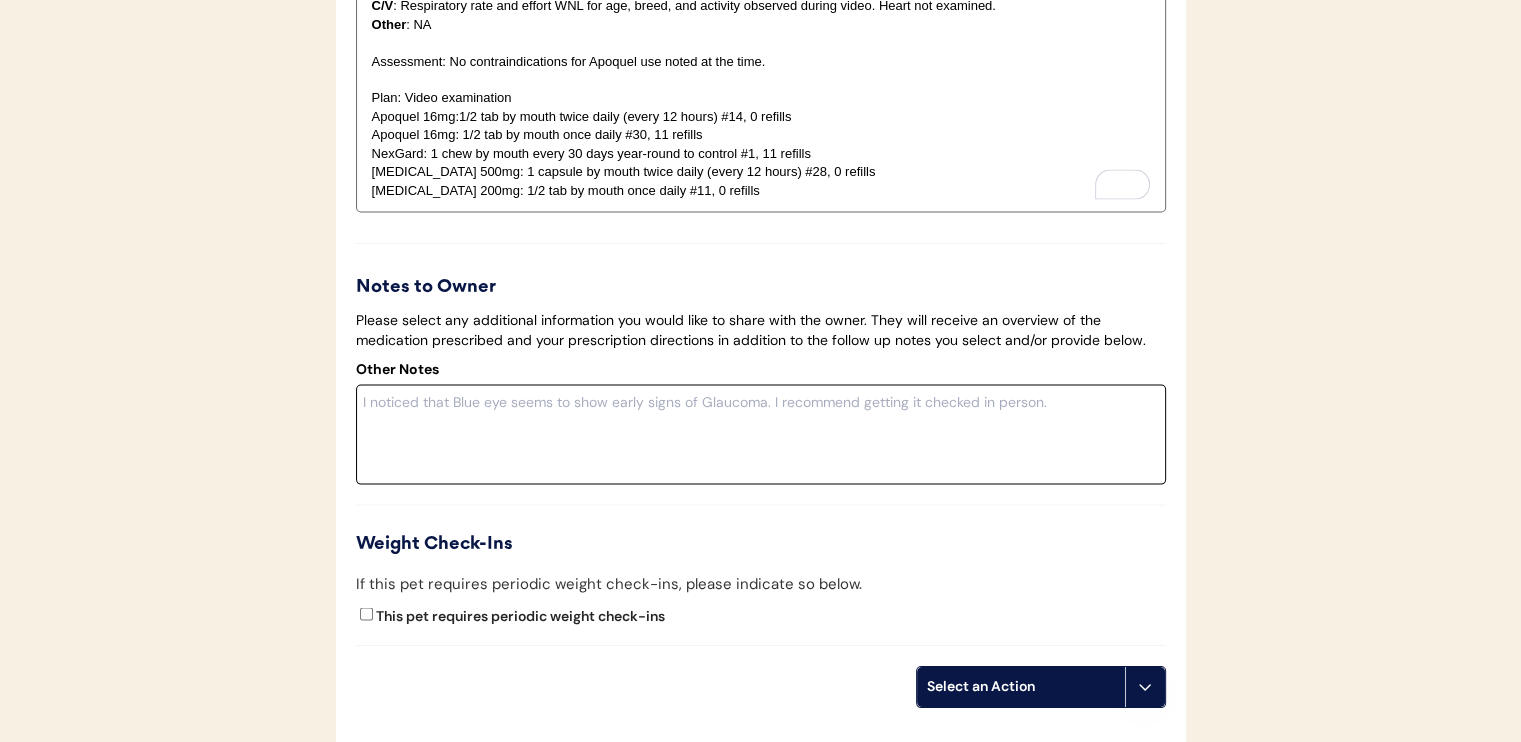 click at bounding box center [761, 435] 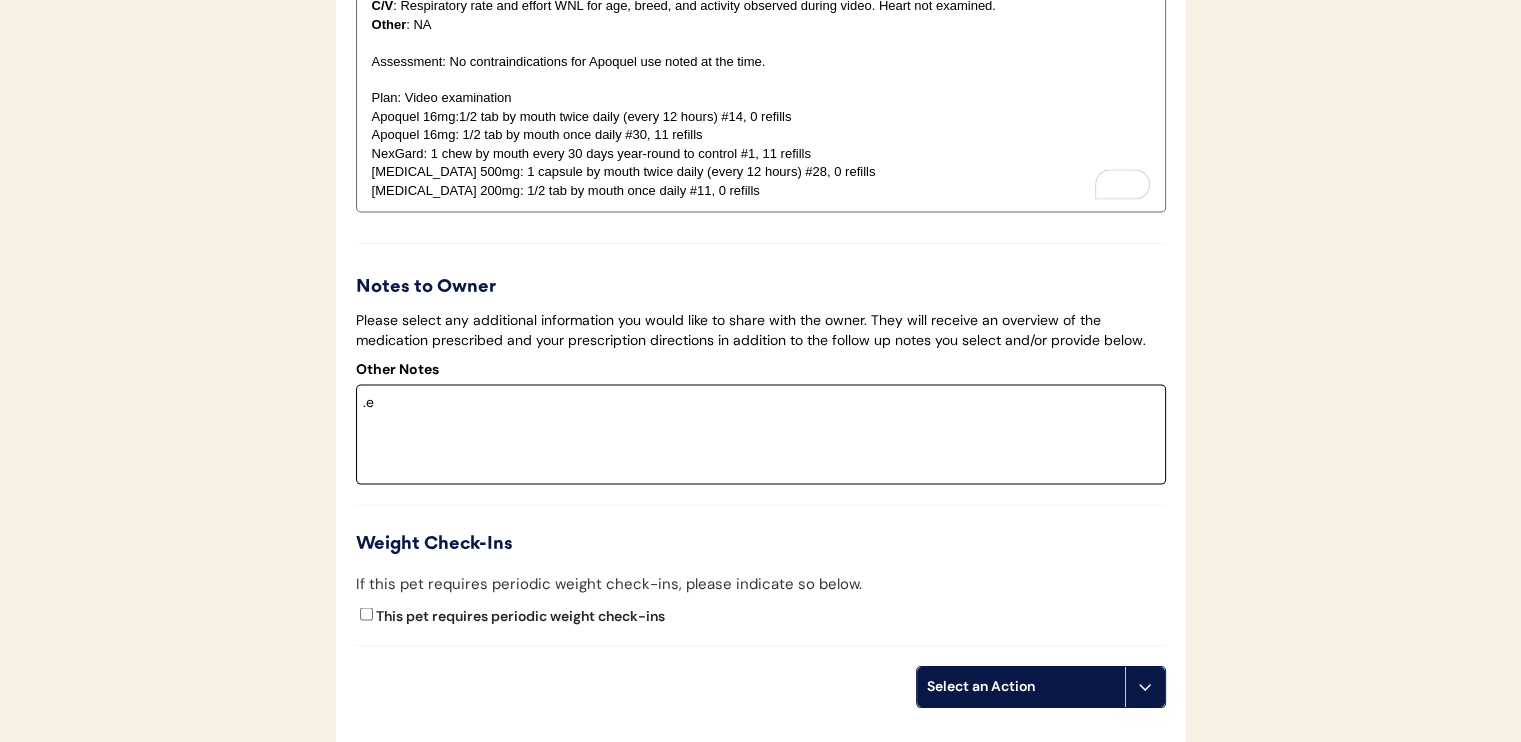 type on "." 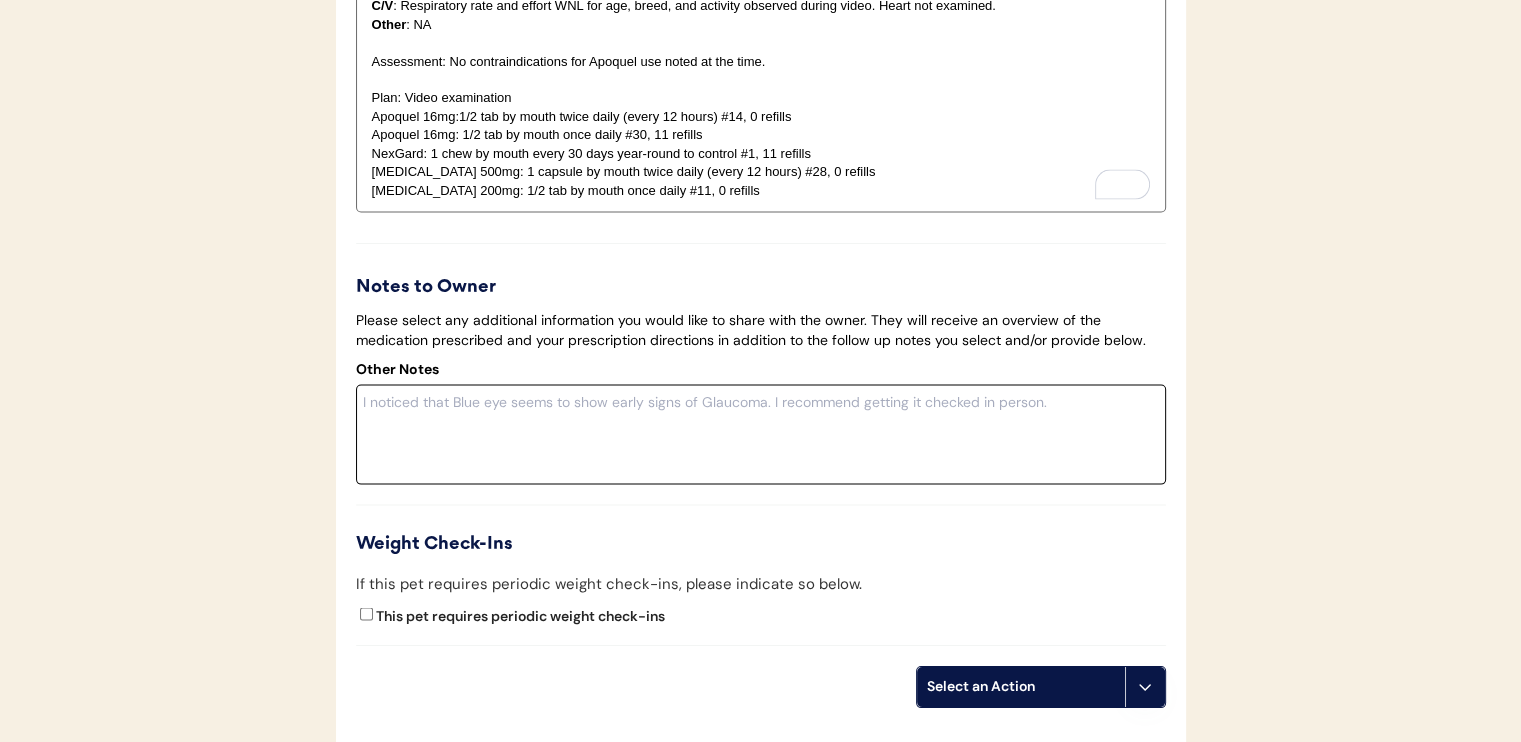 click at bounding box center [761, 435] 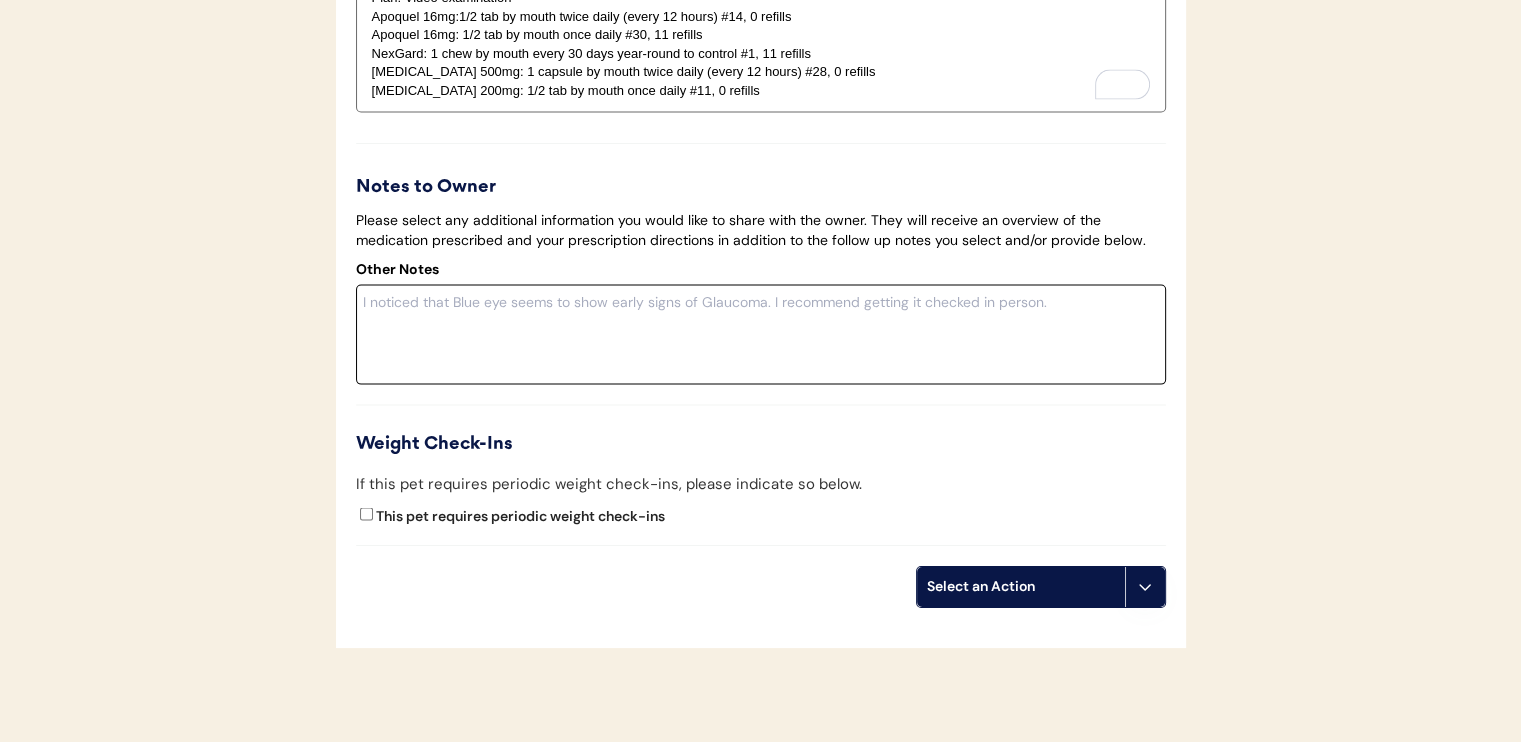scroll, scrollTop: 4200, scrollLeft: 0, axis: vertical 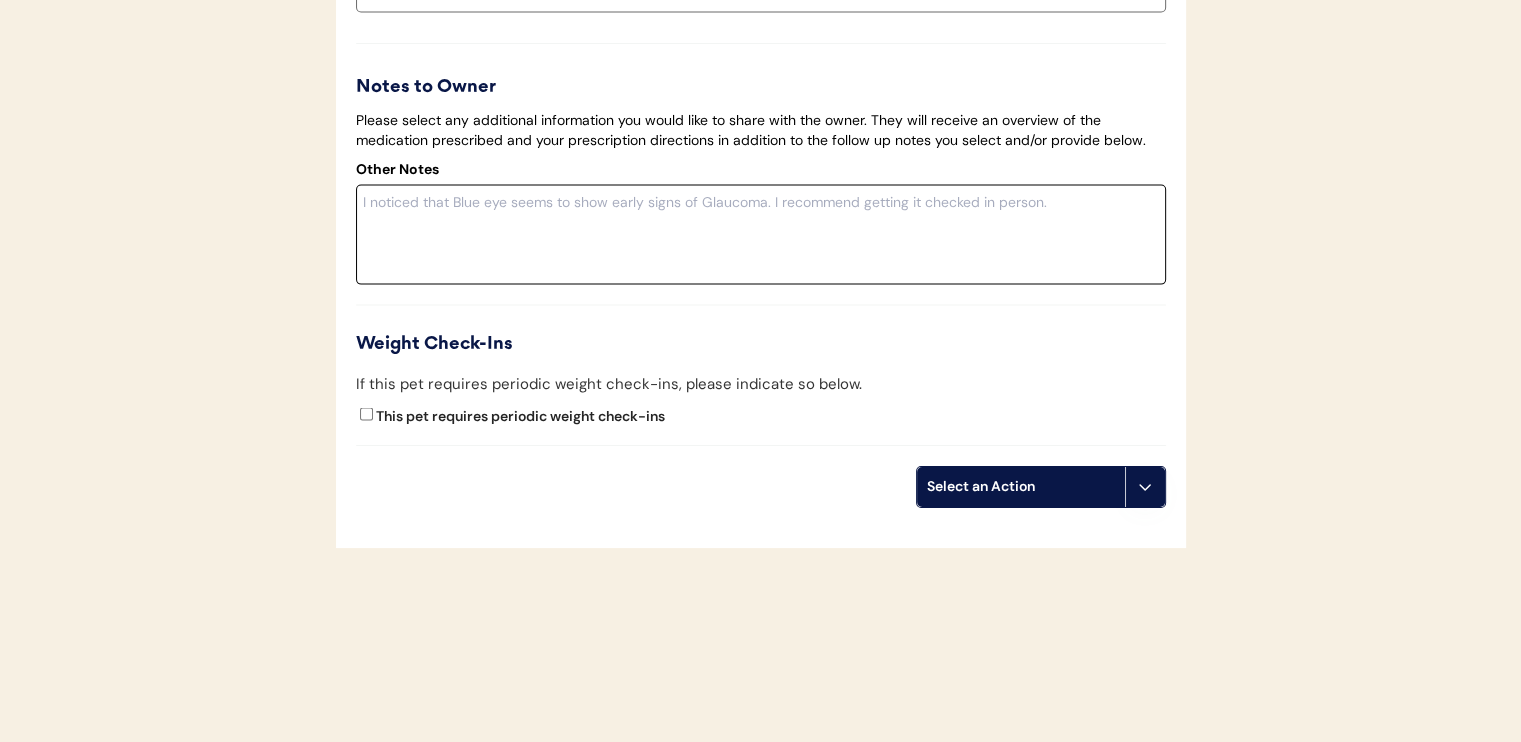 click at bounding box center (761, 235) 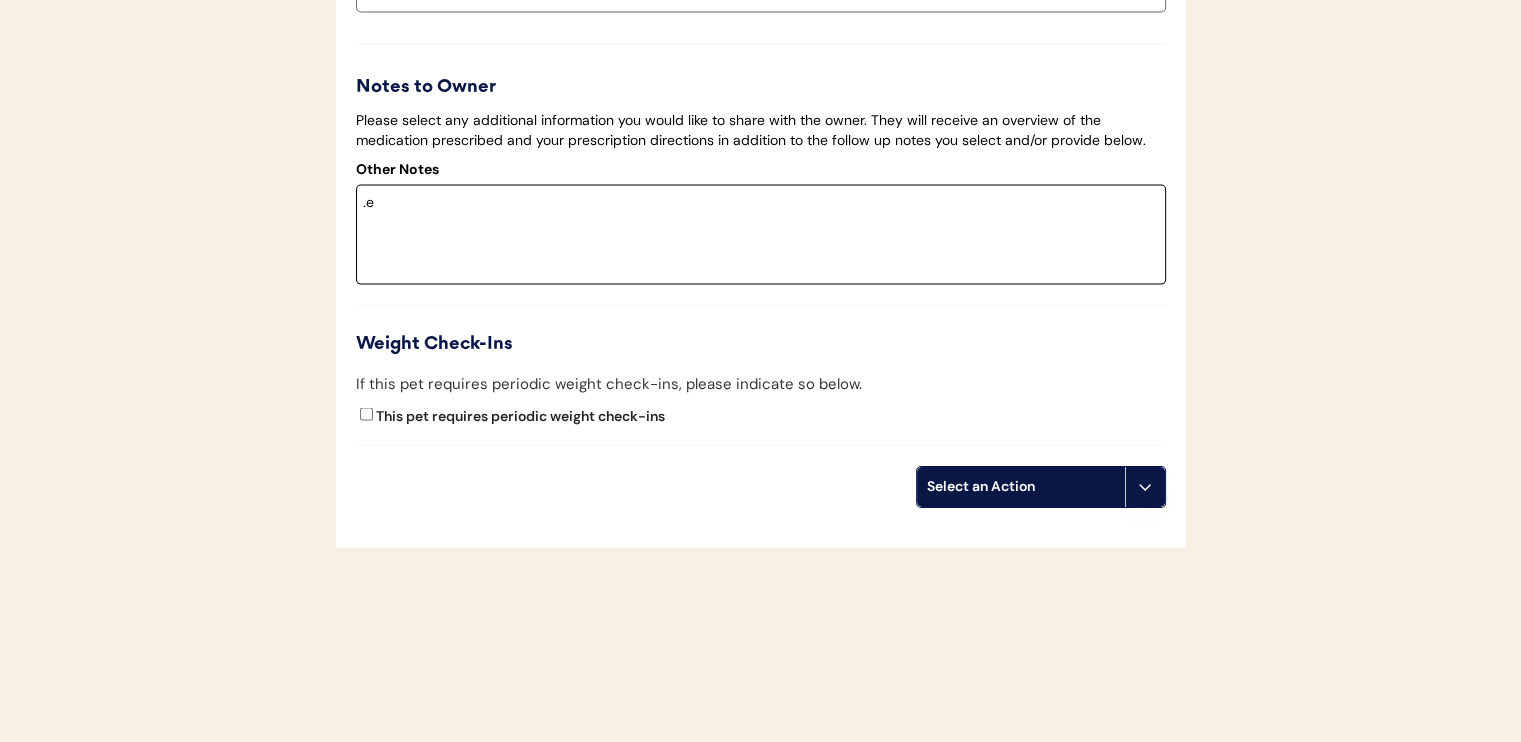 type on "." 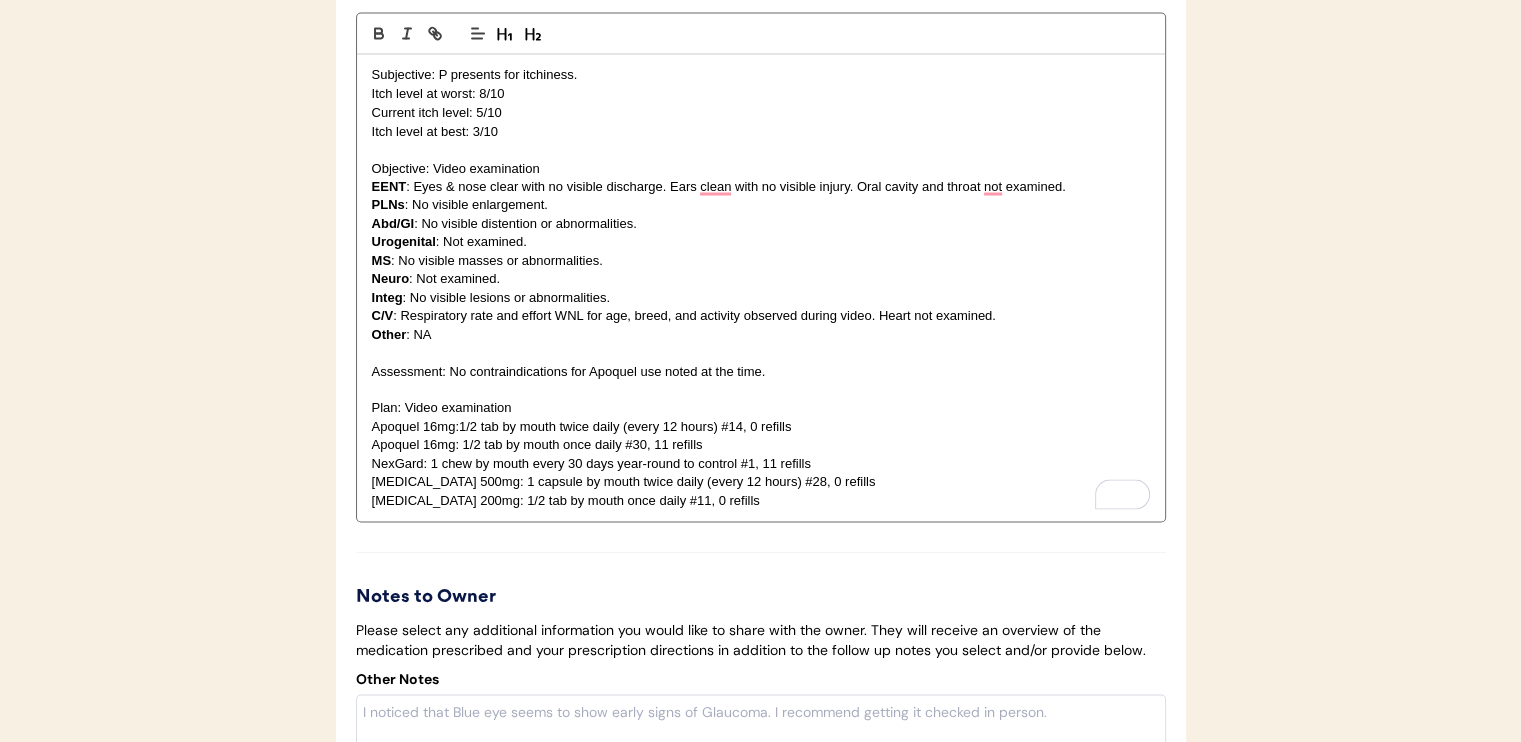 scroll, scrollTop: 3700, scrollLeft: 0, axis: vertical 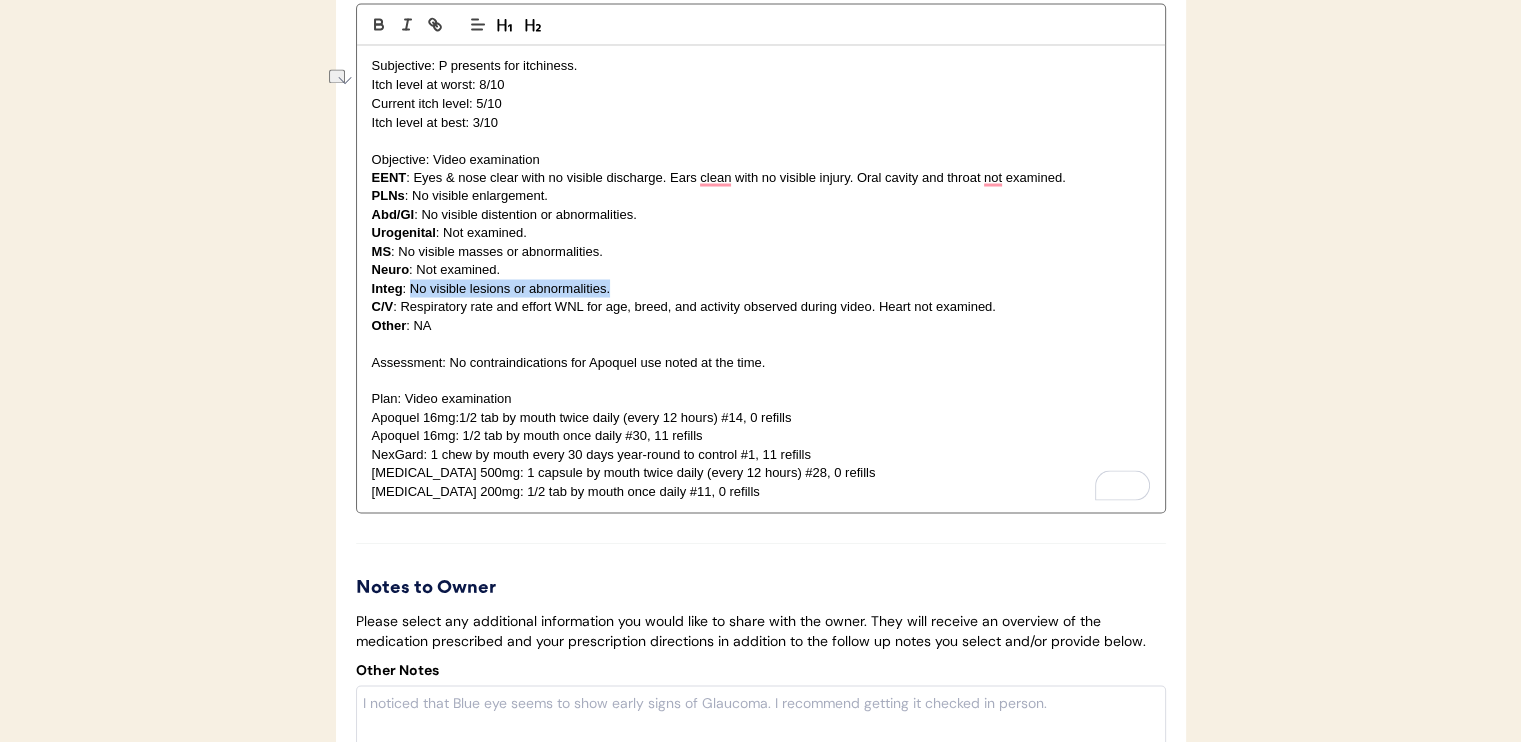 drag, startPoint x: 412, startPoint y: 309, endPoint x: 609, endPoint y: 304, distance: 197.06345 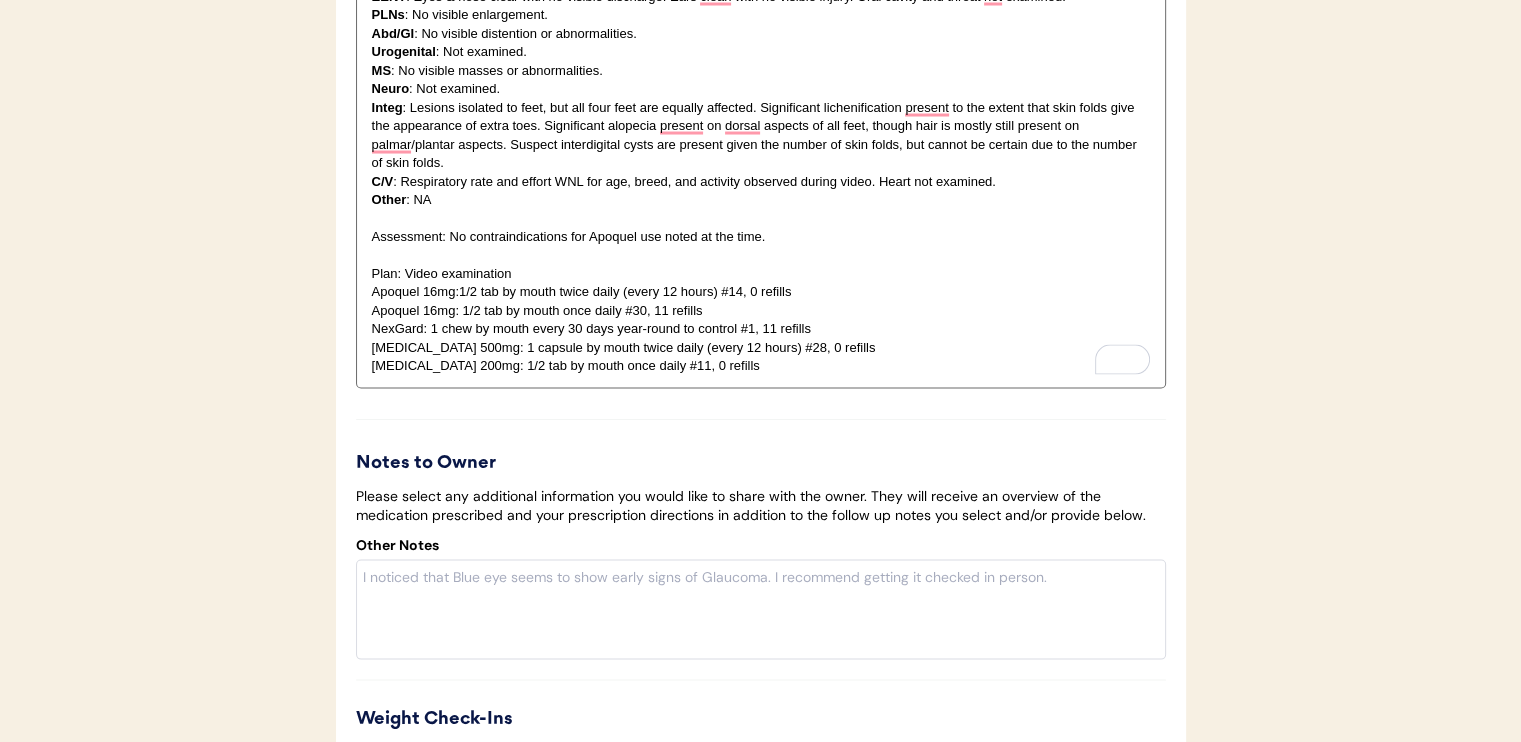 scroll, scrollTop: 3900, scrollLeft: 0, axis: vertical 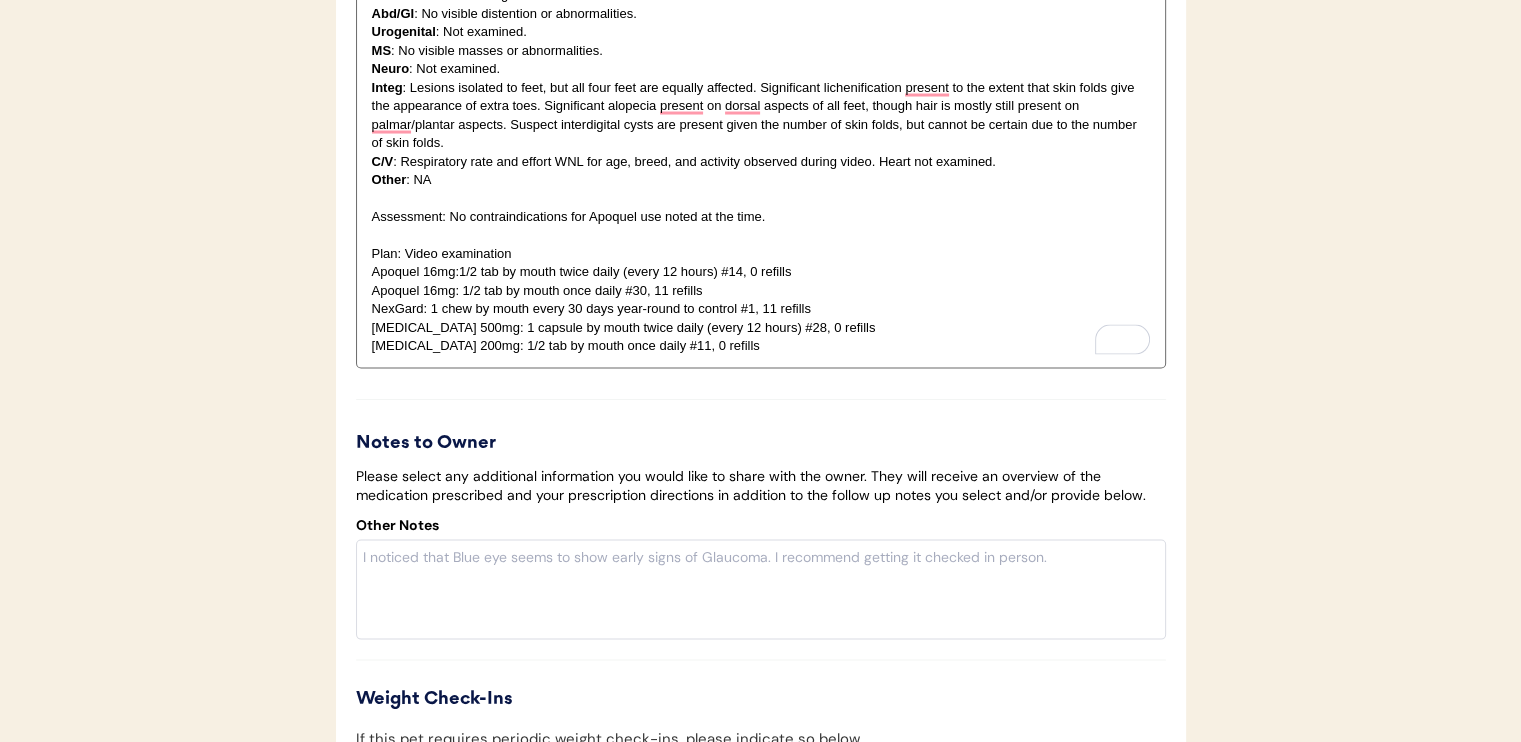 click on "Plan: Video examination" at bounding box center [761, 254] 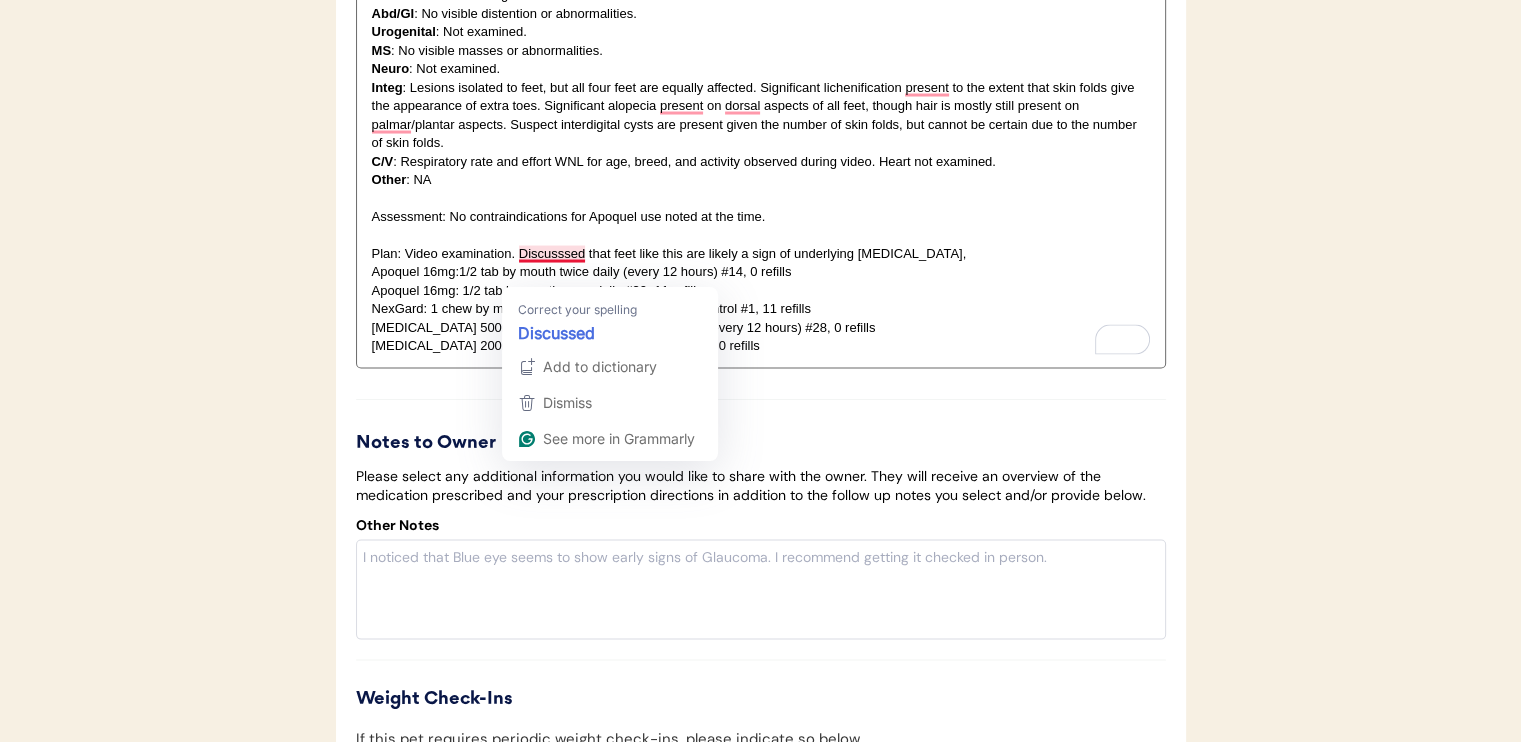 click on "Plan: Video examination. Discusssed that feet like this are likely a sign of underlying [MEDICAL_DATA]," at bounding box center (761, 254) 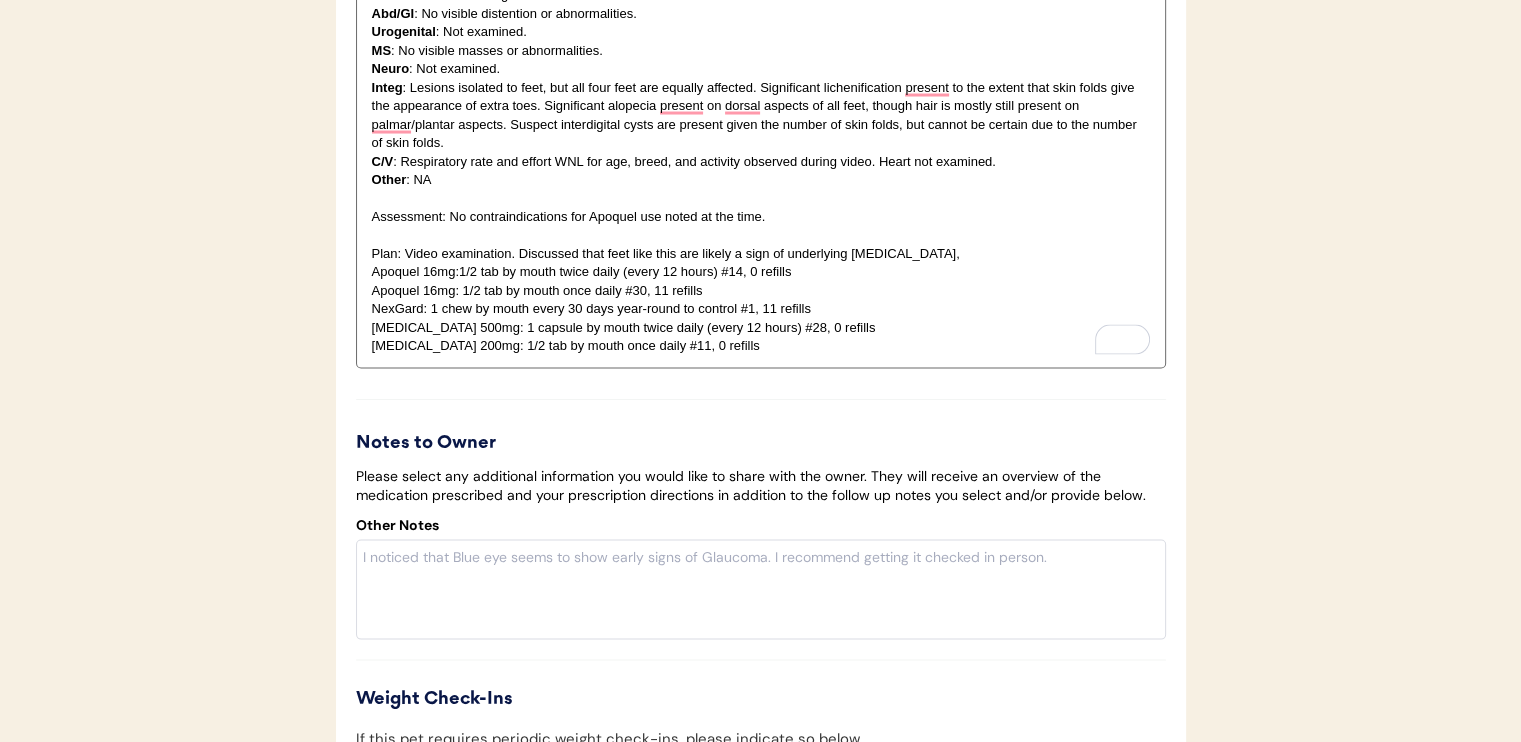 click on "Plan: Video examination. Discussed that feet like this are likely a sign of underlying [MEDICAL_DATA]," at bounding box center (761, 254) 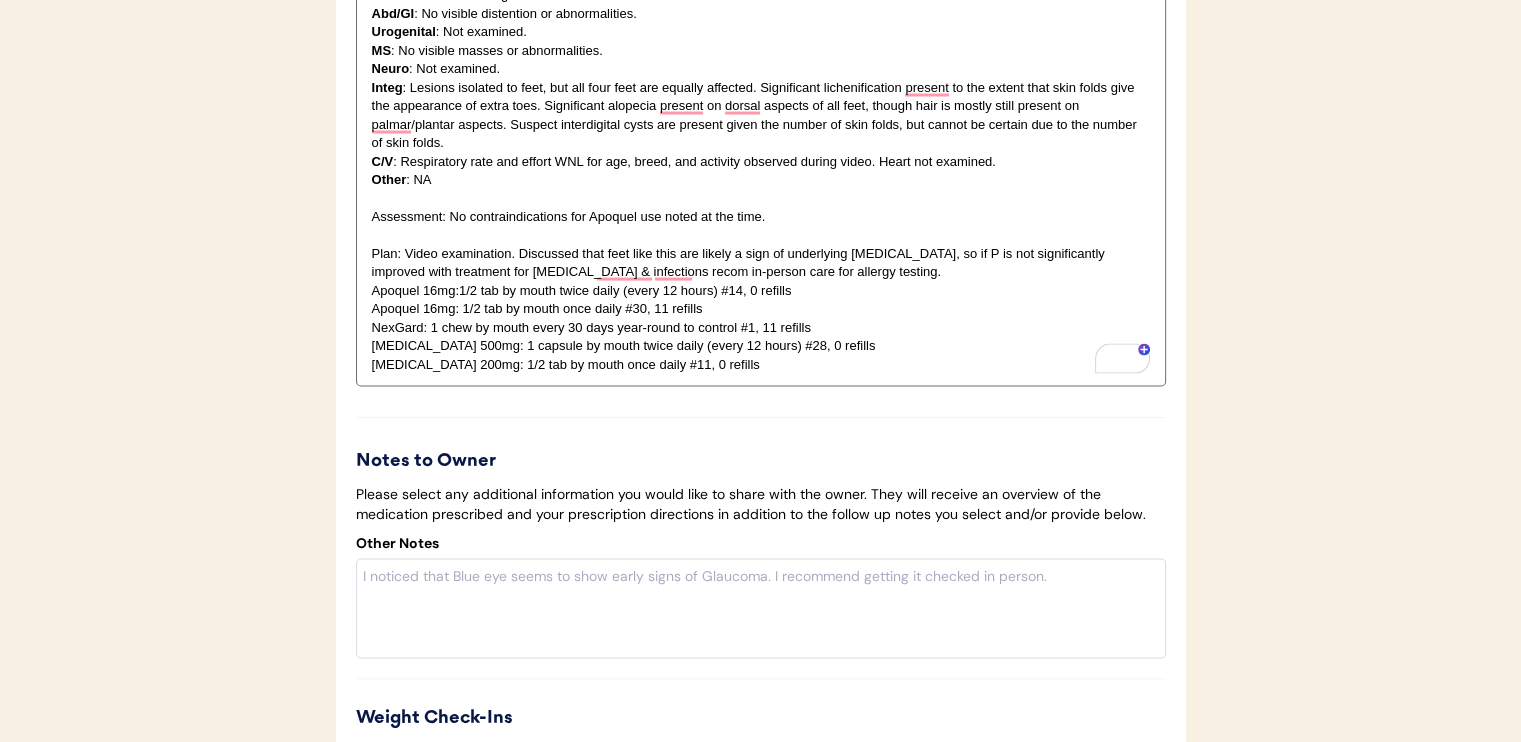 click on "Plan: Video examination. Discussed that feet like this are likely a sign of underlying [MEDICAL_DATA], so if P is not significantly improved with treatment for [MEDICAL_DATA] & infections recom in-person care for allergy testing." at bounding box center [761, 263] 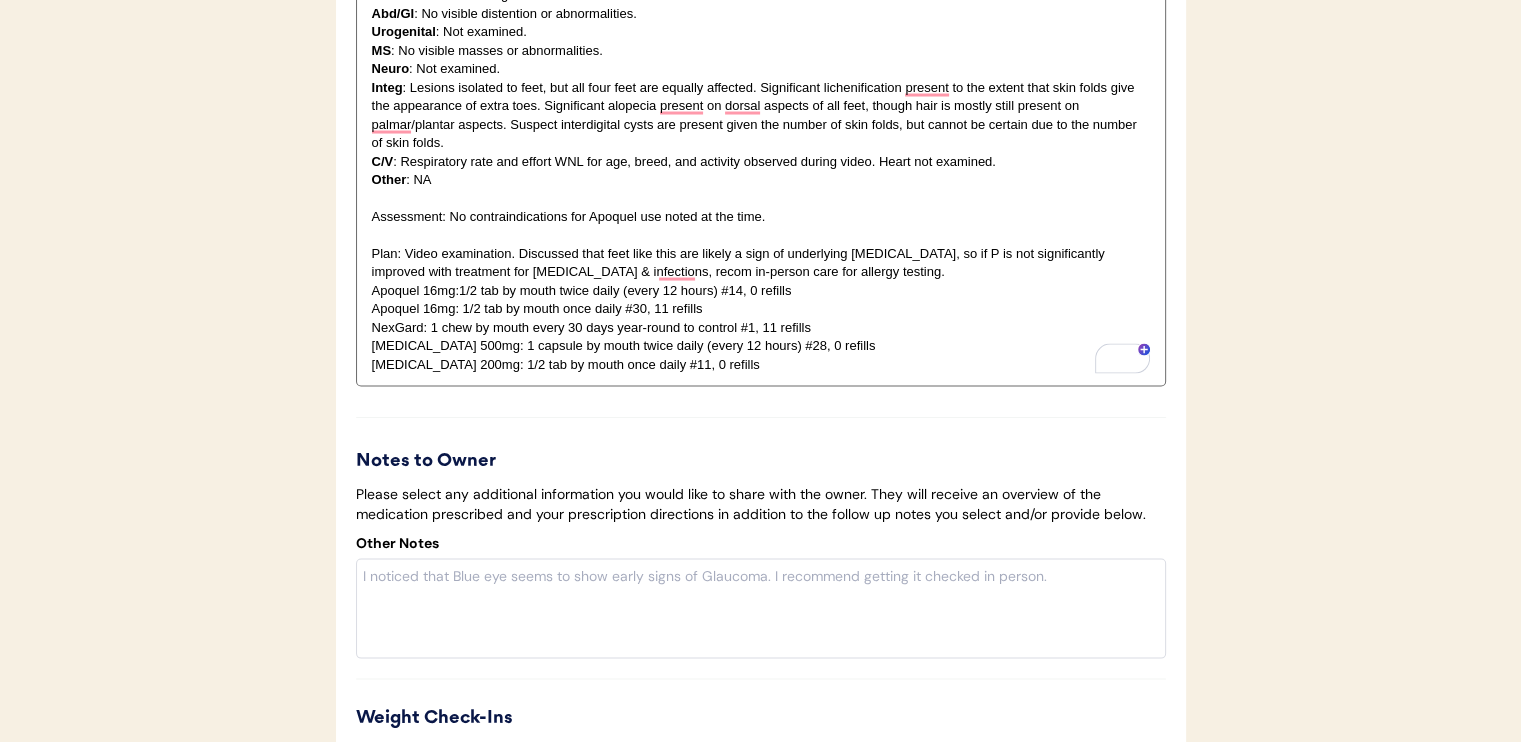 click on "Plan: Video examination. Discussed that feet like this are likely a sign of underlying [MEDICAL_DATA], so if P is not significantly improved with treatment for [MEDICAL_DATA] & infections, recom in-person care for allergy testing." at bounding box center (761, 263) 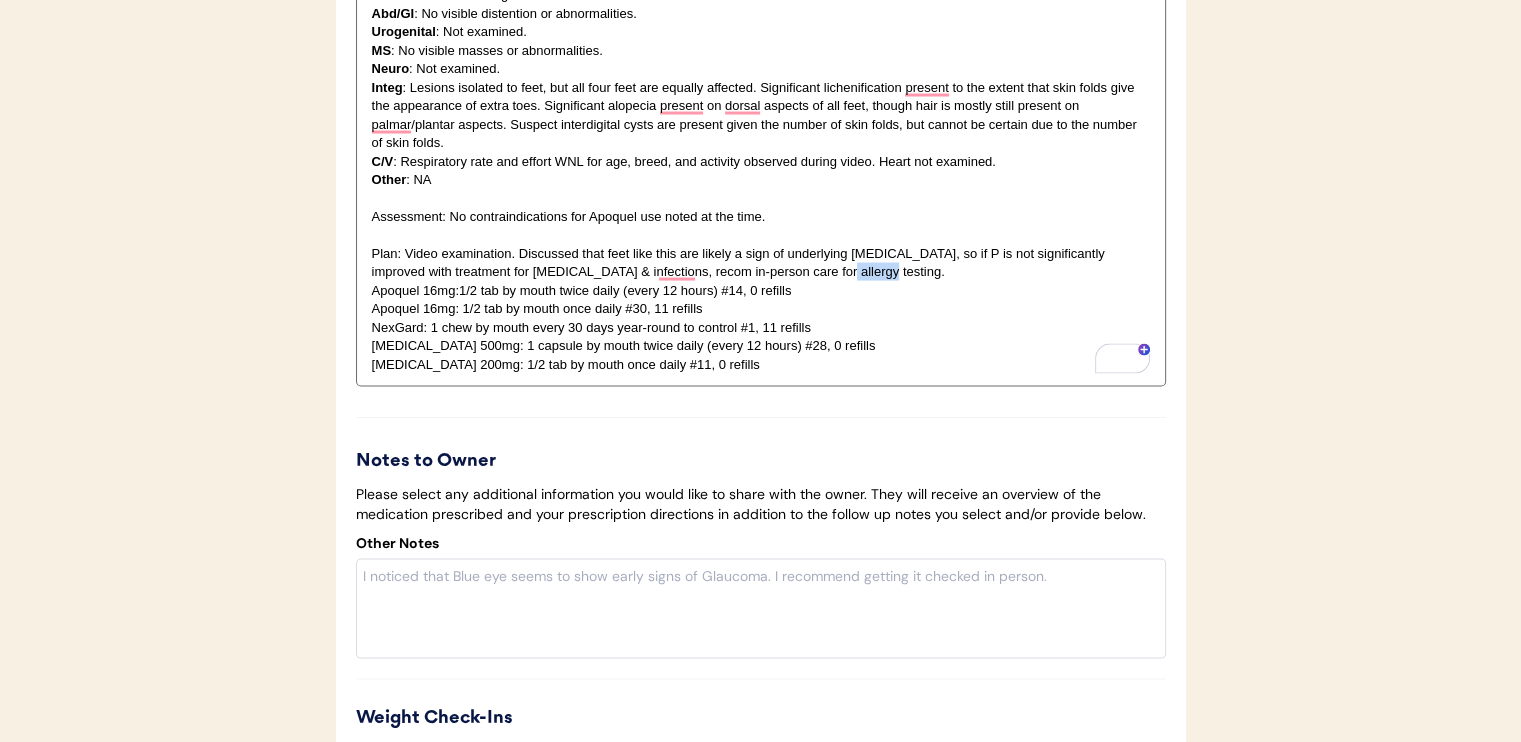 click on "Plan: Video examination. Discussed that feet like this are likely a sign of underlying [MEDICAL_DATA], so if P is not significantly improved with treatment for [MEDICAL_DATA] & infections, recom in-person care for allergy testing." at bounding box center [761, 263] 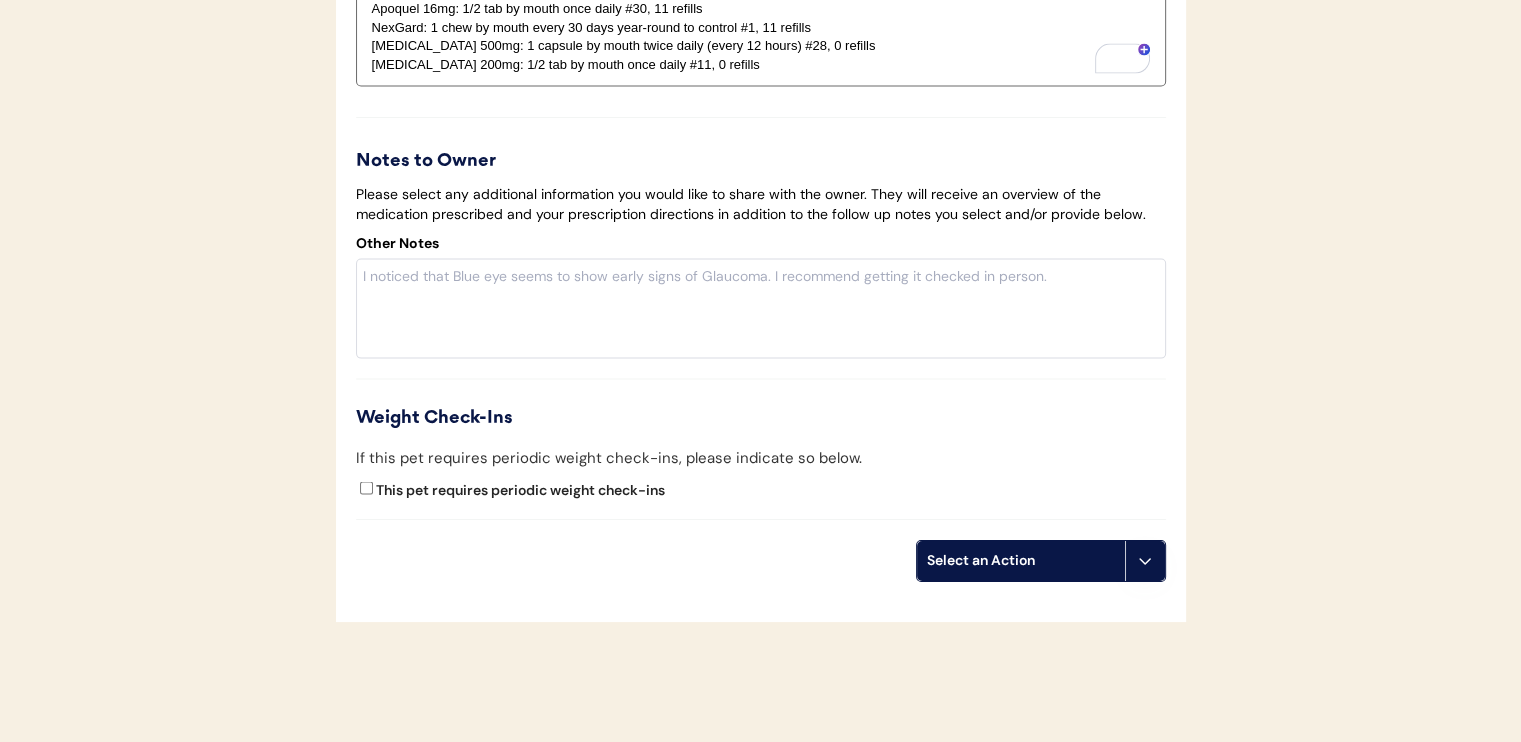 scroll, scrollTop: 4100, scrollLeft: 0, axis: vertical 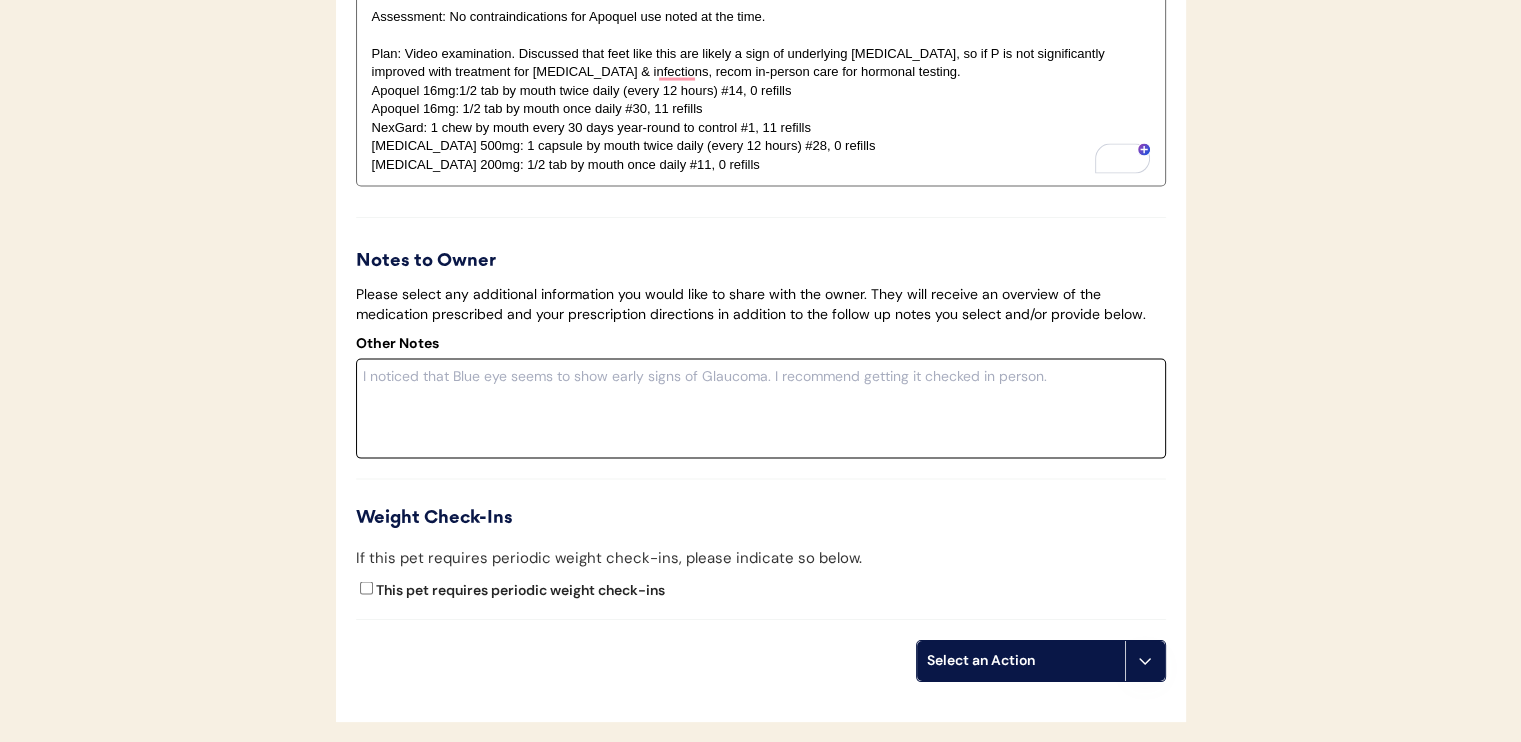 click at bounding box center (761, 409) 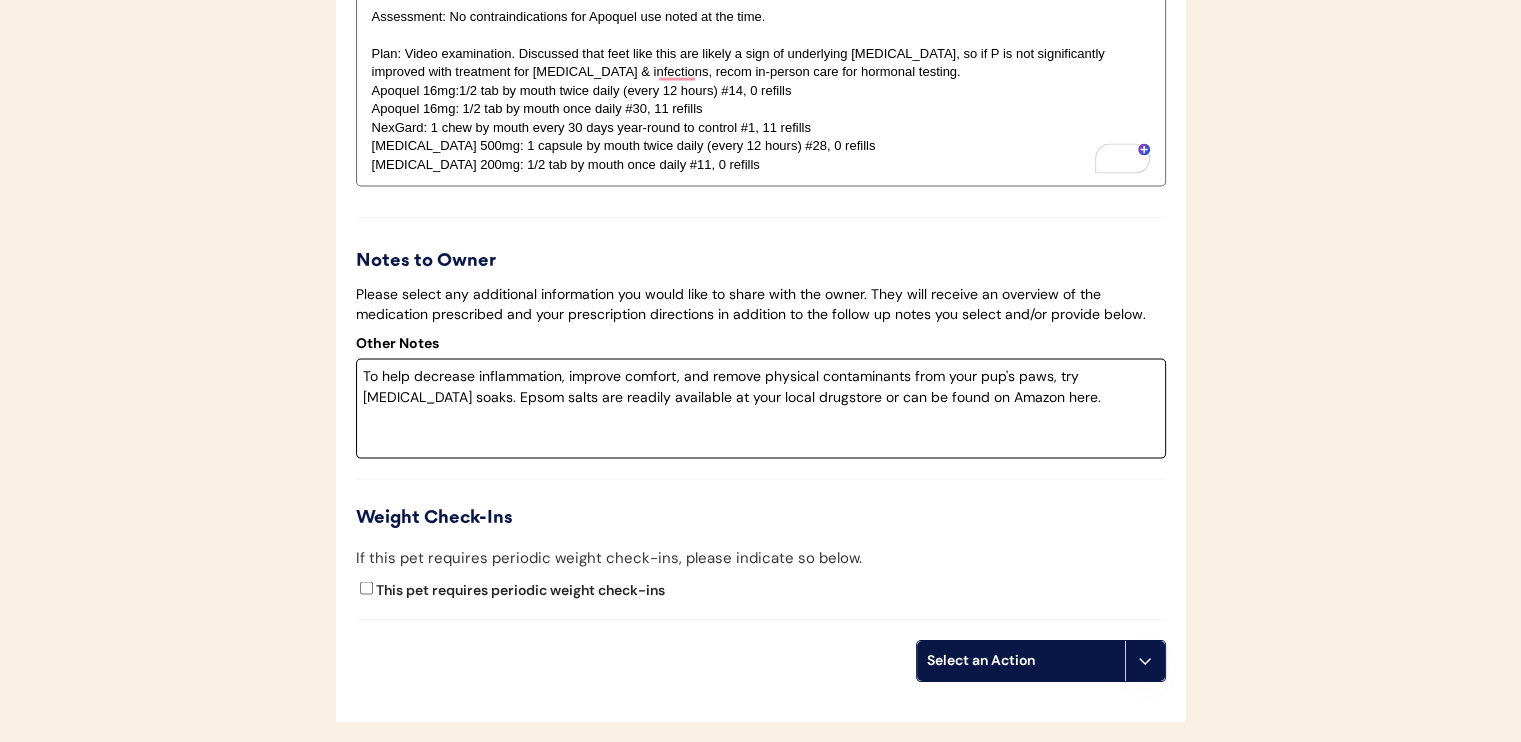 click on "To help decrease inflammation, improve comfort, and remove physical contaminants from your pup's paws, try [MEDICAL_DATA] soaks. Epsom salts are readily available at your local drugstore or can be found on Amazon here." at bounding box center [761, 409] 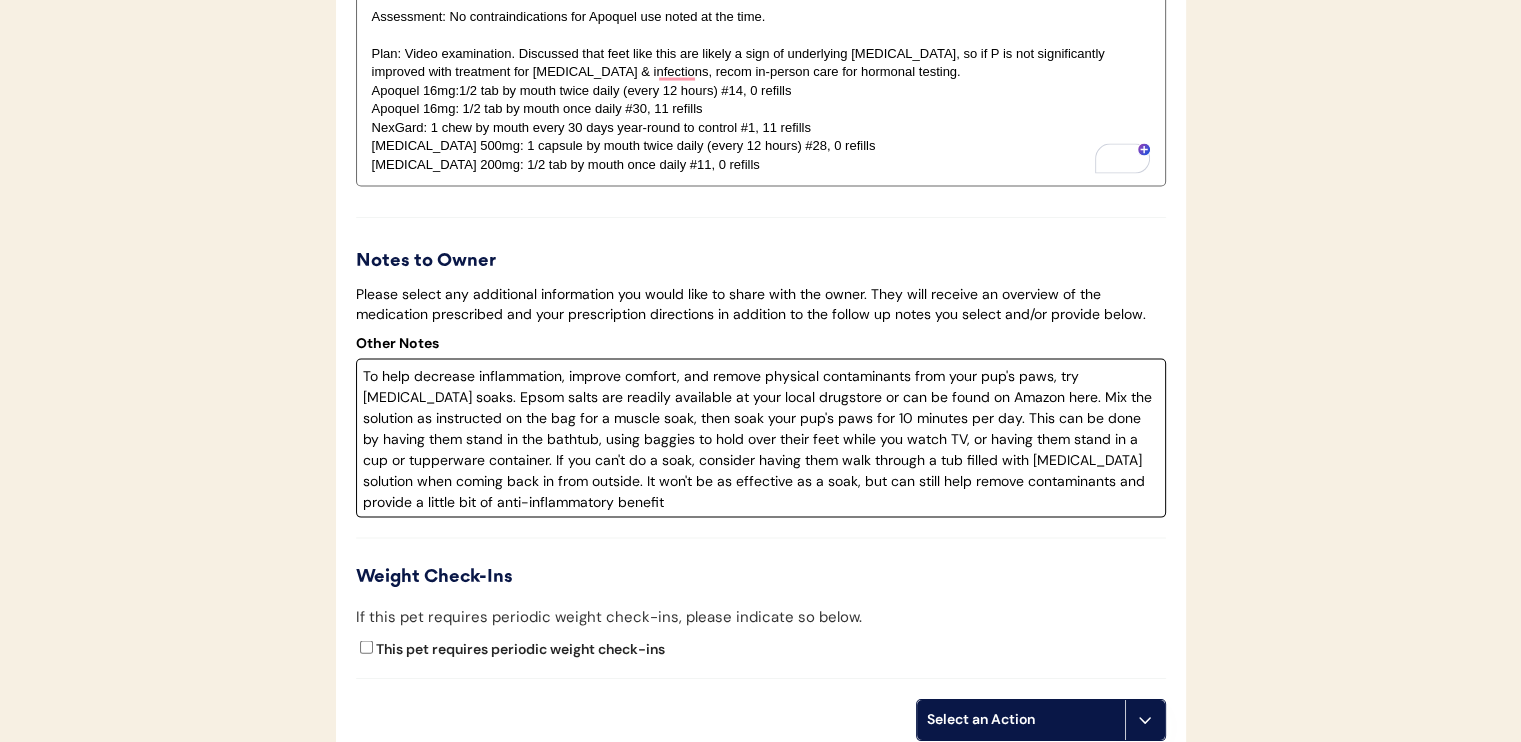 type on "To help decrease inflammation, improve comfort, and remove physical contaminants from your pup's paws, try [MEDICAL_DATA] soaks. Epsom salts are readily available at your local drugstore or can be found on Amazon here. Mix the solution as instructed on the bag for a muscle soak, then soak your pup's paws for 10 minutes per day. This can be done by having them stand in the bathtub, using baggies to hold over their feet while you watch TV, or having them stand in a cup or tupperware container. If you can't do a soak, consider having them walk through a tub filled with [MEDICAL_DATA] solution when coming back in from outside. It won't be as effective as a soak, but can still help remove contaminants and provide a little bit of anti-inflammatory benefit." 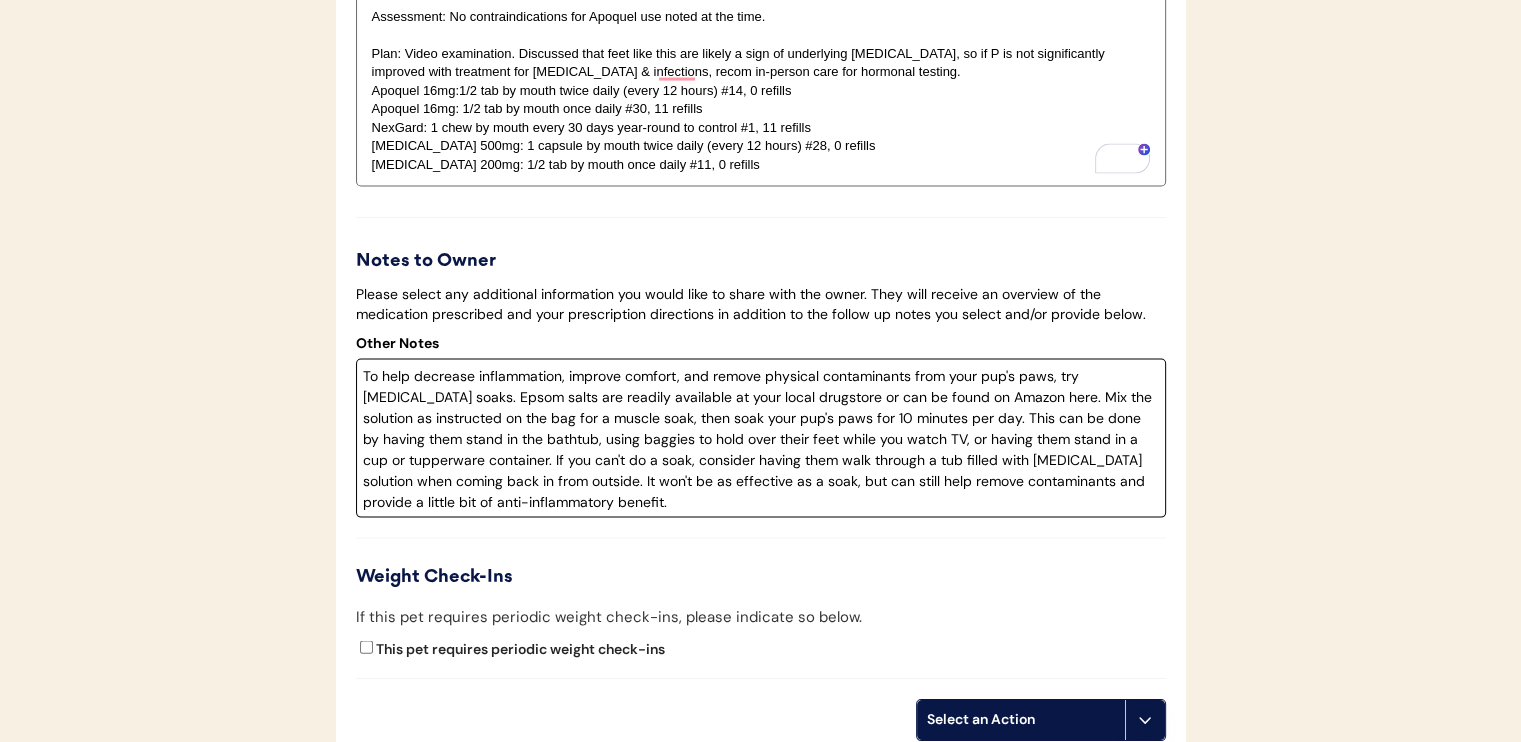 drag, startPoint x: 592, startPoint y: 531, endPoint x: 355, endPoint y: 387, distance: 277.3175 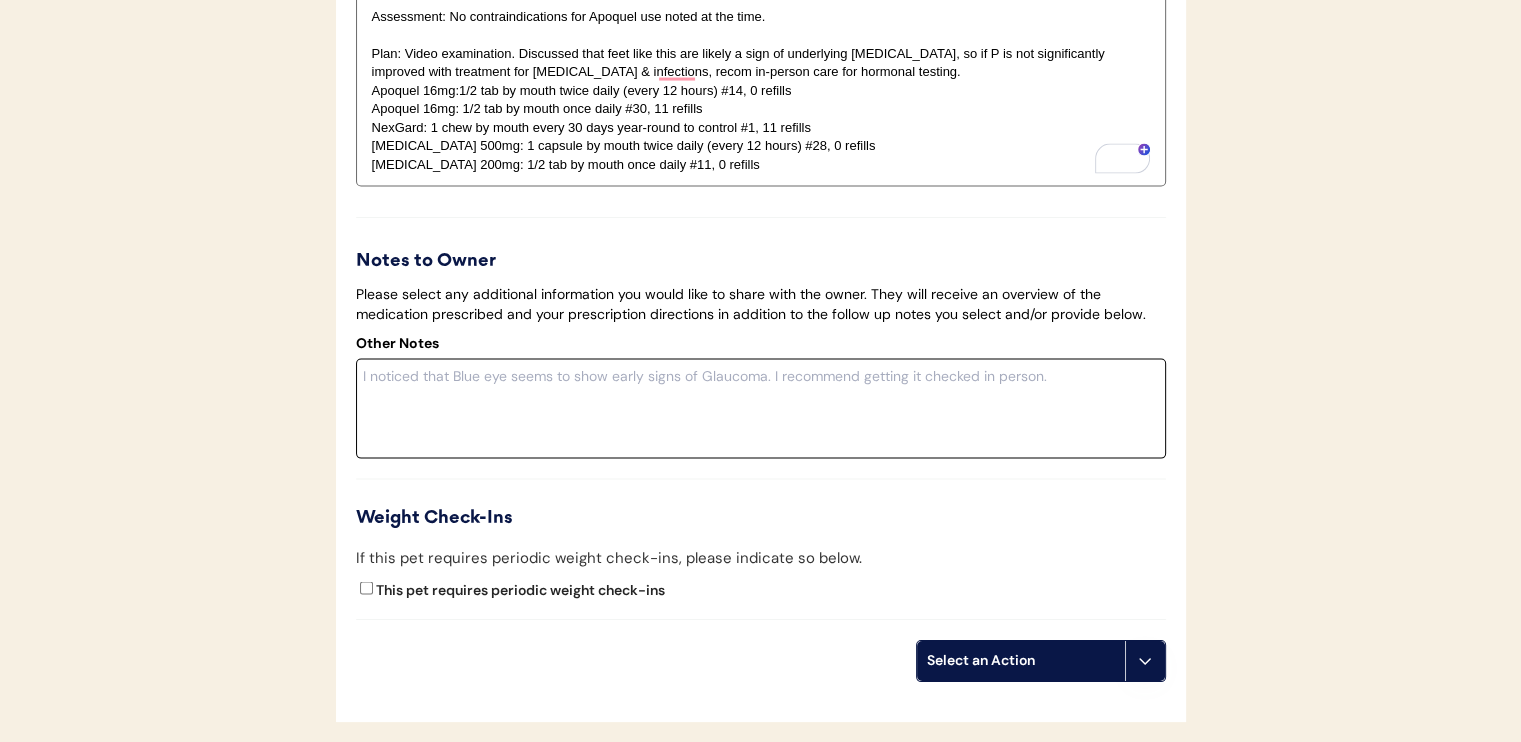 click at bounding box center [0, -3358] 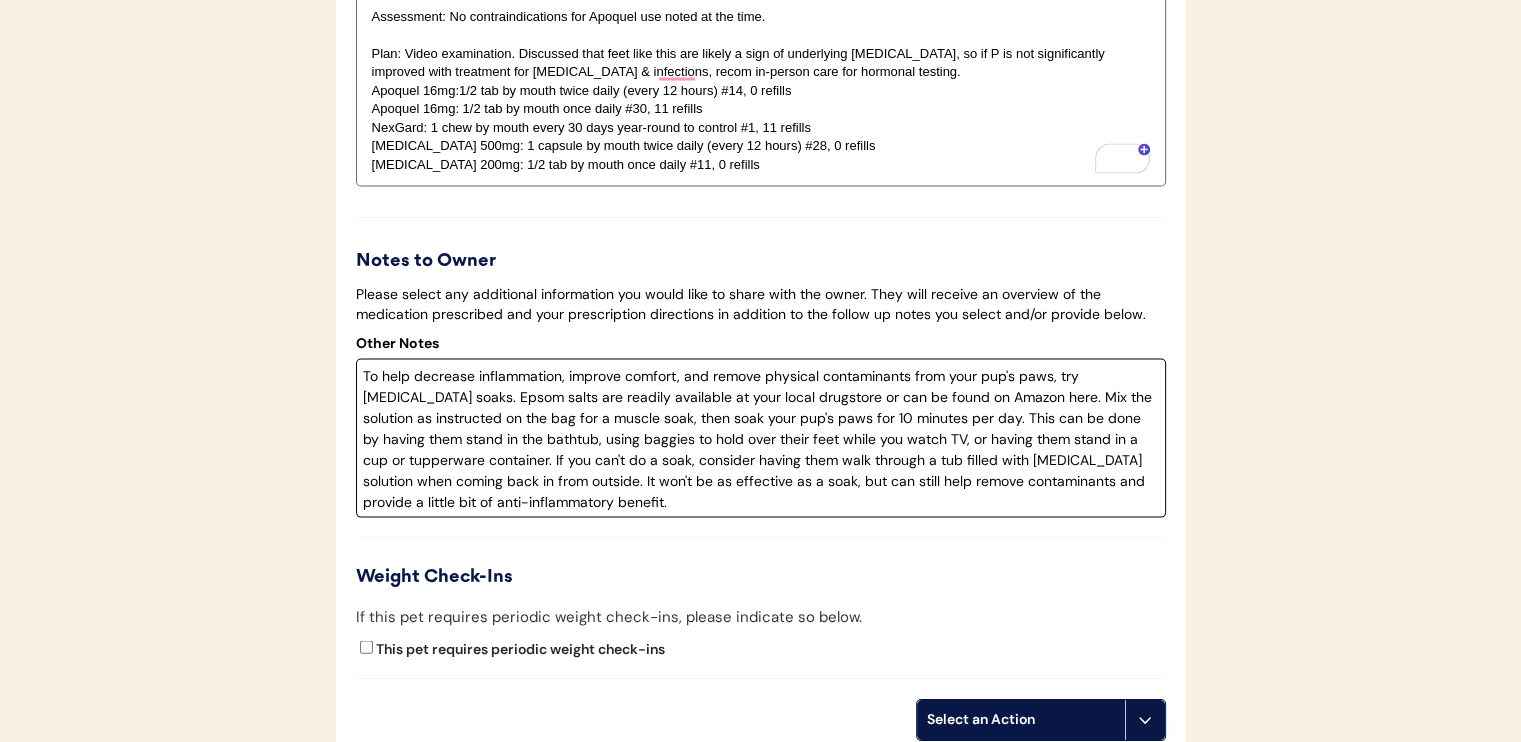 click on "To help decrease inflammation, improve comfort, and remove physical contaminants from your pup's paws, try [MEDICAL_DATA] soaks. Epsom salts are readily available at your local drugstore or can be found on Amazon here. Mix the solution as instructed on the bag for a muscle soak, then soak your pup's paws for 10 minutes per day. This can be done by having them stand in the bathtub, using baggies to hold over their feet while you watch TV, or having them stand in a cup or tupperware container. If you can't do a soak, consider having them walk through a tub filled with [MEDICAL_DATA] solution when coming back in from outside. It won't be as effective as a soak, but can still help remove contaminants and provide a little bit of anti-inflammatory benefit." at bounding box center [761, 438] 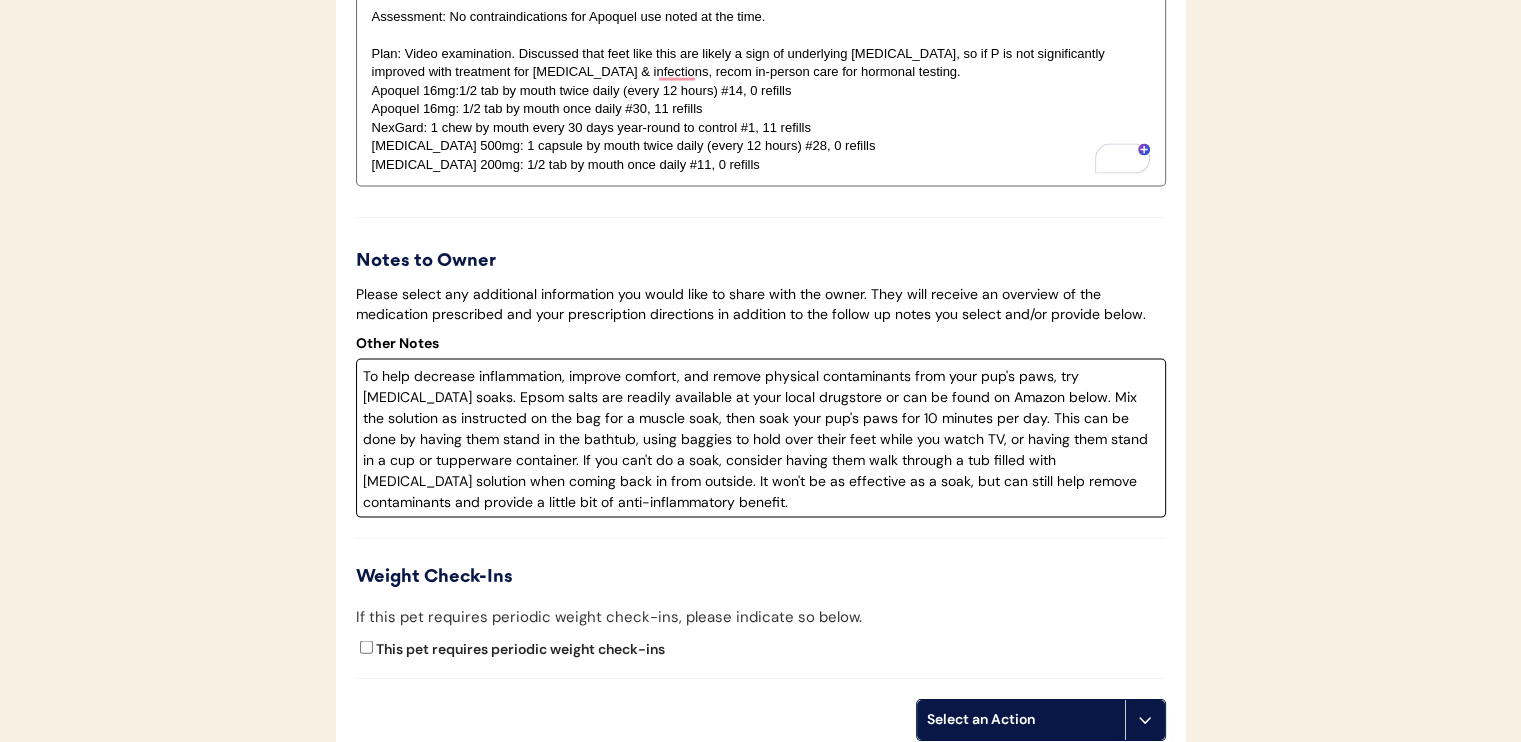 click on "To help decrease inflammation, improve comfort, and remove physical contaminants from your pup's paws, try [MEDICAL_DATA] soaks. Epsom salts are readily available at your local drugstore or can be found on Amazon below. Mix the solution as instructed on the bag for a muscle soak, then soak your pup's paws for 10 minutes per day. This can be done by having them stand in the bathtub, using baggies to hold over their feet while you watch TV, or having them stand in a cup or tupperware container. If you can't do a soak, consider having them walk through a tub filled with [MEDICAL_DATA] solution when coming back in from outside. It won't be as effective as a soak, but can still help remove contaminants and provide a little bit of anti-inflammatory benefit." at bounding box center (761, 438) 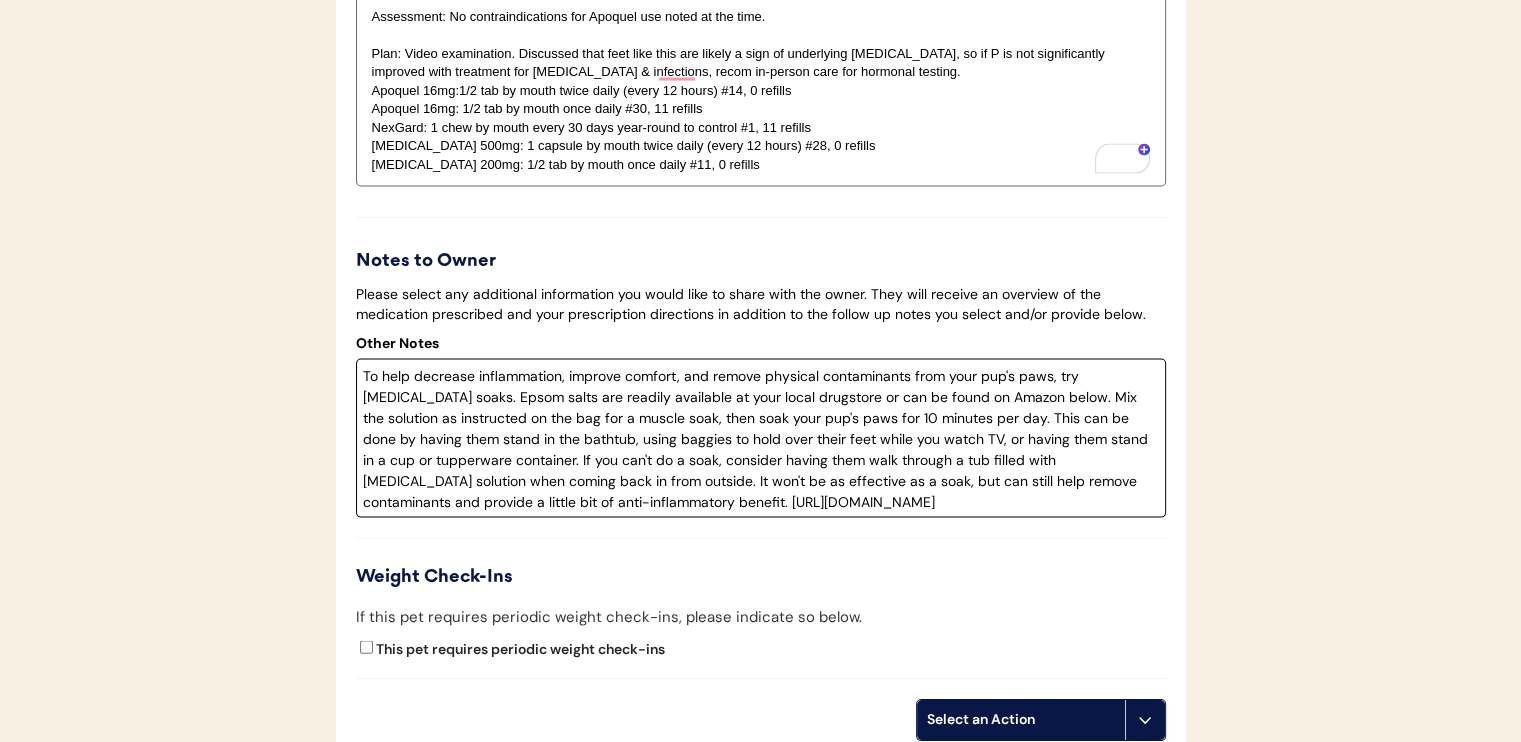 click at bounding box center (0, -3358) 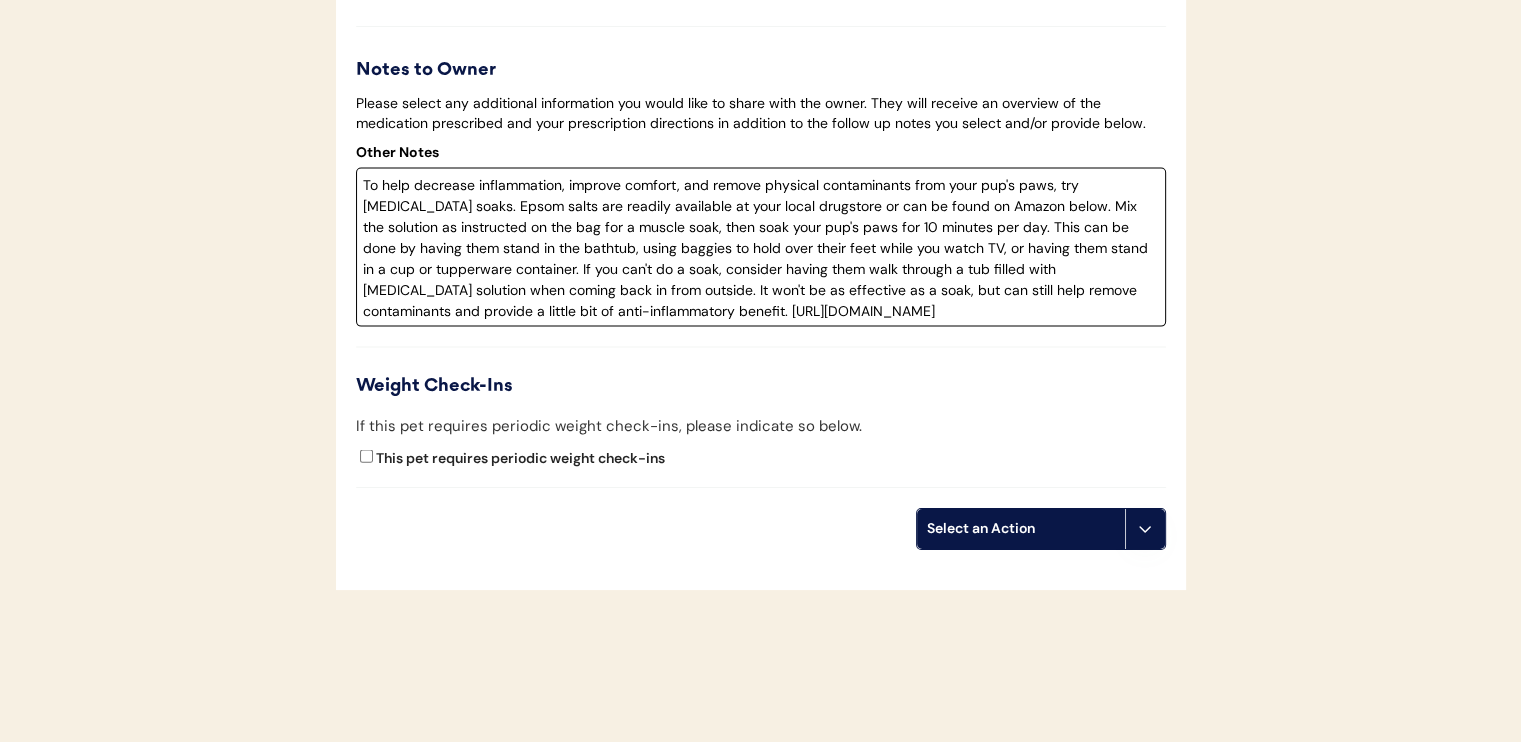 scroll, scrollTop: 4300, scrollLeft: 0, axis: vertical 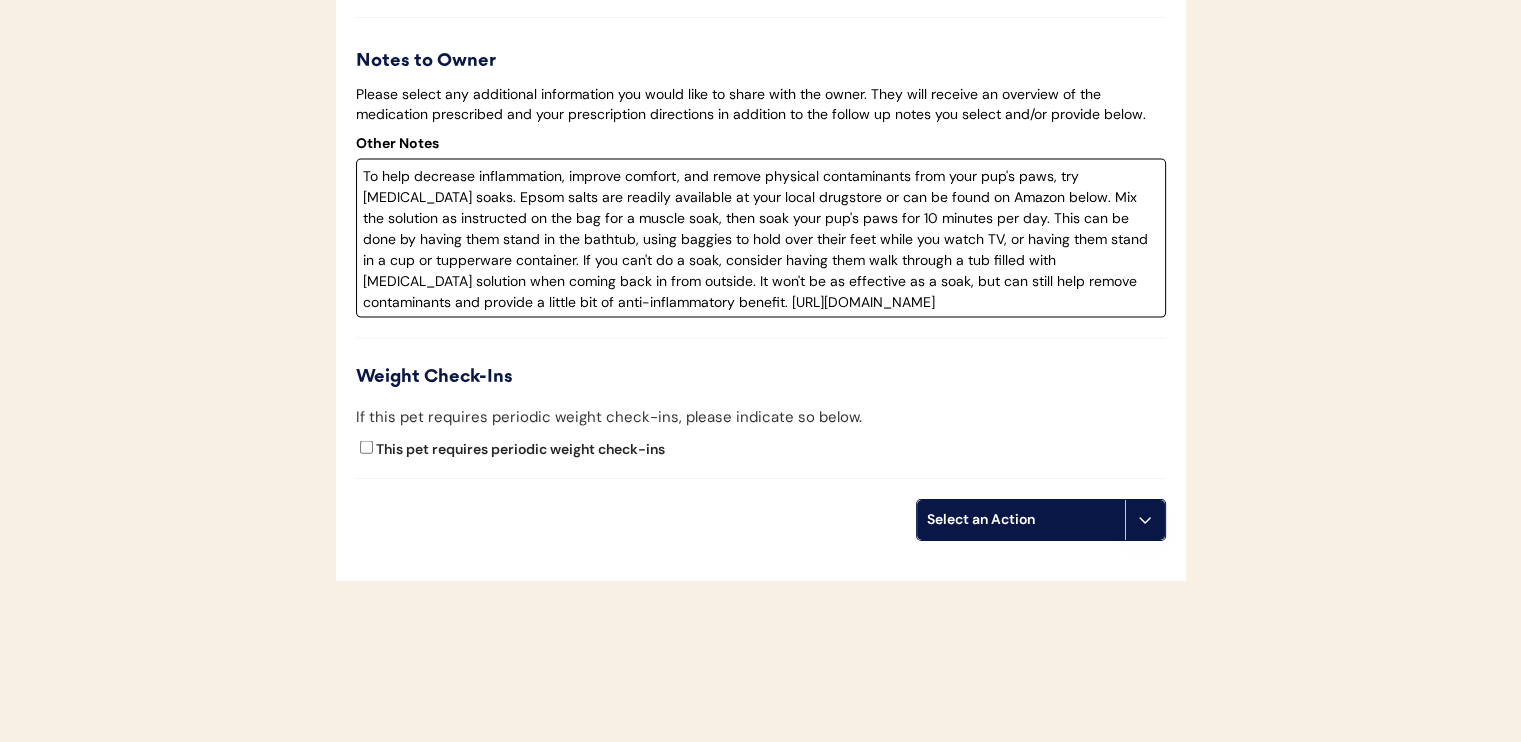 type on "To help decrease inflammation, improve comfort, and remove physical contaminants from your pup's paws, try [MEDICAL_DATA] soaks. Epsom salts are readily available at your local drugstore or can be found on Amazon below. Mix the solution as instructed on the bag for a muscle soak, then soak your pup's paws for 10 minutes per day. This can be done by having them stand in the bathtub, using baggies to hold over their feet while you watch TV, or having them stand in a cup or tupperware container. If you can't do a soak, consider having them walk through a tub filled with [MEDICAL_DATA] solution when coming back in from outside. It won't be as effective as a soak, but can still help remove contaminants and provide a little bit of anti-inflammatory benefit. [URL][DOMAIN_NAME]" 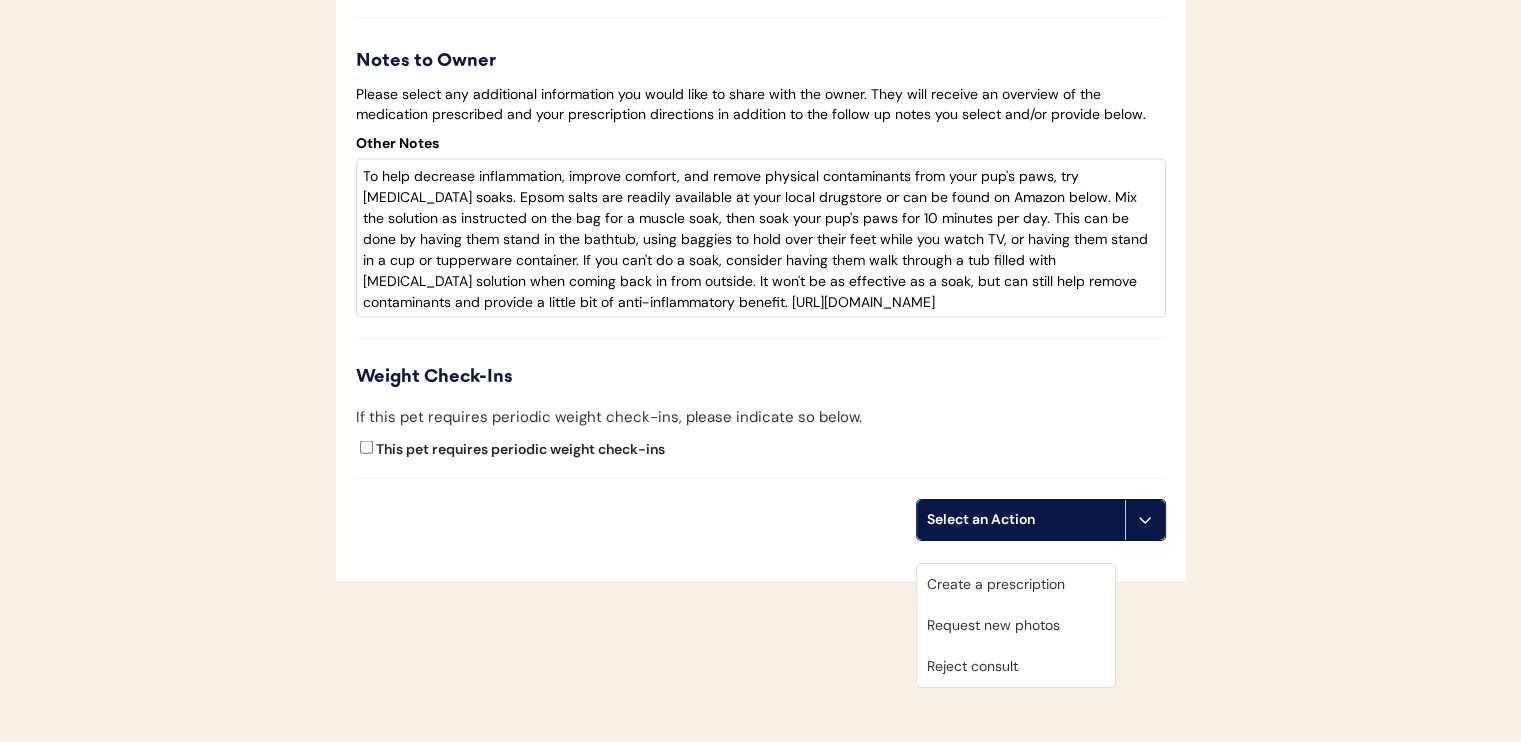 click on "Create a prescription" at bounding box center [1016, 584] 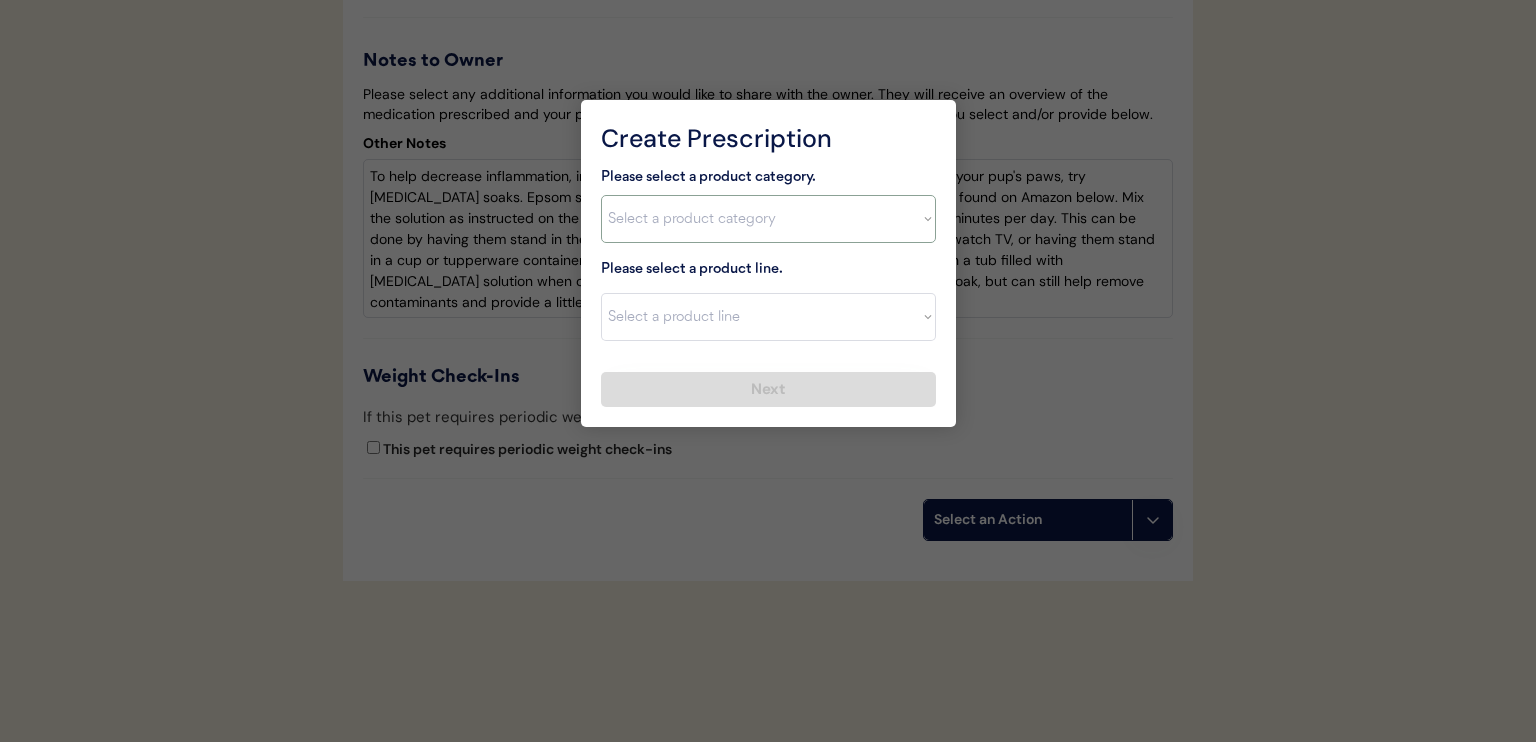click on "Select a product category [MEDICAL_DATA] Antibiotics Anxiety Combo [MEDICAL_DATA] Prevention Flea & Tick [MEDICAL_DATA]" at bounding box center [768, 219] 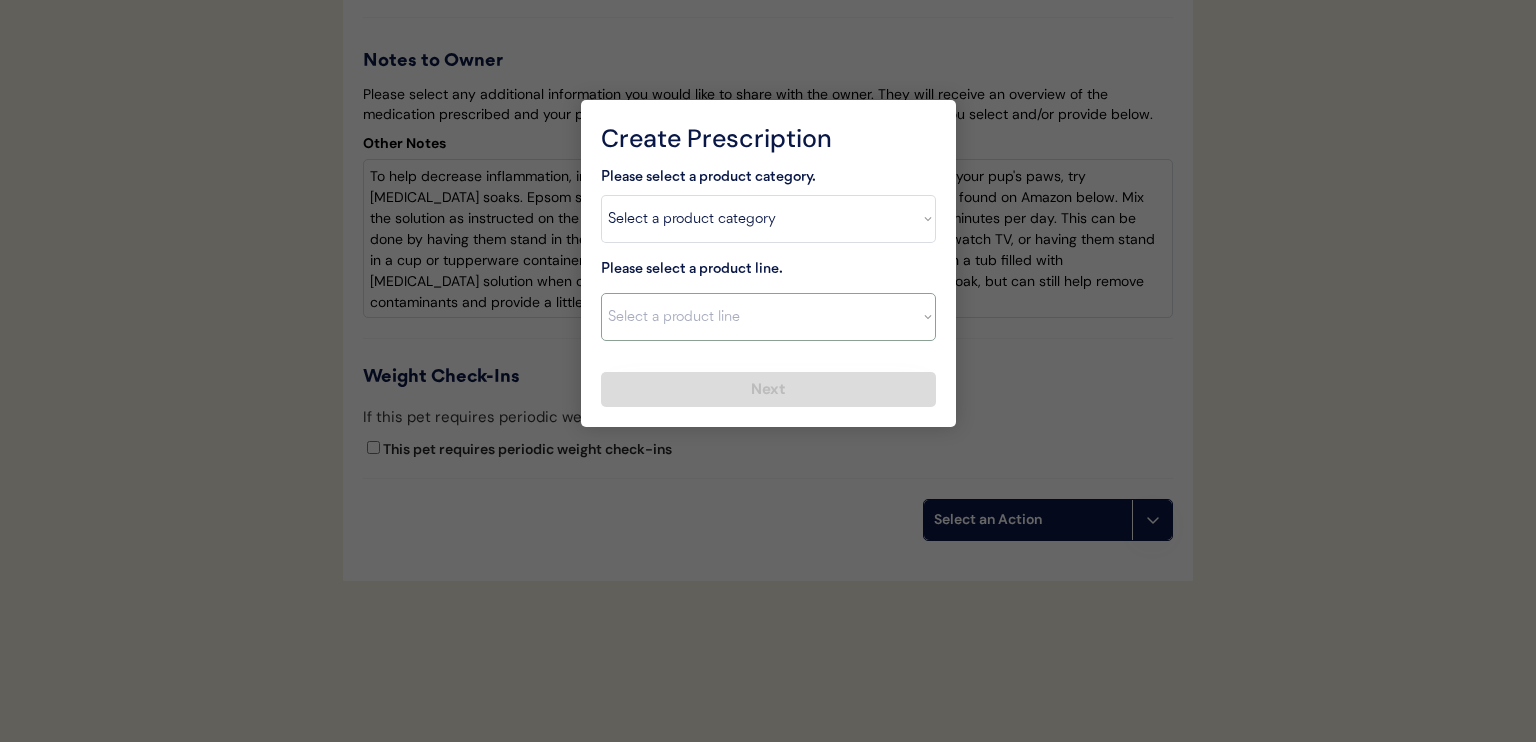 click on "Select a product line Apoquel Chewable Tablet Apoquel Tablet [MEDICAL_DATA] DermaBenSs Shampoo [MEDICAL_DATA] Mal-A-Ket Shampoo Mal-A-Ket Wipes Malaseb Shampoo MiconaHex+Triz Mousse MiconaHex+Triz Wipes [MEDICAL_DATA] [MEDICAL_DATA]-P" at bounding box center (768, 317) 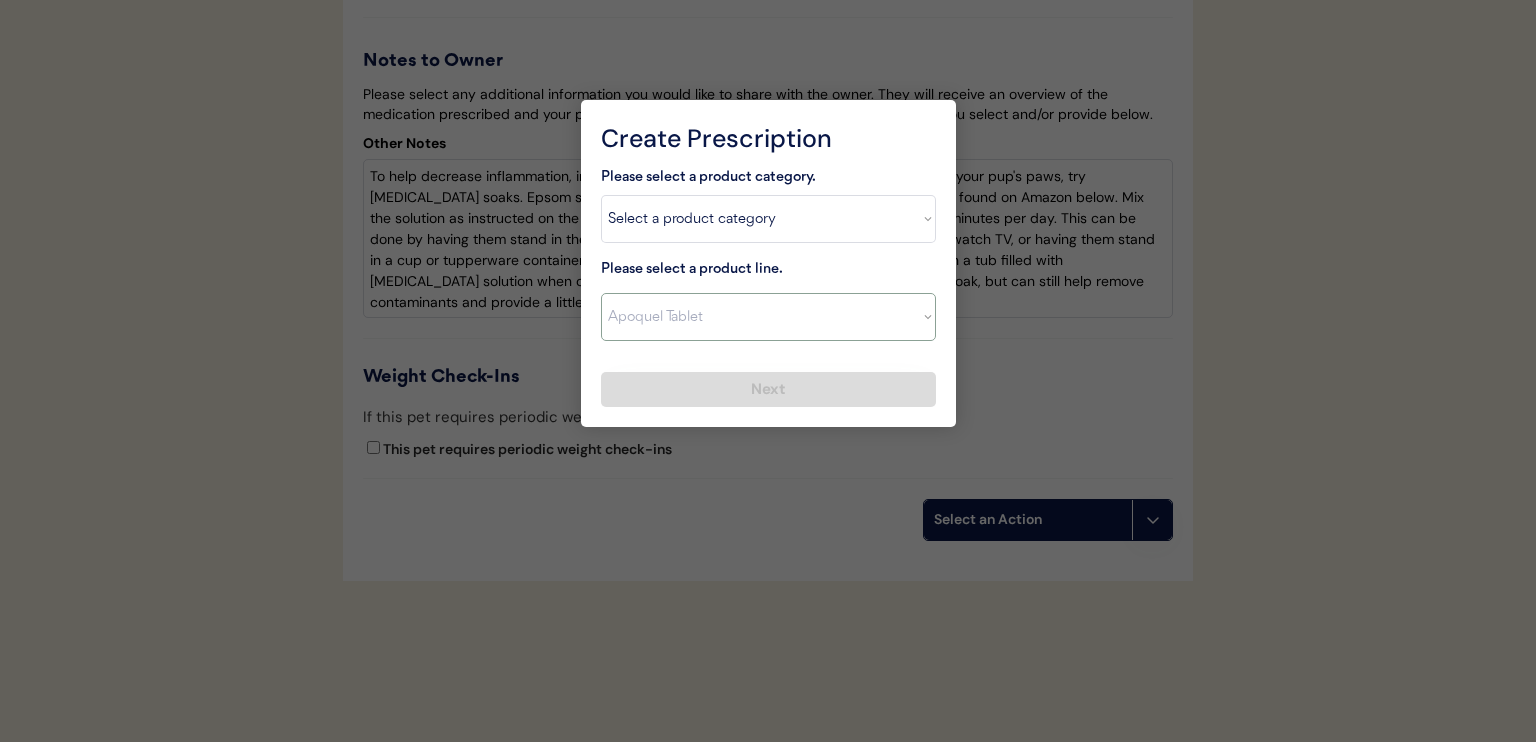 click on "Select a product line Apoquel Chewable Tablet Apoquel Tablet [MEDICAL_DATA] DermaBenSs Shampoo [MEDICAL_DATA] Mal-A-Ket Shampoo Mal-A-Ket Wipes Malaseb Shampoo MiconaHex+Triz Mousse MiconaHex+Triz Wipes [MEDICAL_DATA] [MEDICAL_DATA]-P" at bounding box center (768, 317) 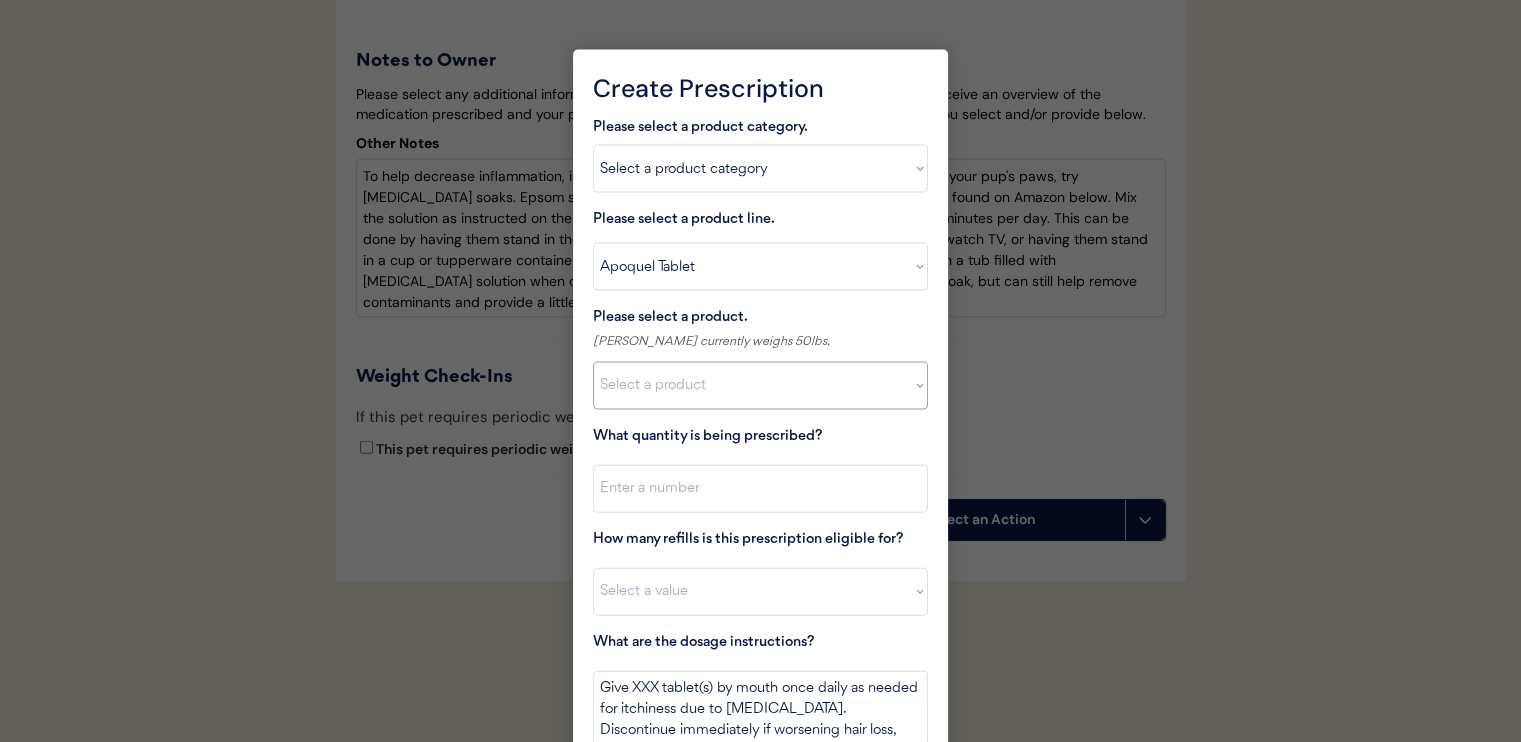 click on "Select a product Apoquel Tablet (16 mg) Apoquel Tablet (3.6 mg) Apoquel Tablet (5.4 mg)" at bounding box center (760, 386) 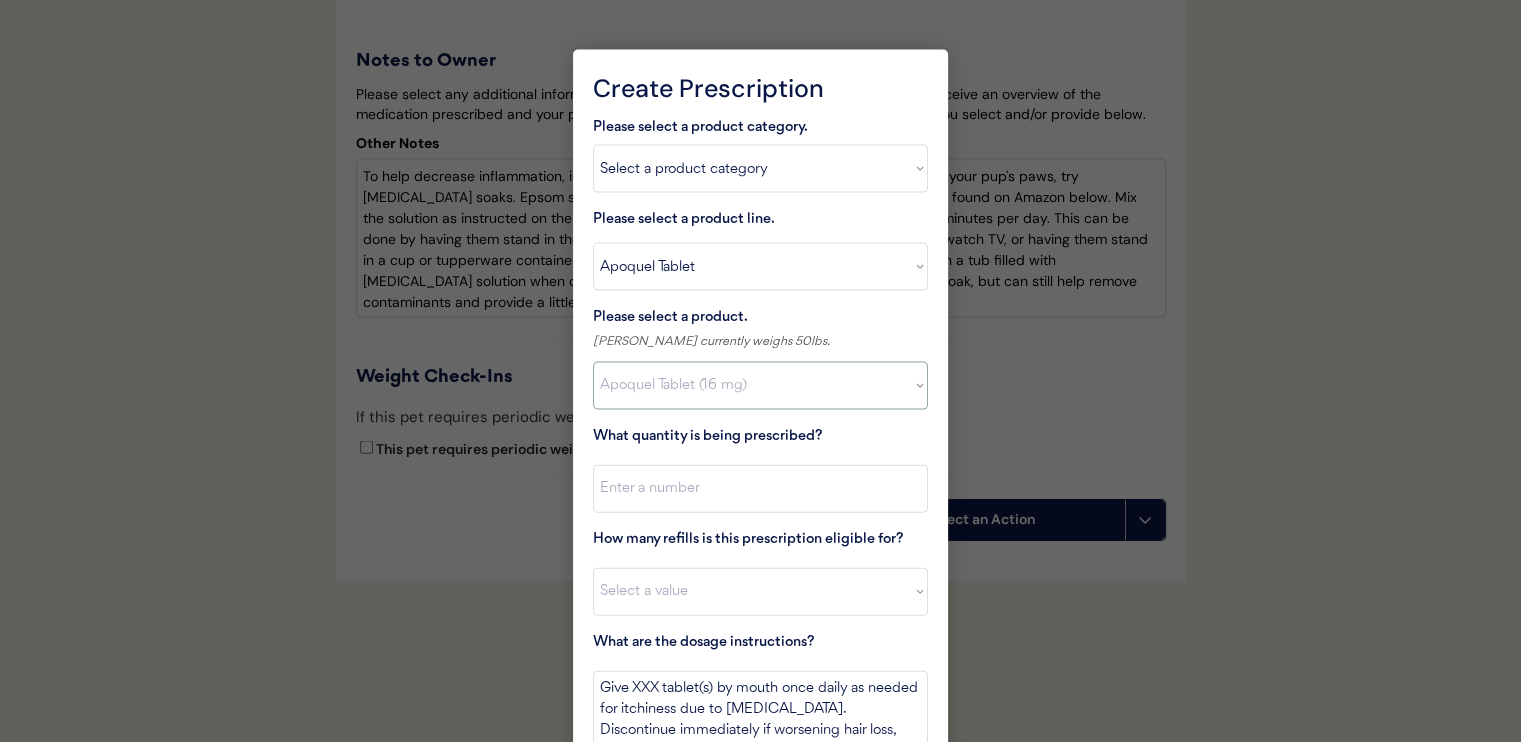 click on "Select a product Apoquel Tablet (16 mg) Apoquel Tablet (3.6 mg) Apoquel Tablet (5.4 mg)" at bounding box center [760, 386] 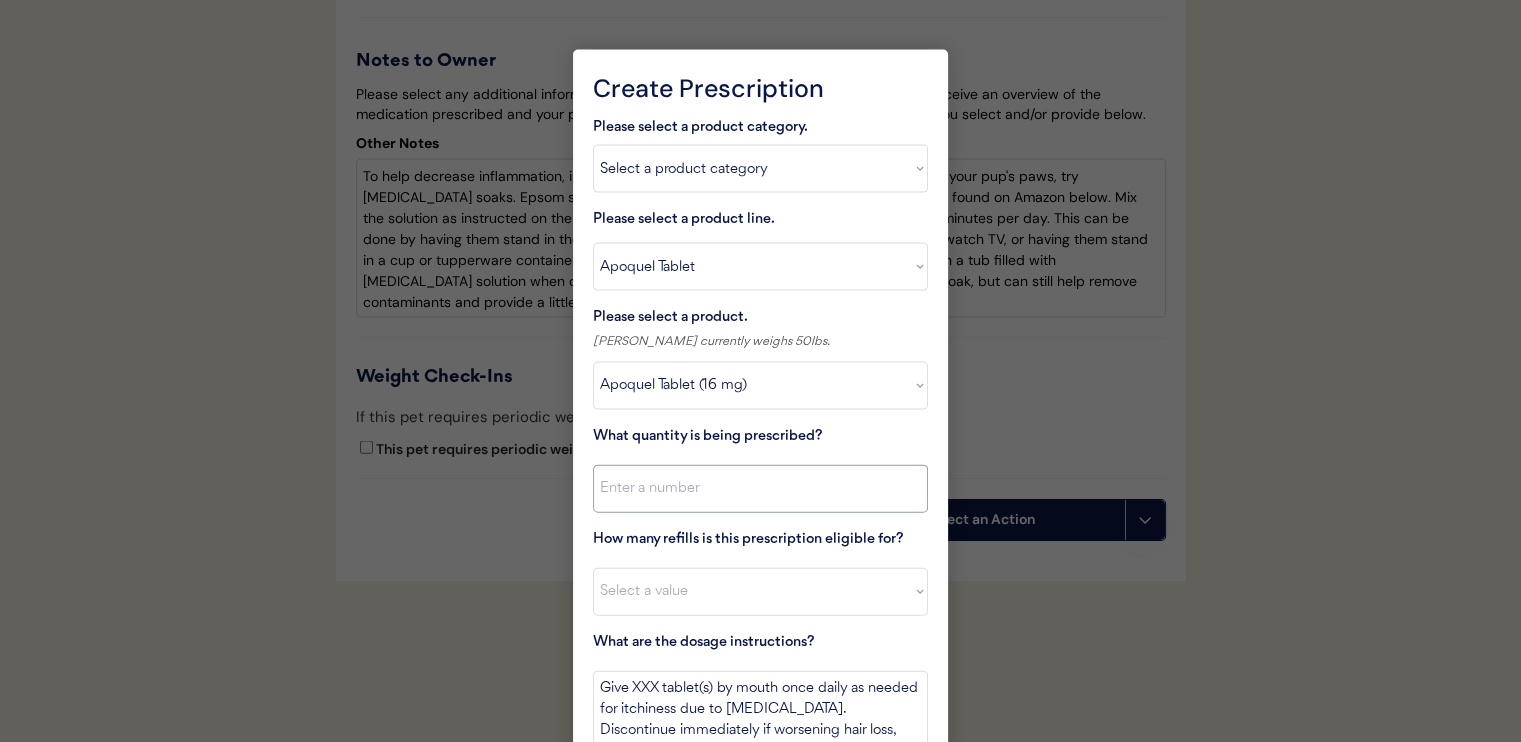 click at bounding box center [760, 489] 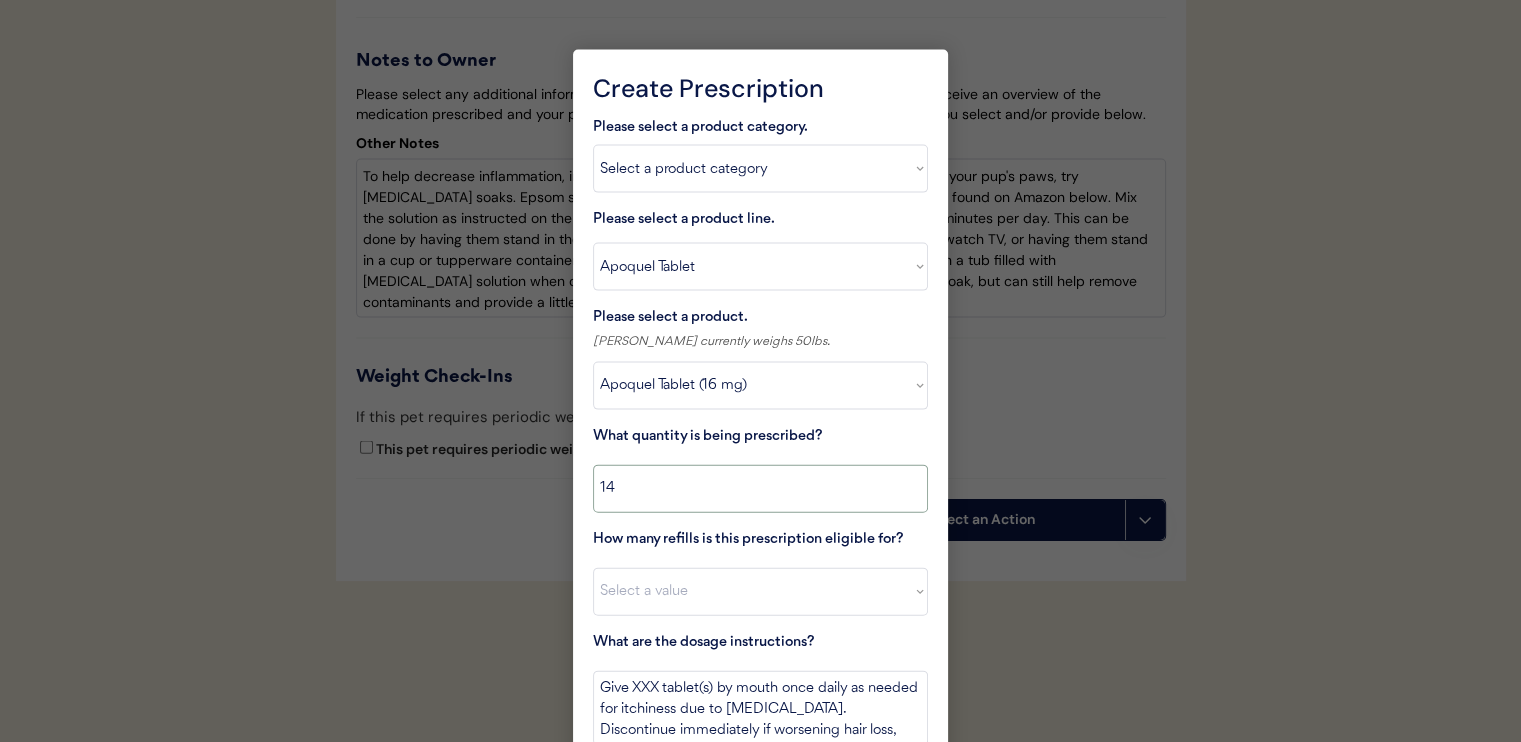 type on "14" 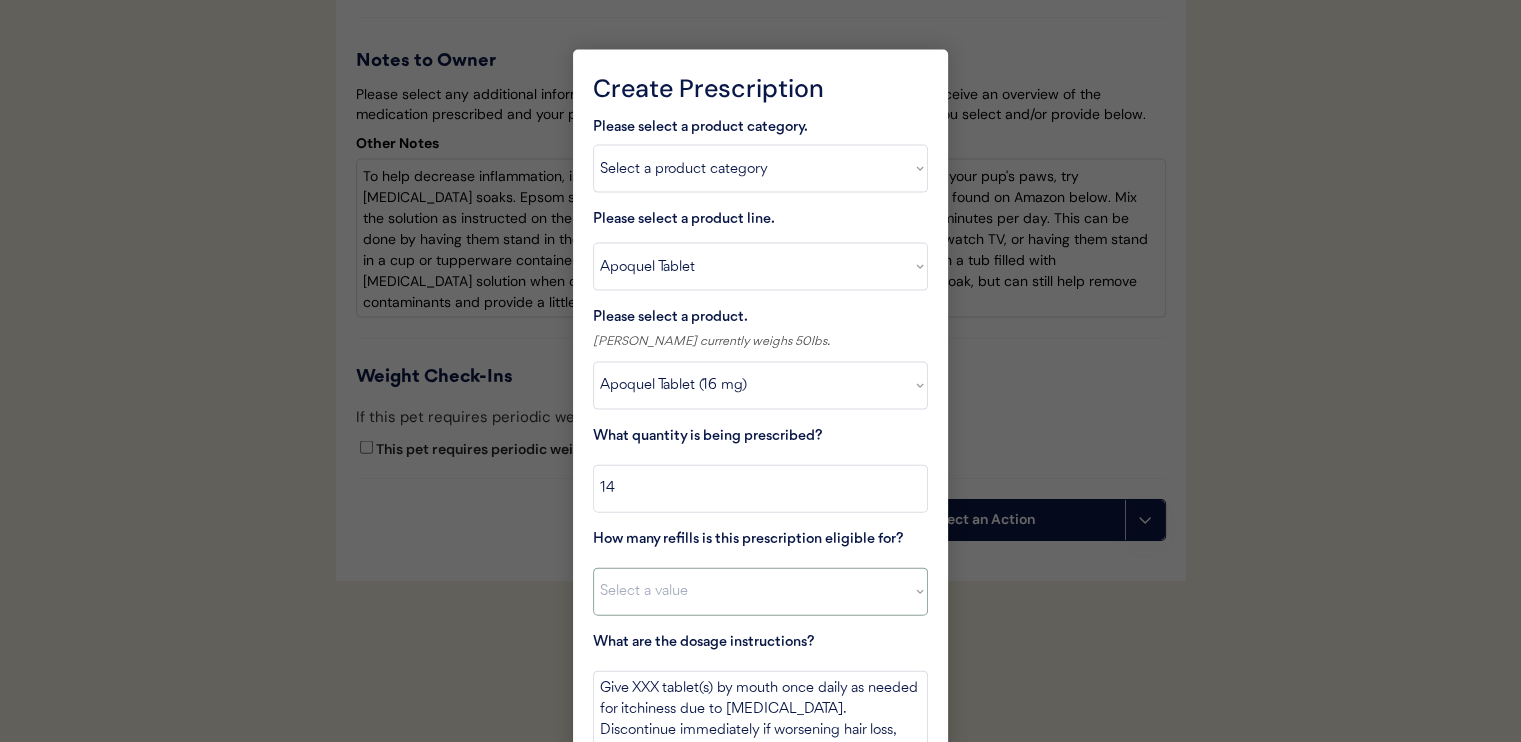 click on "Select a value 0 1 2 3 4 5 6 7 8 10 11" at bounding box center [760, 592] 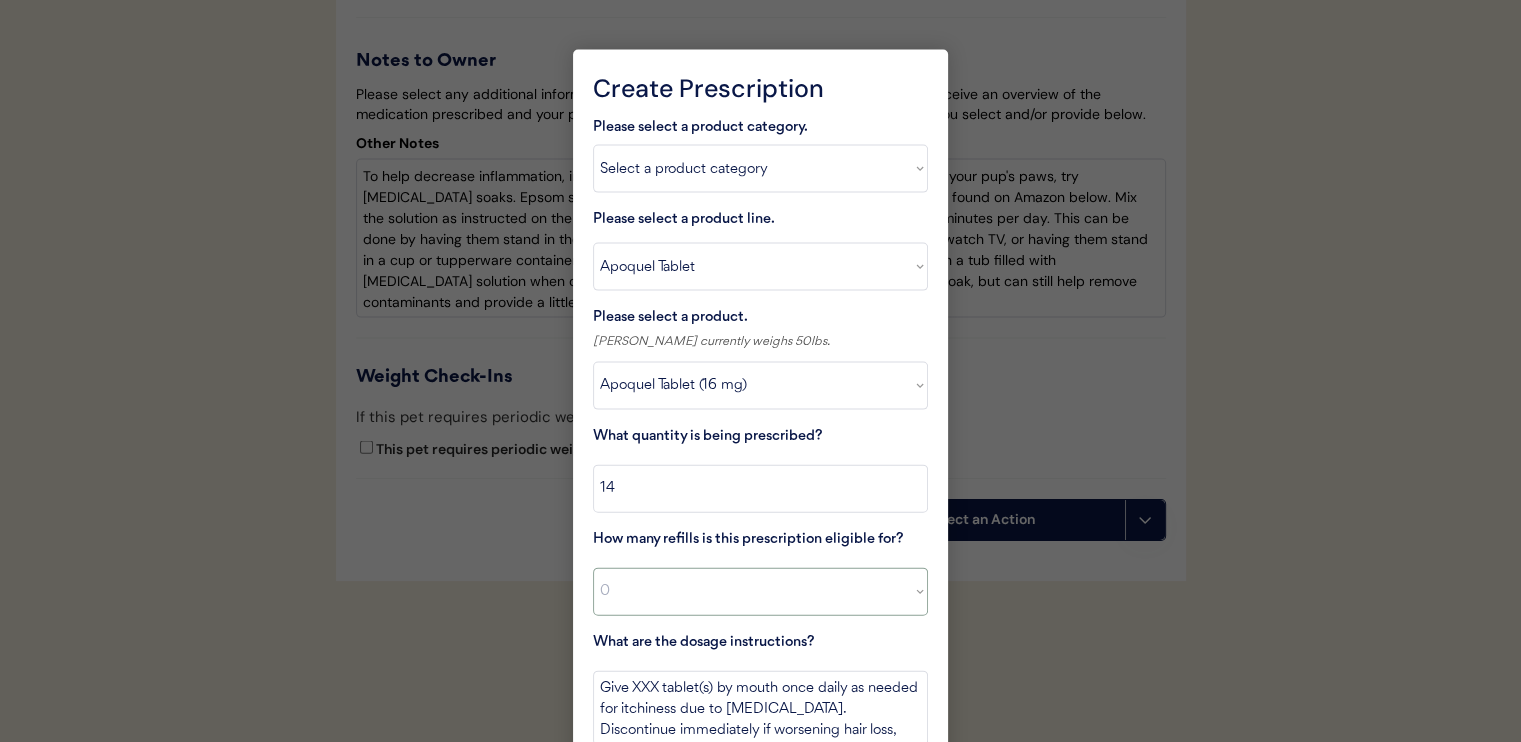 click on "Select a value 0 1 2 3 4 5 6 7 8 10 11" at bounding box center [760, 592] 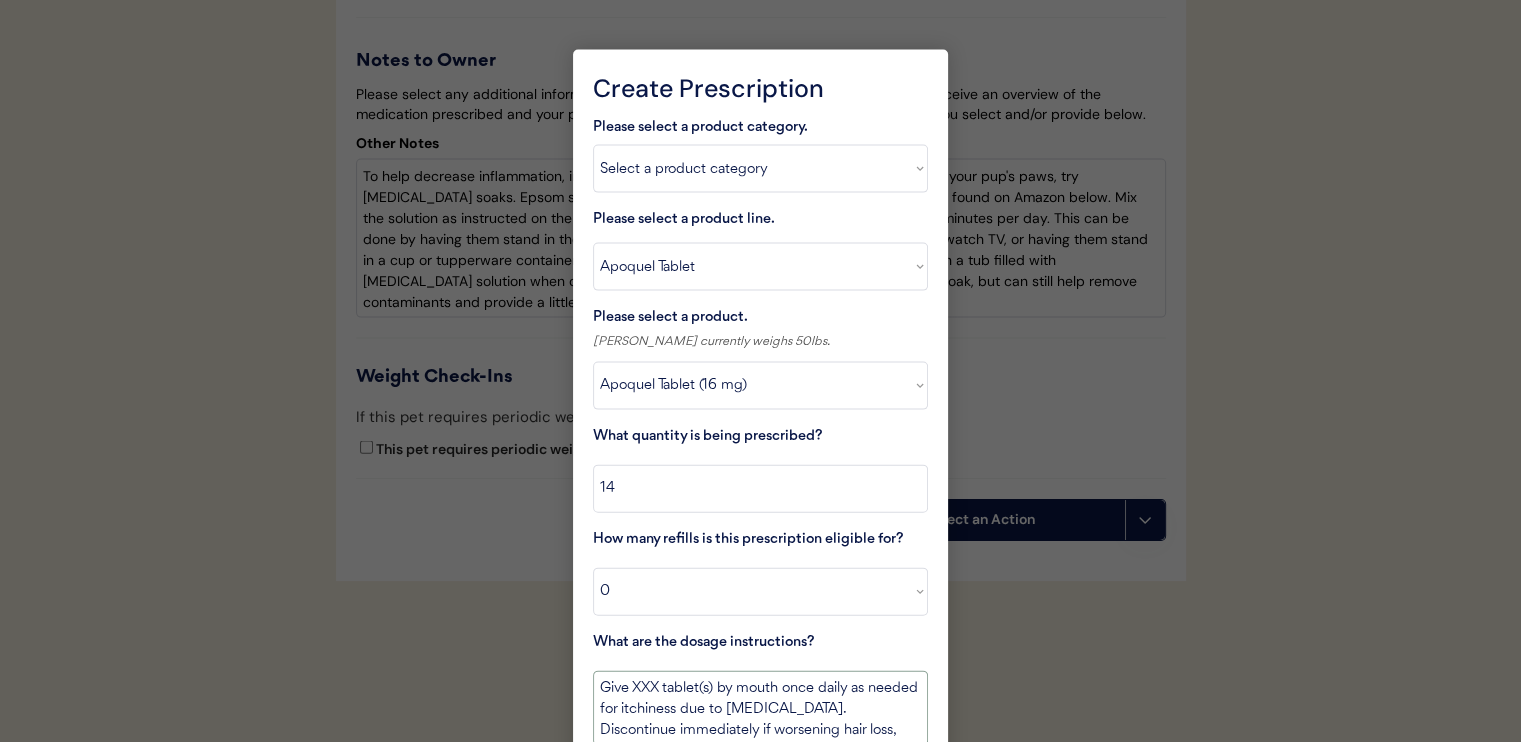 click on "Give XXX tablet(s) by mouth once daily as needed for itchiness due to [MEDICAL_DATA]. Discontinue immediately if worsening hair loss, rash, or numerous small lumps appear." at bounding box center (760, 708) 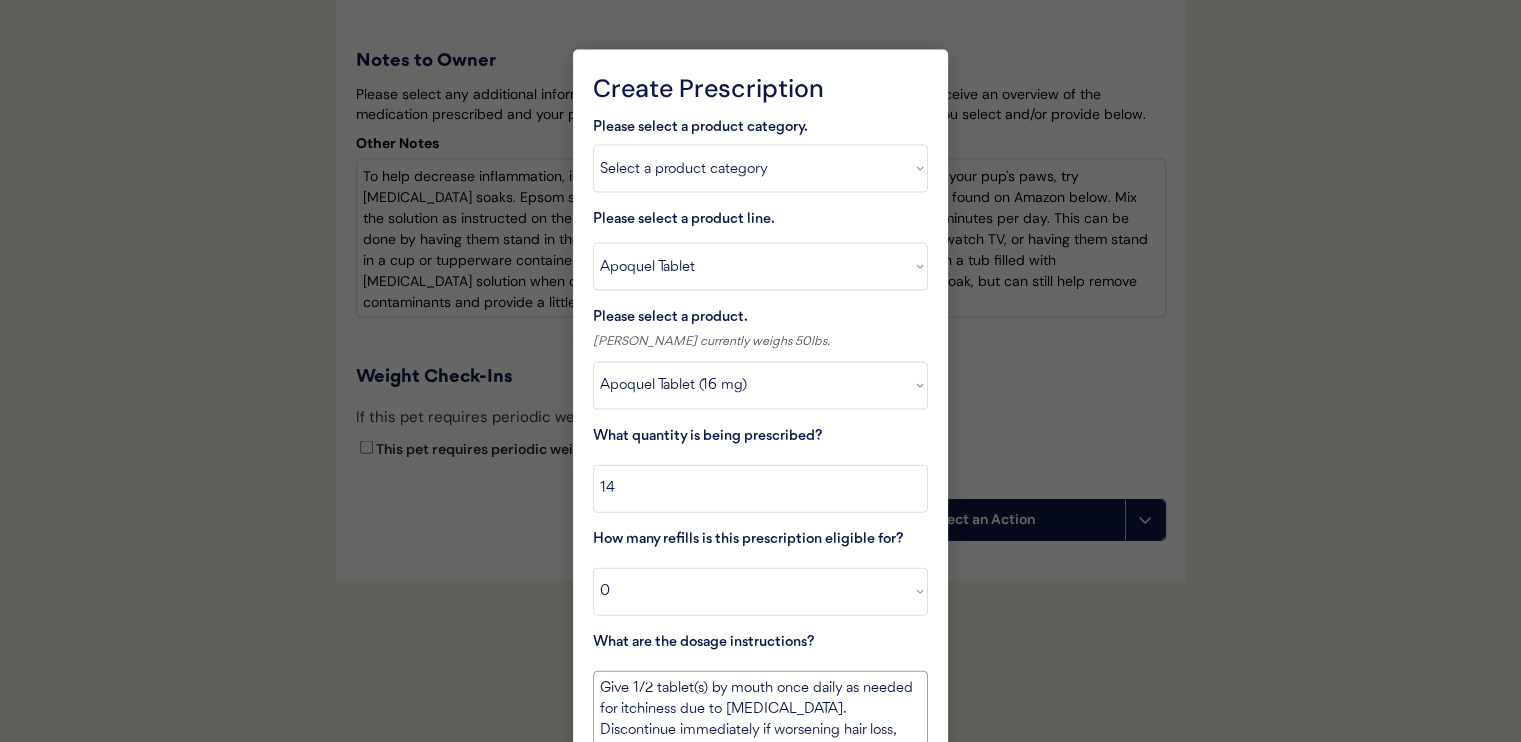 click on "Give 1/2 tablet(s) by mouth once daily as needed for itchiness due to [MEDICAL_DATA]. Discontinue immediately if worsening hair loss, rash, or numerous small lumps appear." at bounding box center [760, 708] 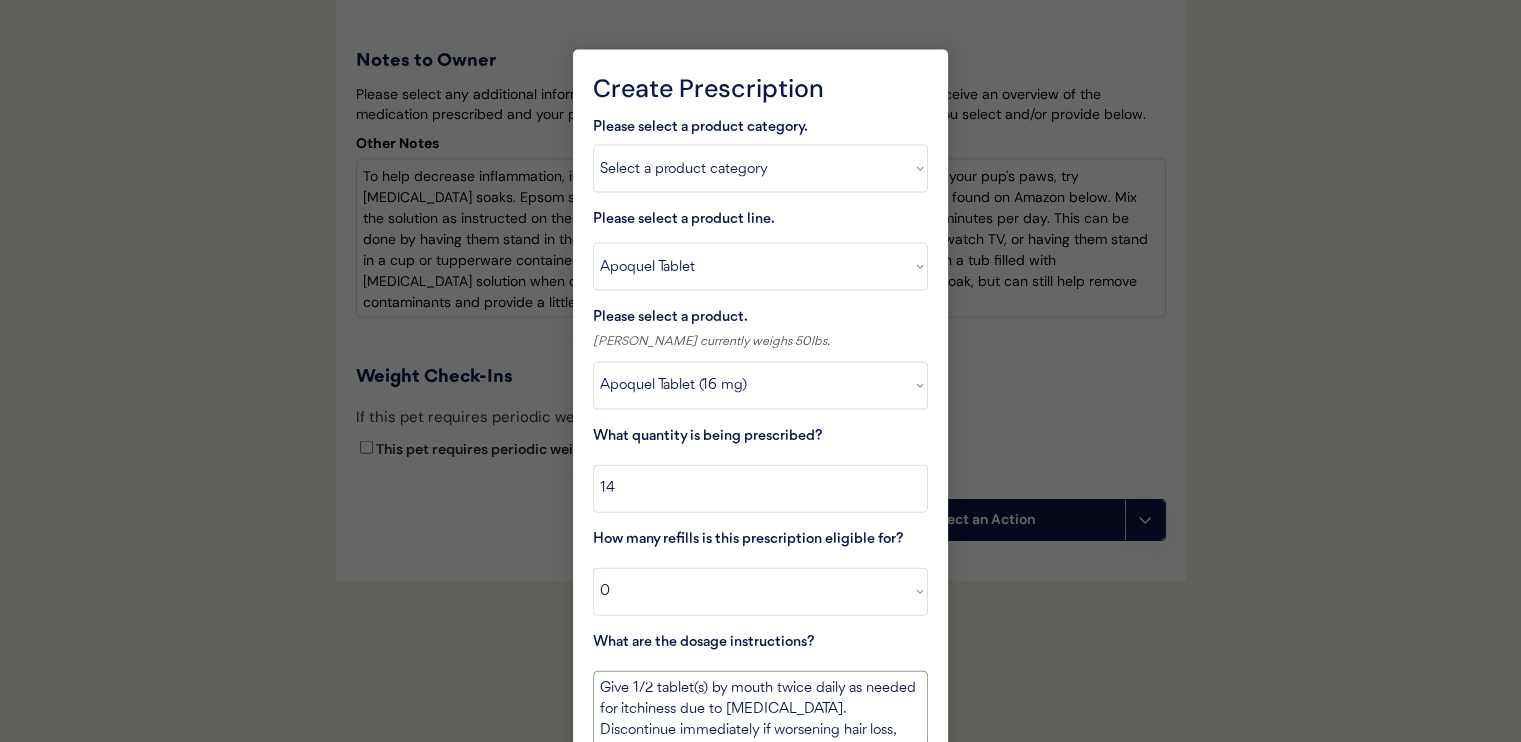 drag, startPoint x: 847, startPoint y: 687, endPoint x: 833, endPoint y: 702, distance: 20.518284 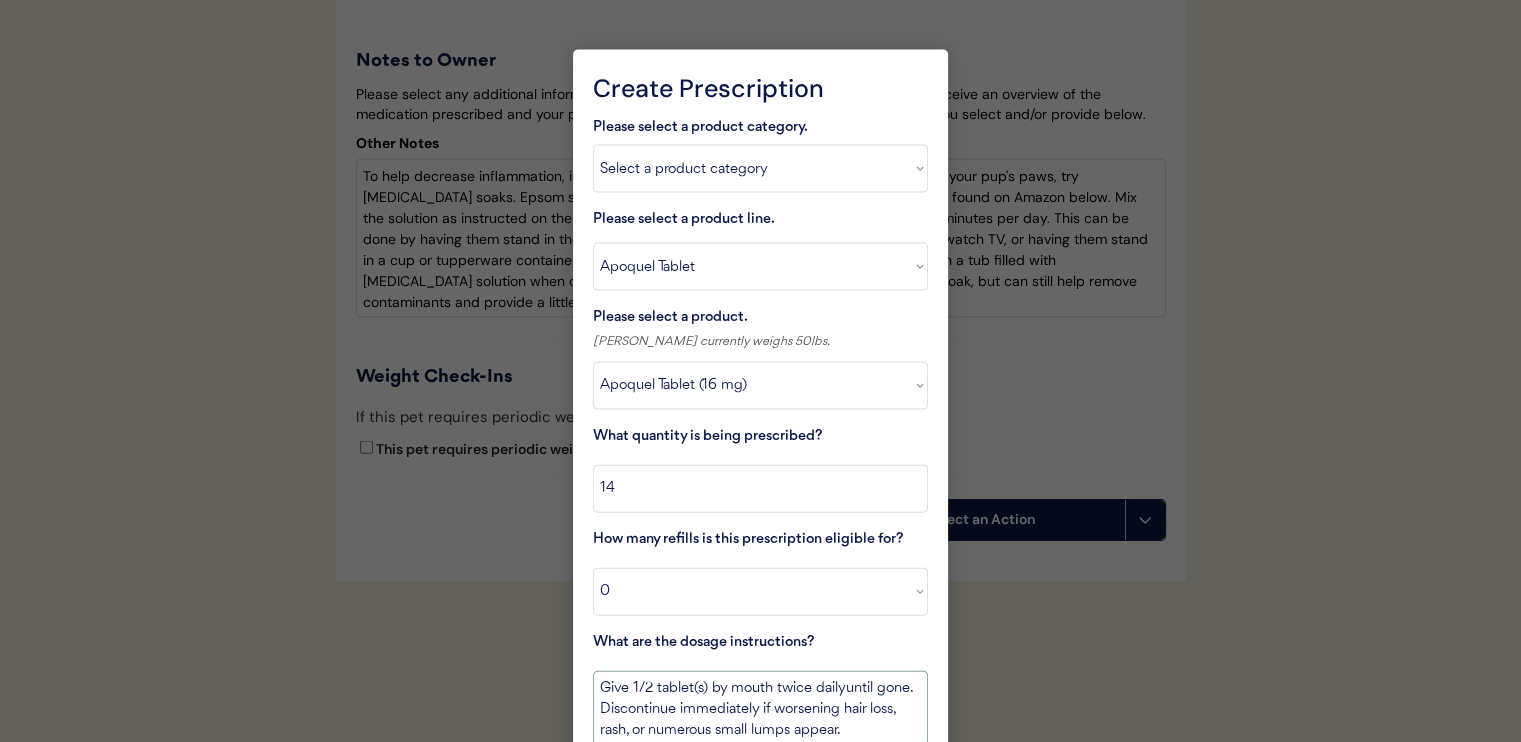 click on "Give 1/2 tablet(s) by mouth twice dailyuntil gone. Discontinue immediately if worsening hair loss, rash, or numerous small lumps appear." at bounding box center (760, 708) 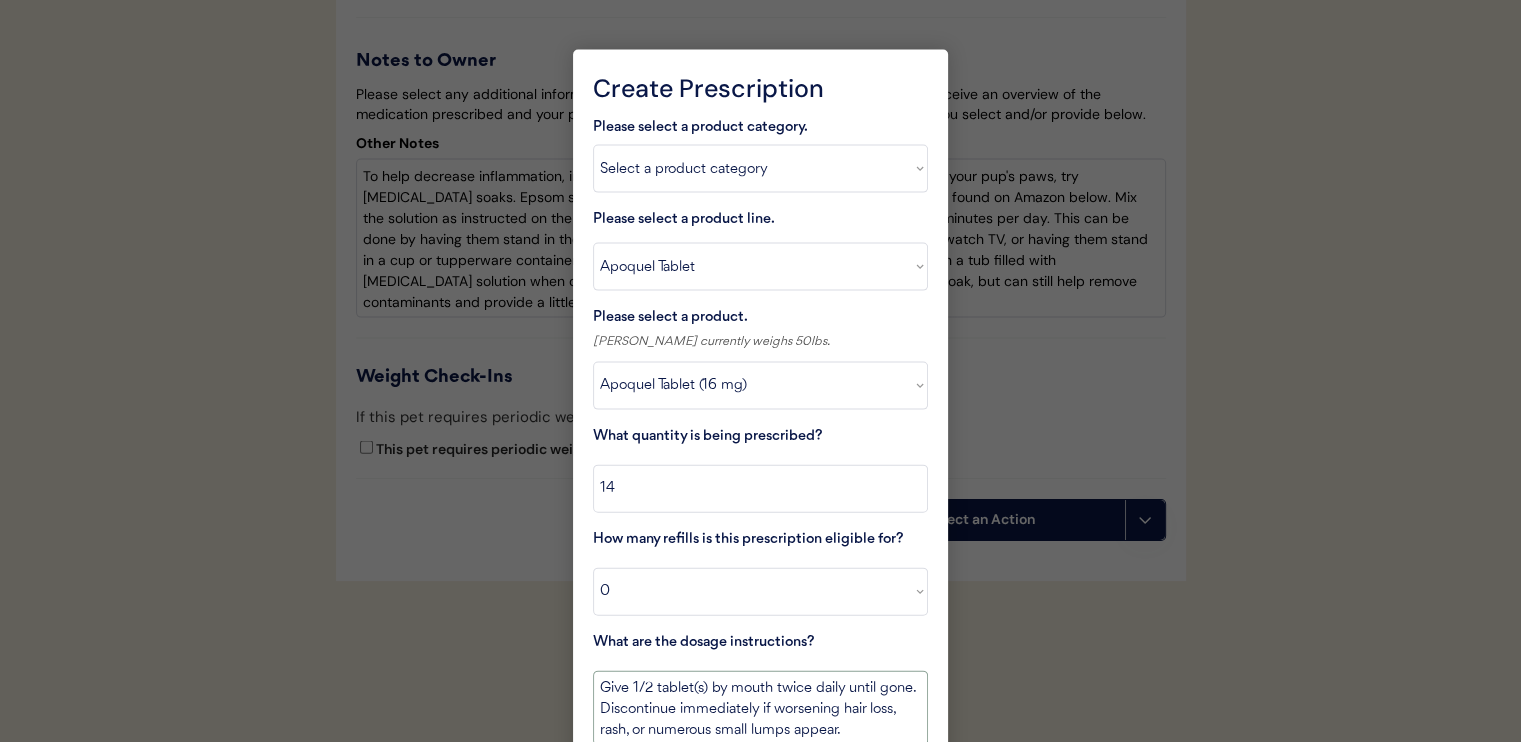 scroll, scrollTop: 1, scrollLeft: 0, axis: vertical 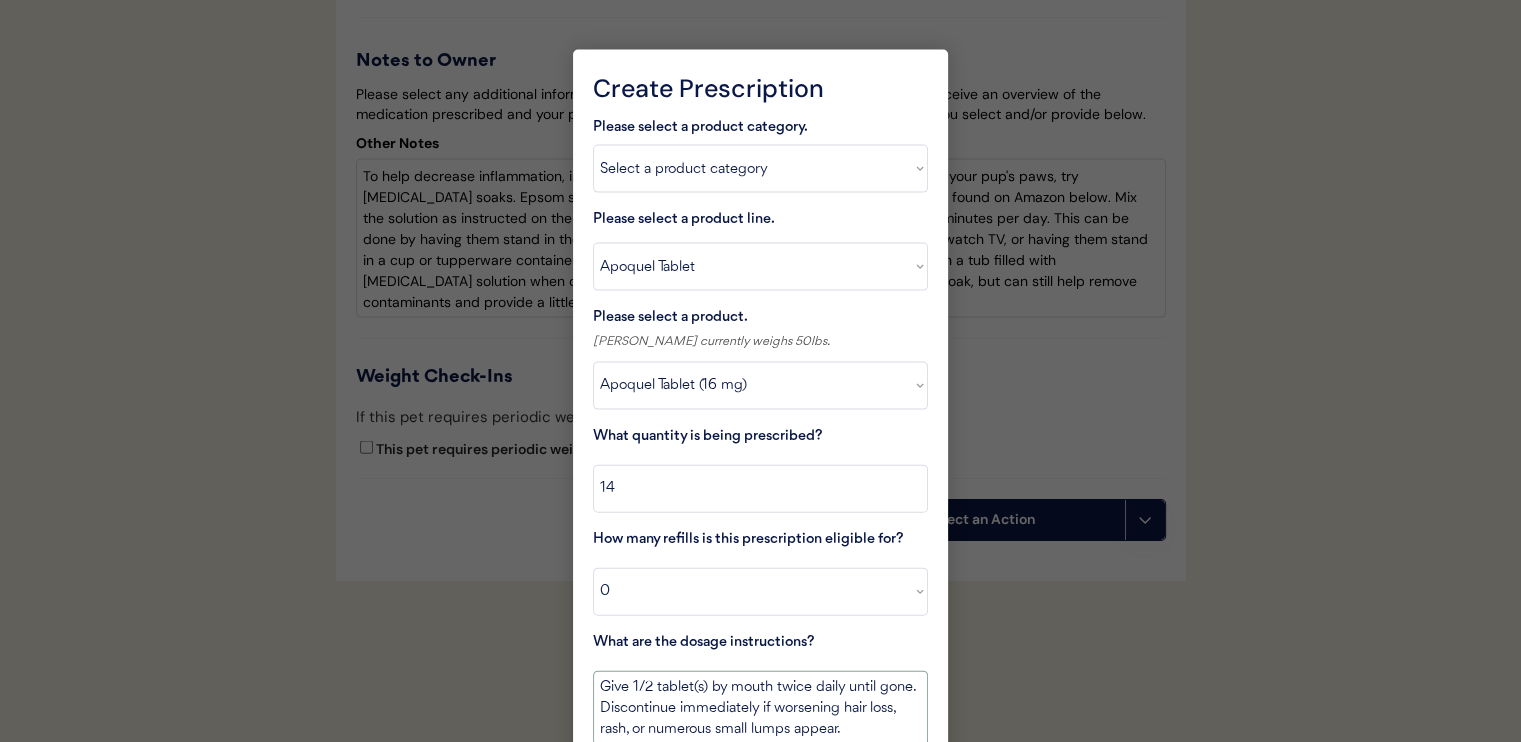 click on "Give 1/2 tablet(s) by mouth twice daily until gone. Discontinue immediately if worsening hair loss, rash, or numerous small lumps appear." at bounding box center [760, 708] 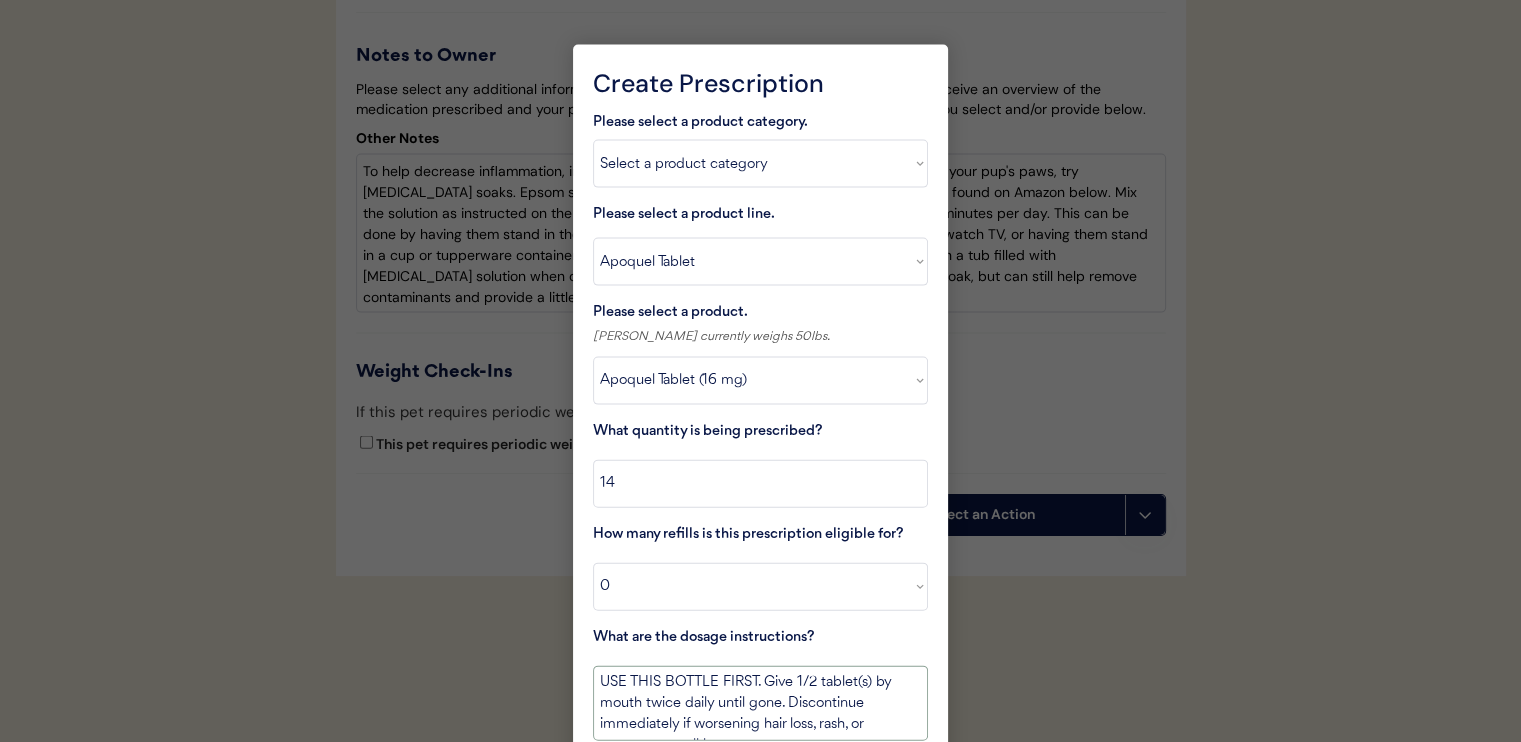 scroll, scrollTop: 4388, scrollLeft: 0, axis: vertical 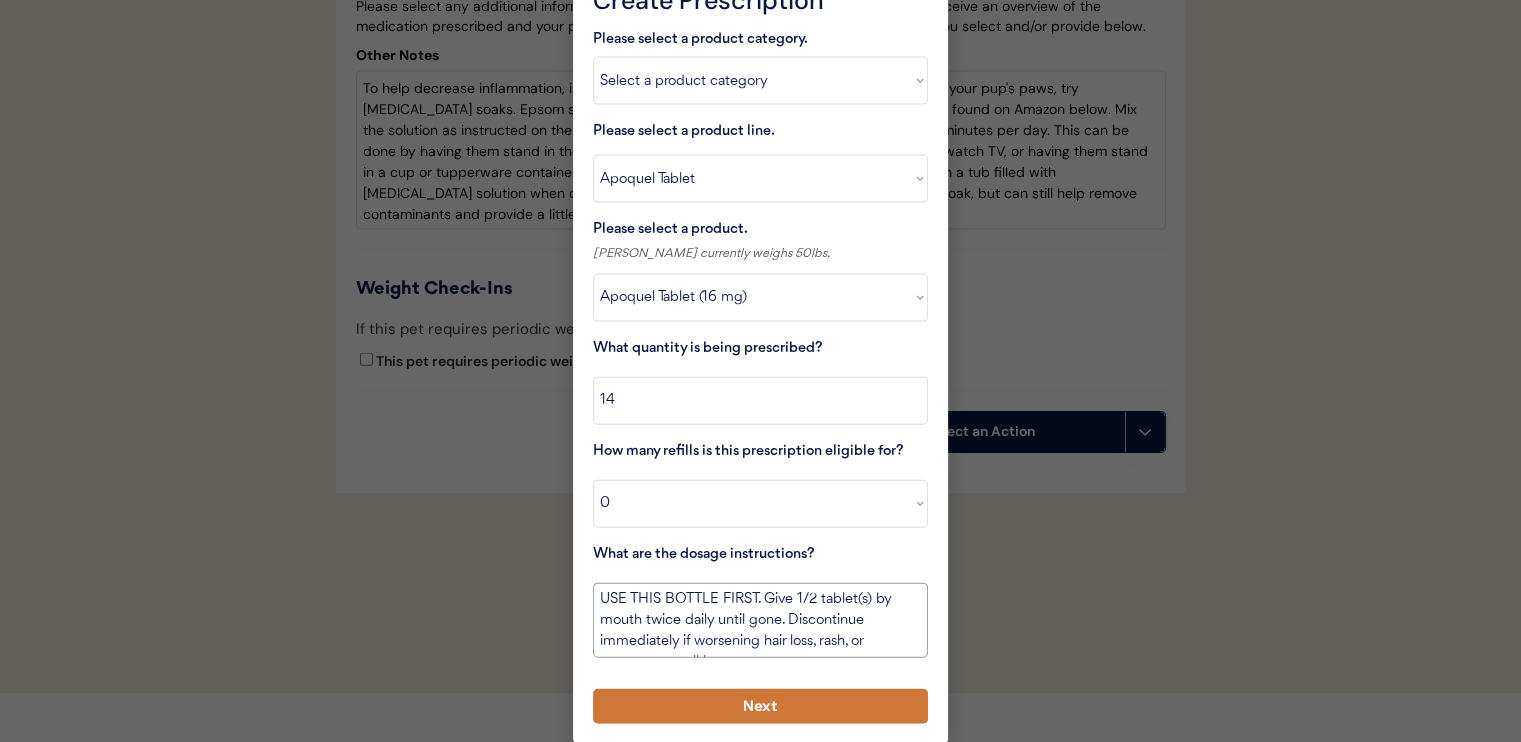 type on "USE THIS BOTTLE FIRST. Give 1/2 tablet(s) by mouth twice daily until gone. Discontinue immediately if worsening hair loss, rash, or numerous small lumps appear." 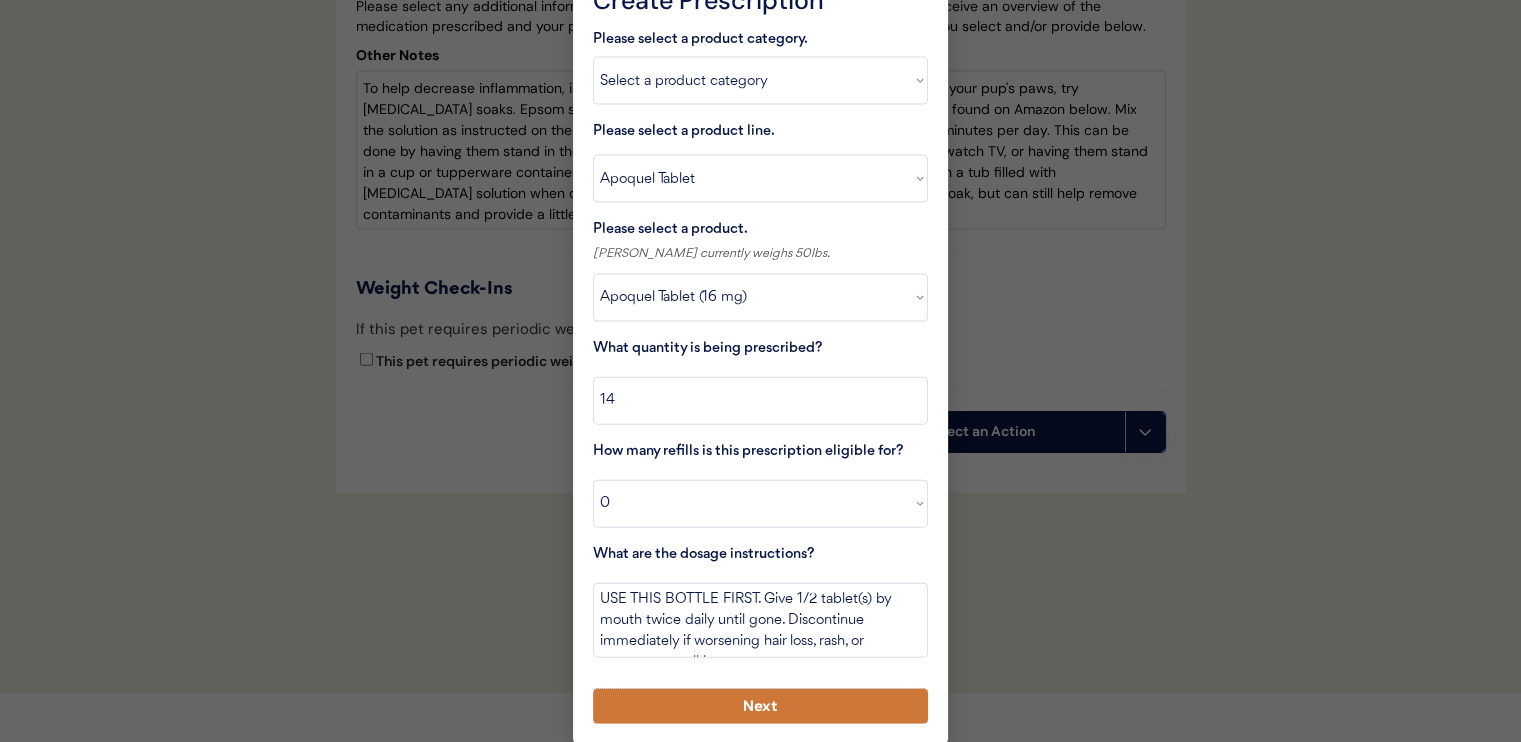 click on "Next" at bounding box center (760, 706) 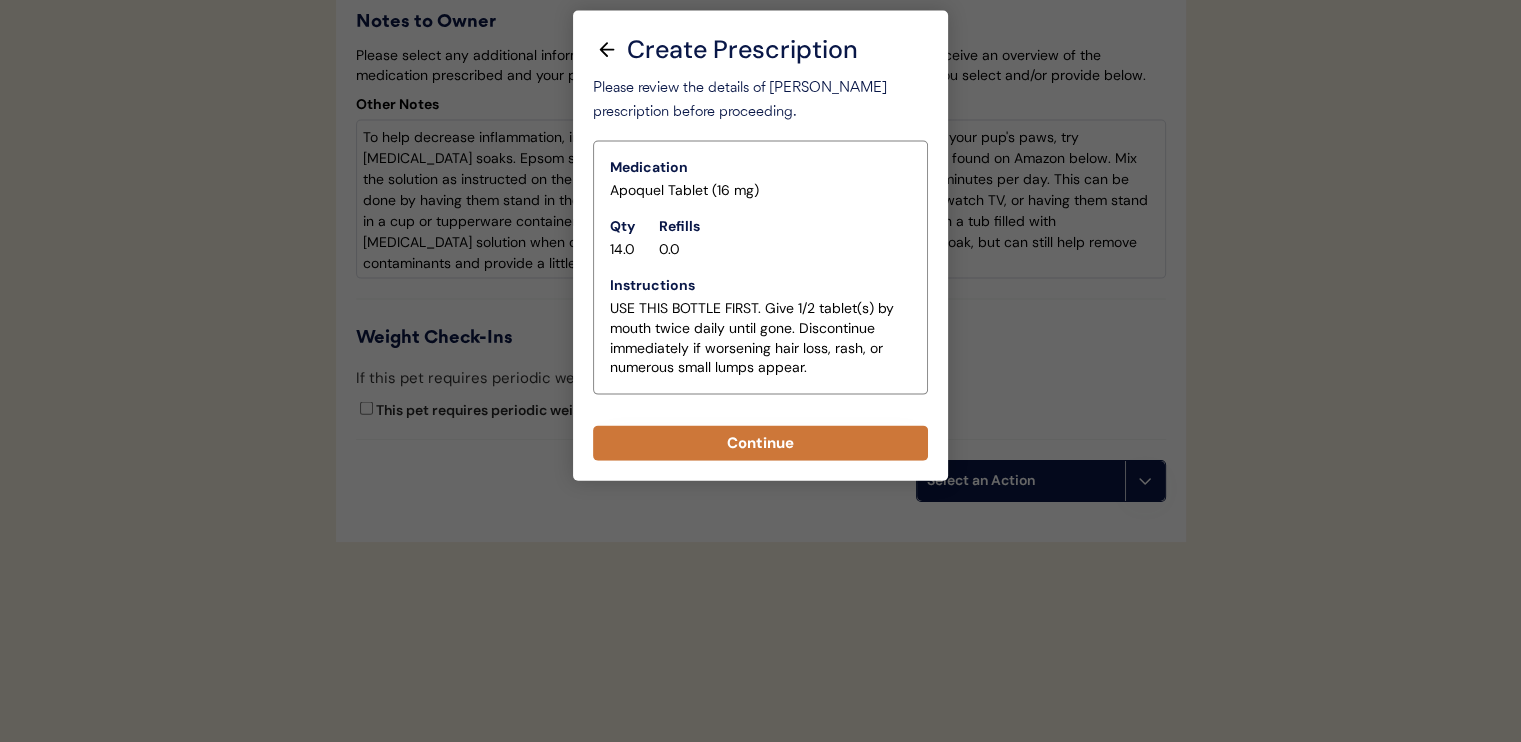 click on "Continue" at bounding box center [760, 443] 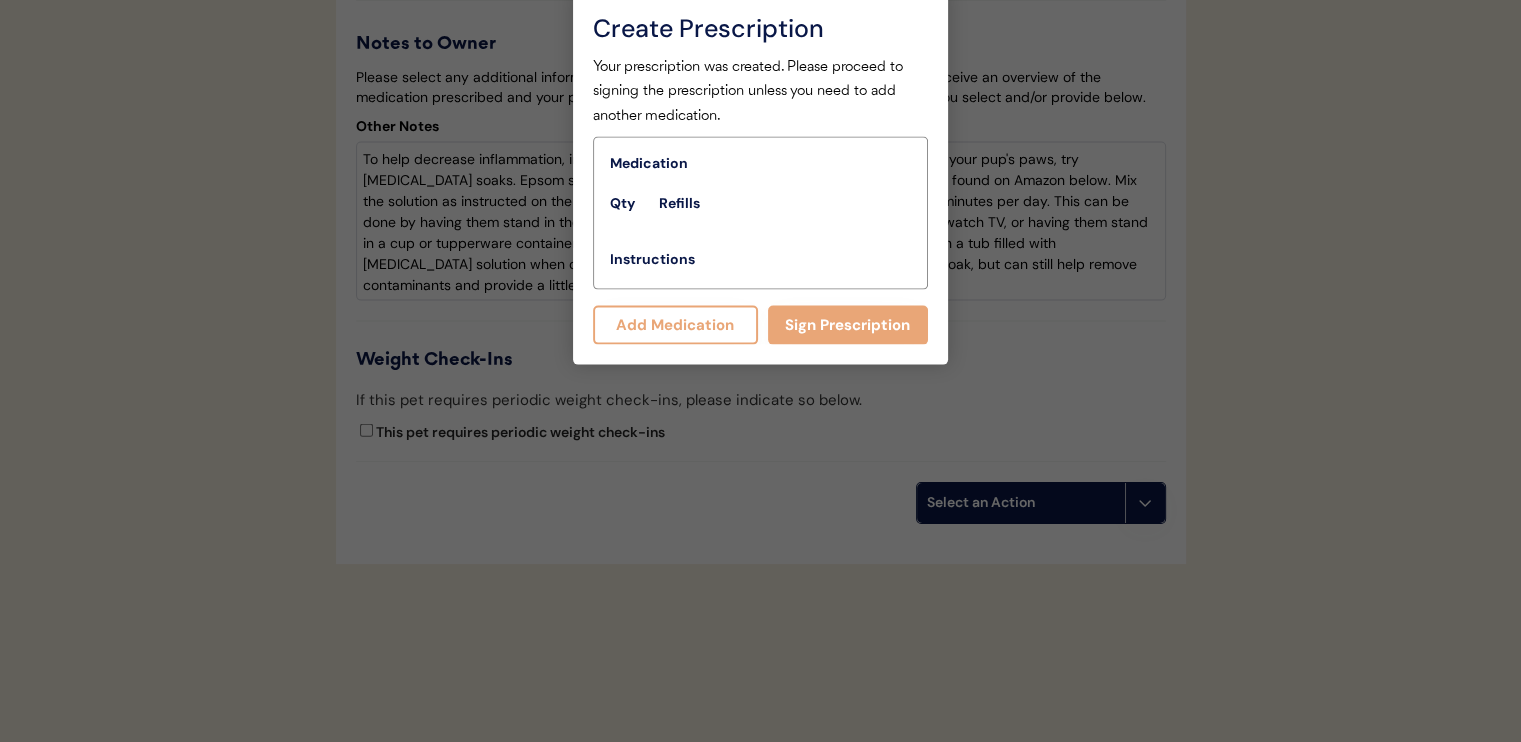 scroll, scrollTop: 4403, scrollLeft: 0, axis: vertical 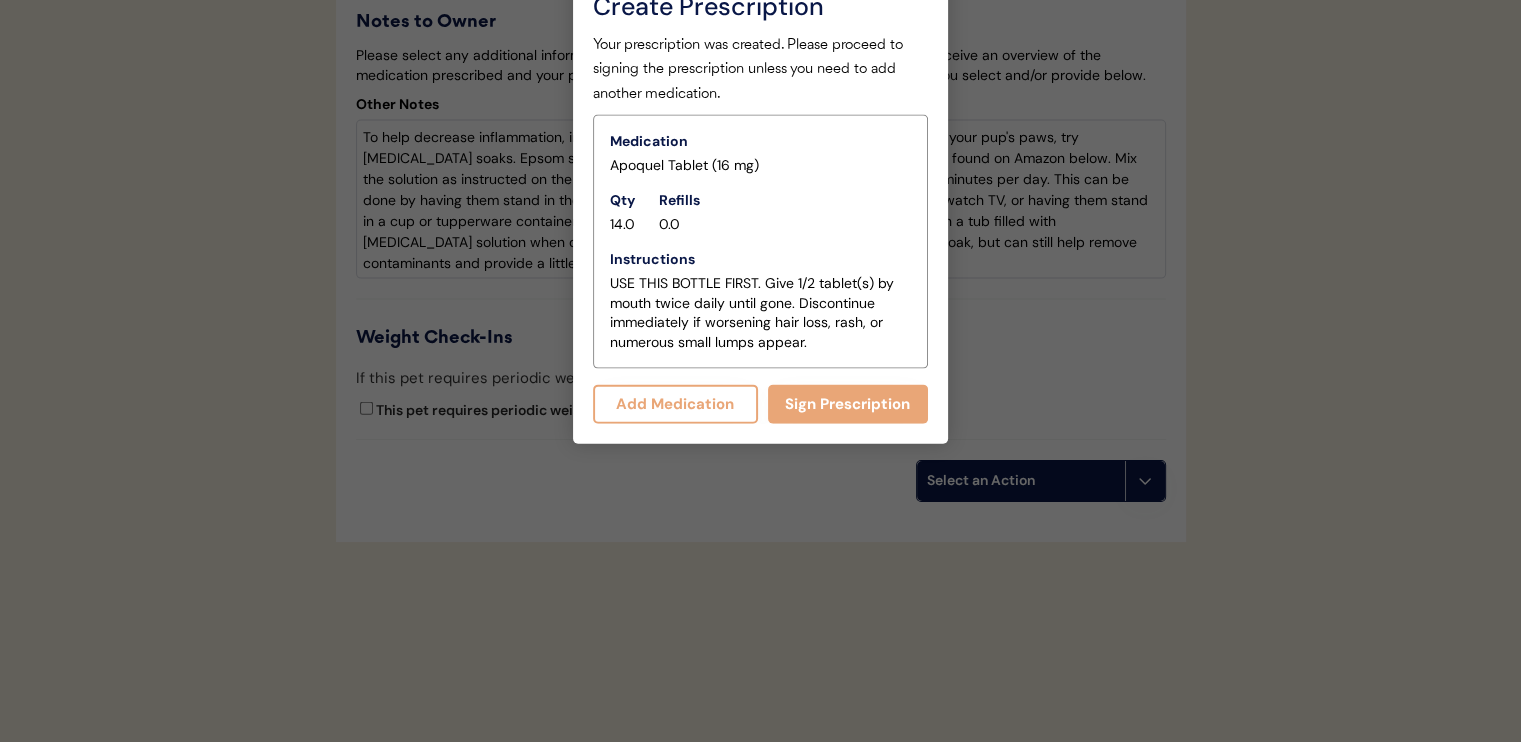 click on "Add Medication" at bounding box center [675, 404] 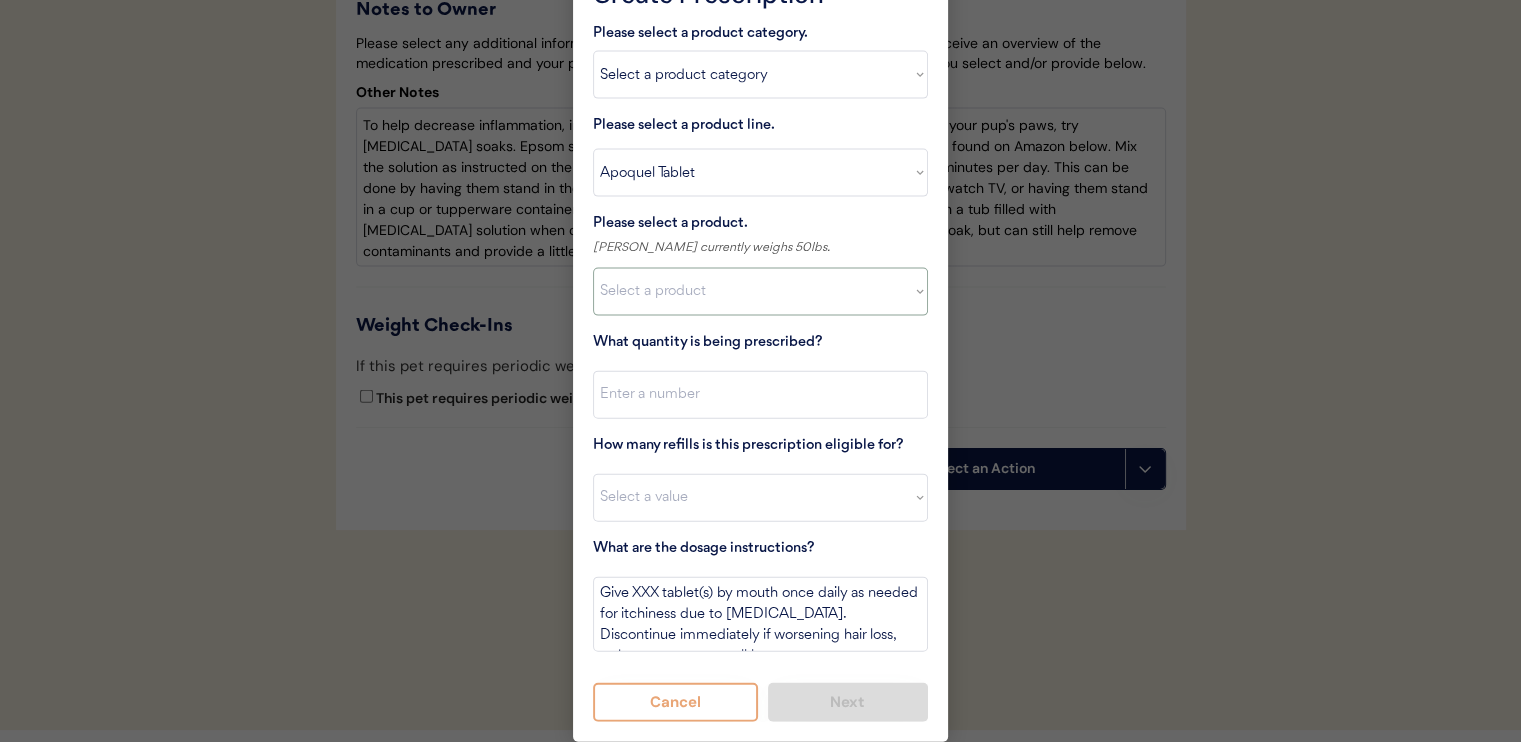 click on "Select a product Apoquel Tablet (16 mg) Apoquel Tablet (3.6 mg) Apoquel Tablet (5.4 mg)" at bounding box center (760, 292) 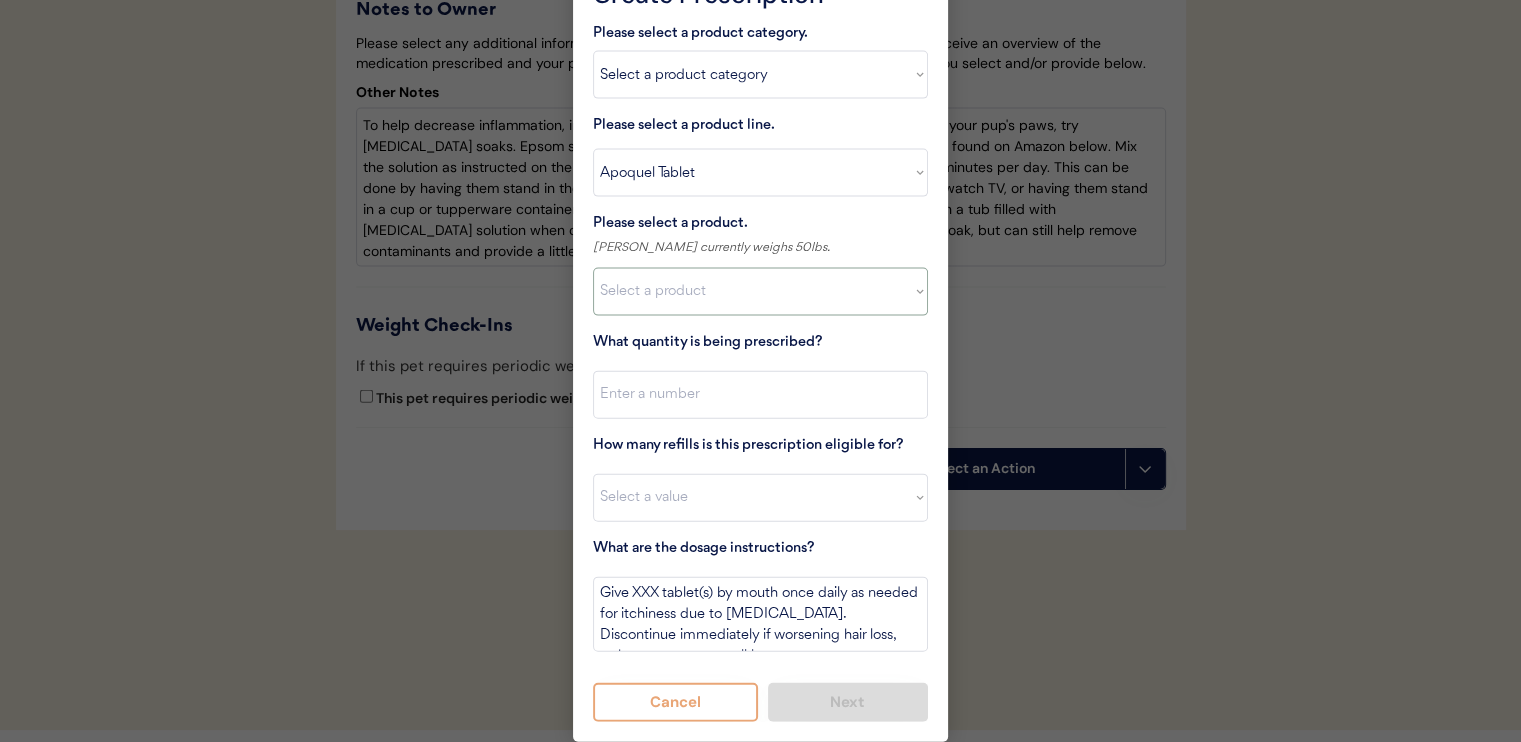 select on ""1348695171700984260__LOOKUP__1720647054590x322599372364987400"" 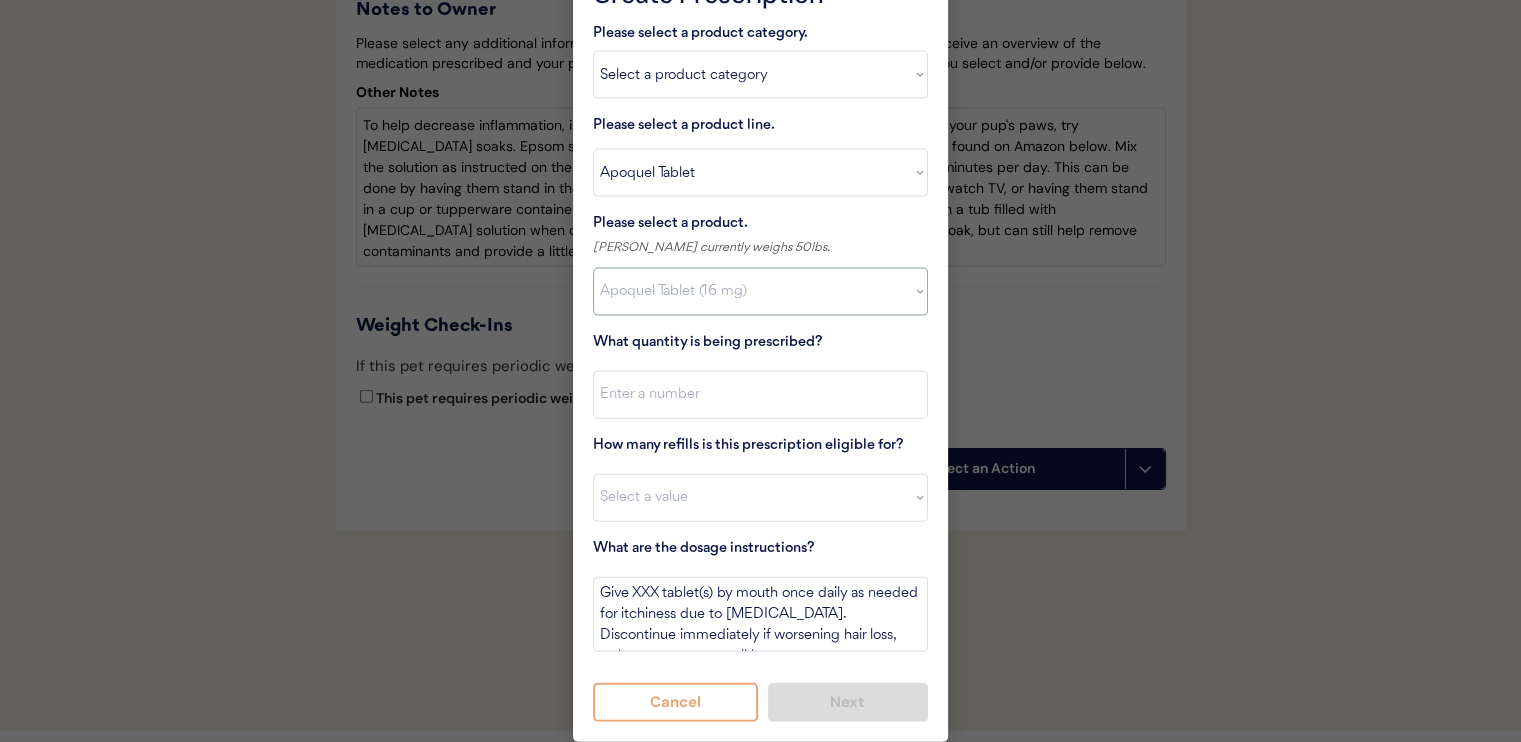 click on "Select a product Apoquel Tablet (16 mg) Apoquel Tablet (3.6 mg) Apoquel Tablet (5.4 mg)" at bounding box center [760, 292] 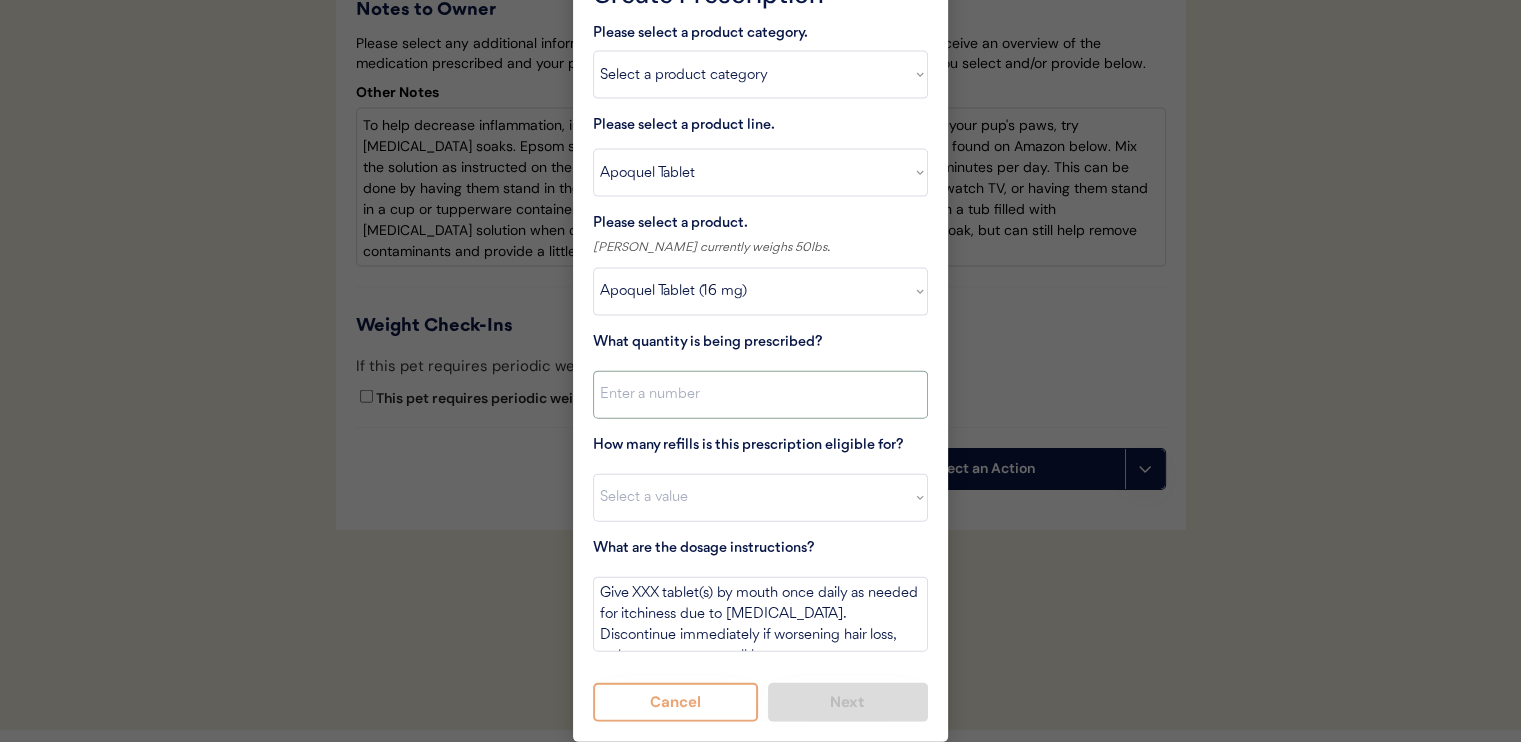 click at bounding box center [760, 395] 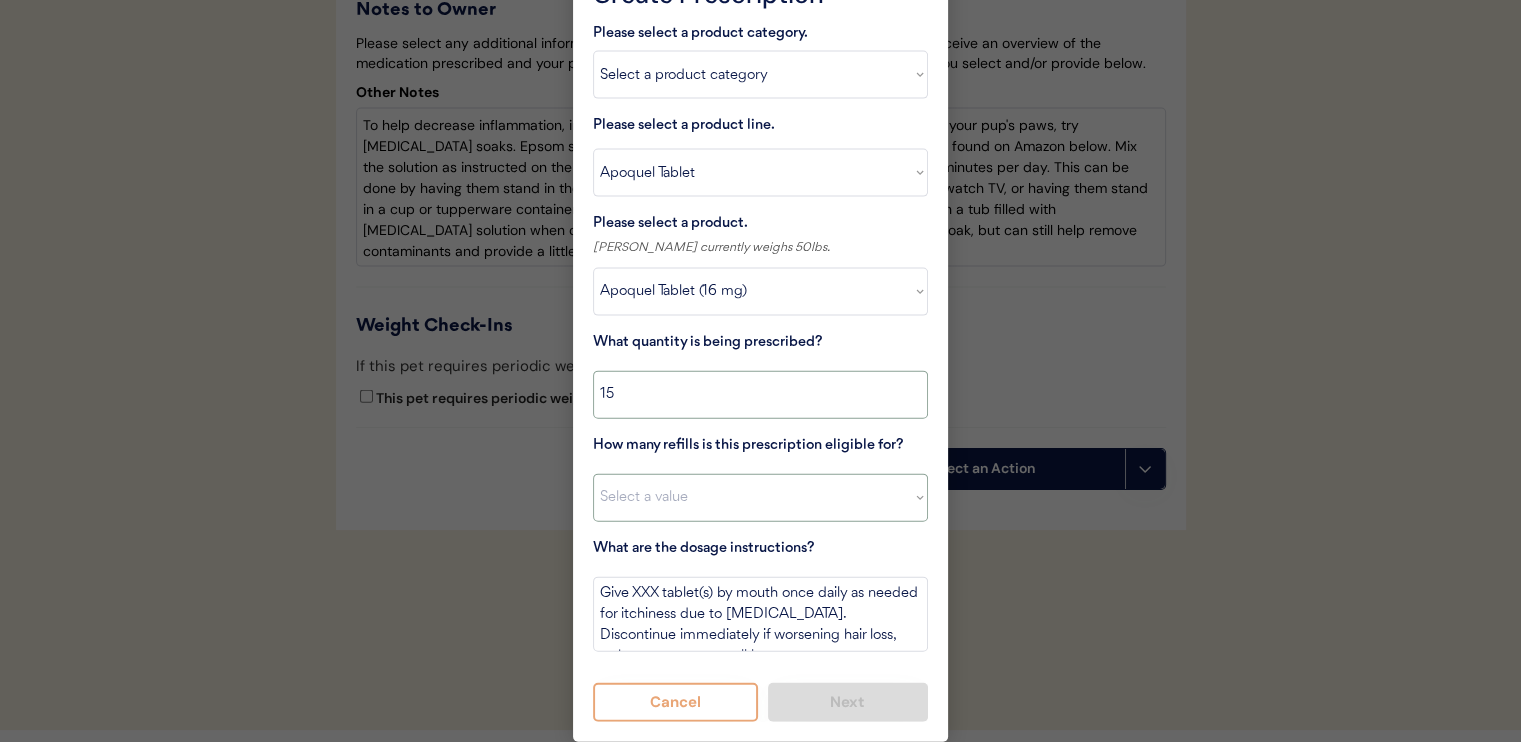 type on "15" 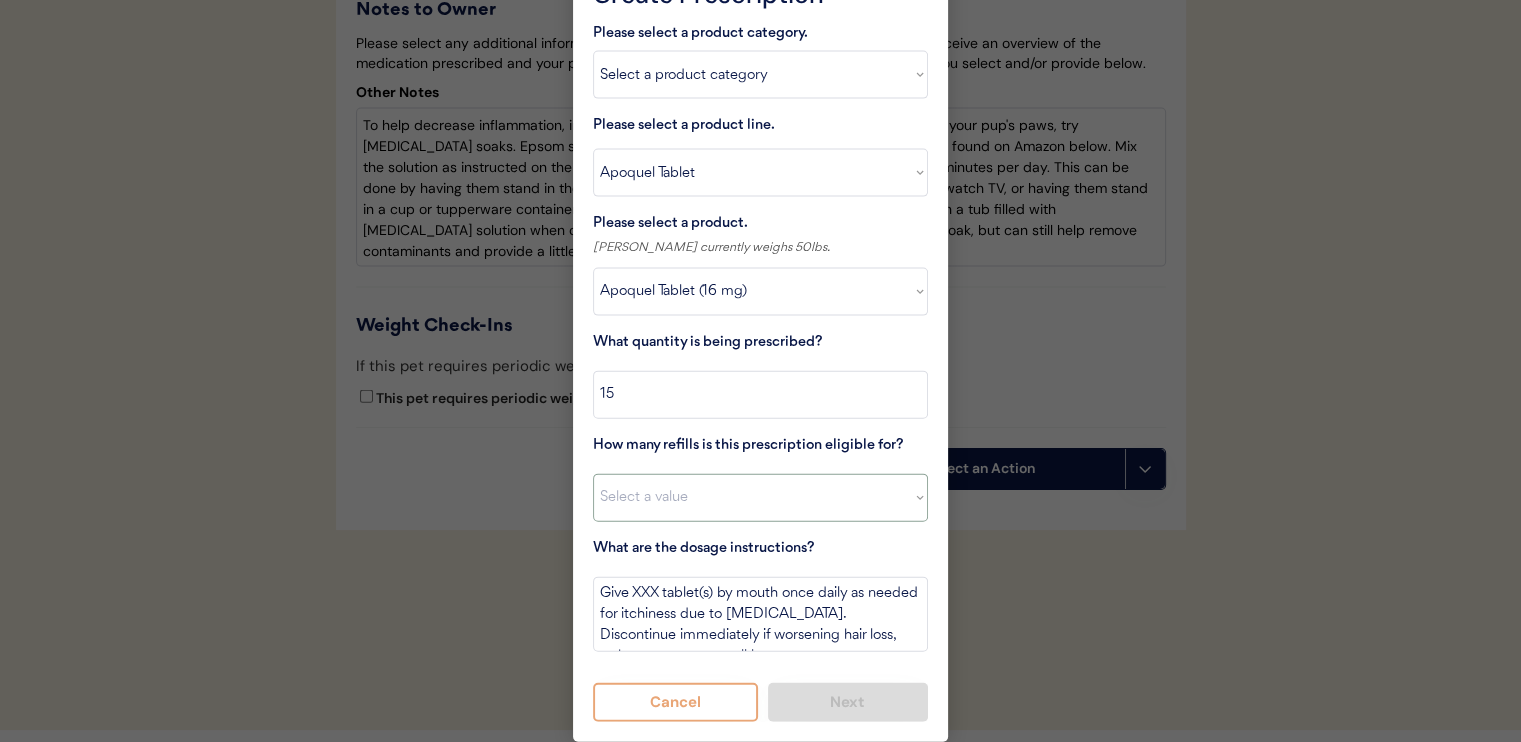 click on "Select a value 0 1 2 3 4 5 6 7 8 10 11" at bounding box center [760, 498] 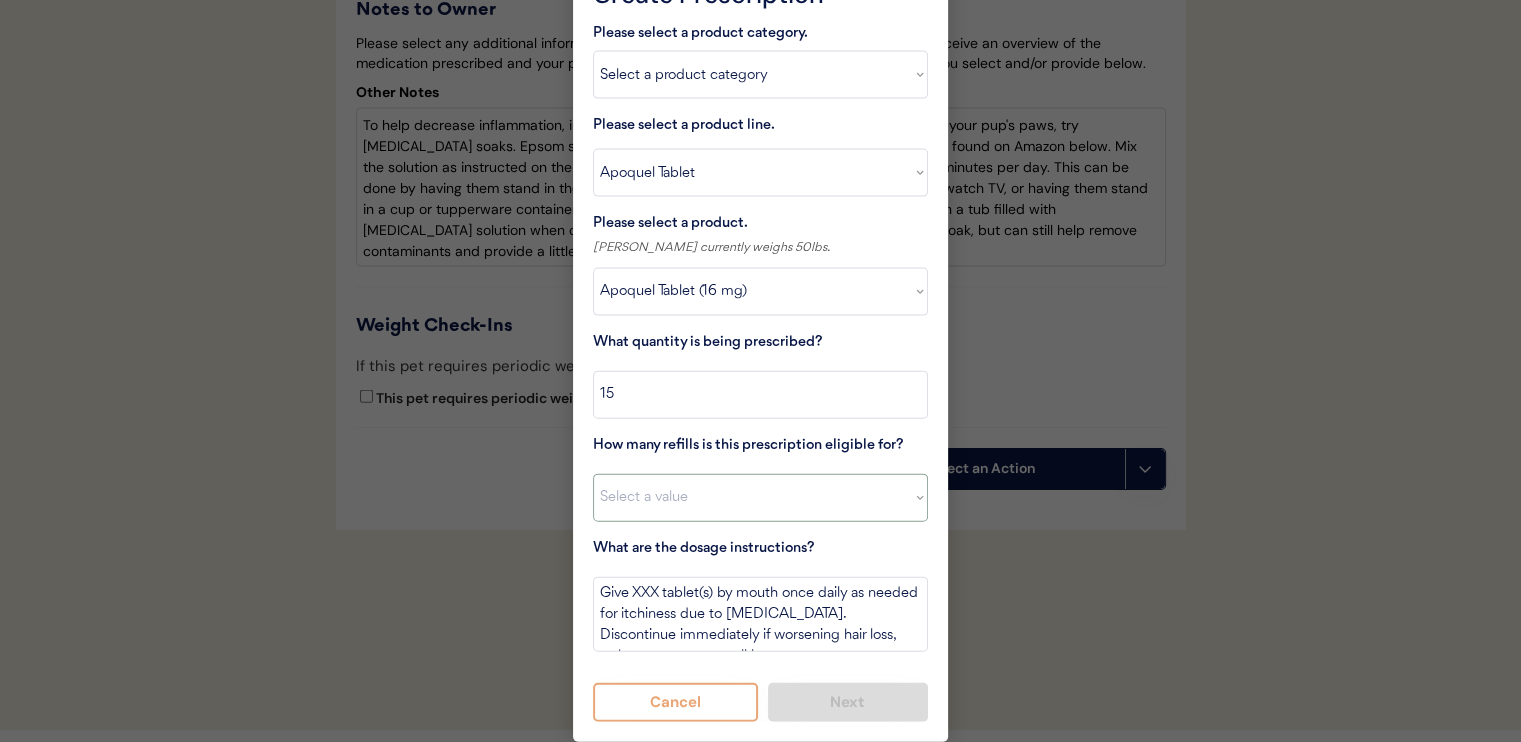 select on "11" 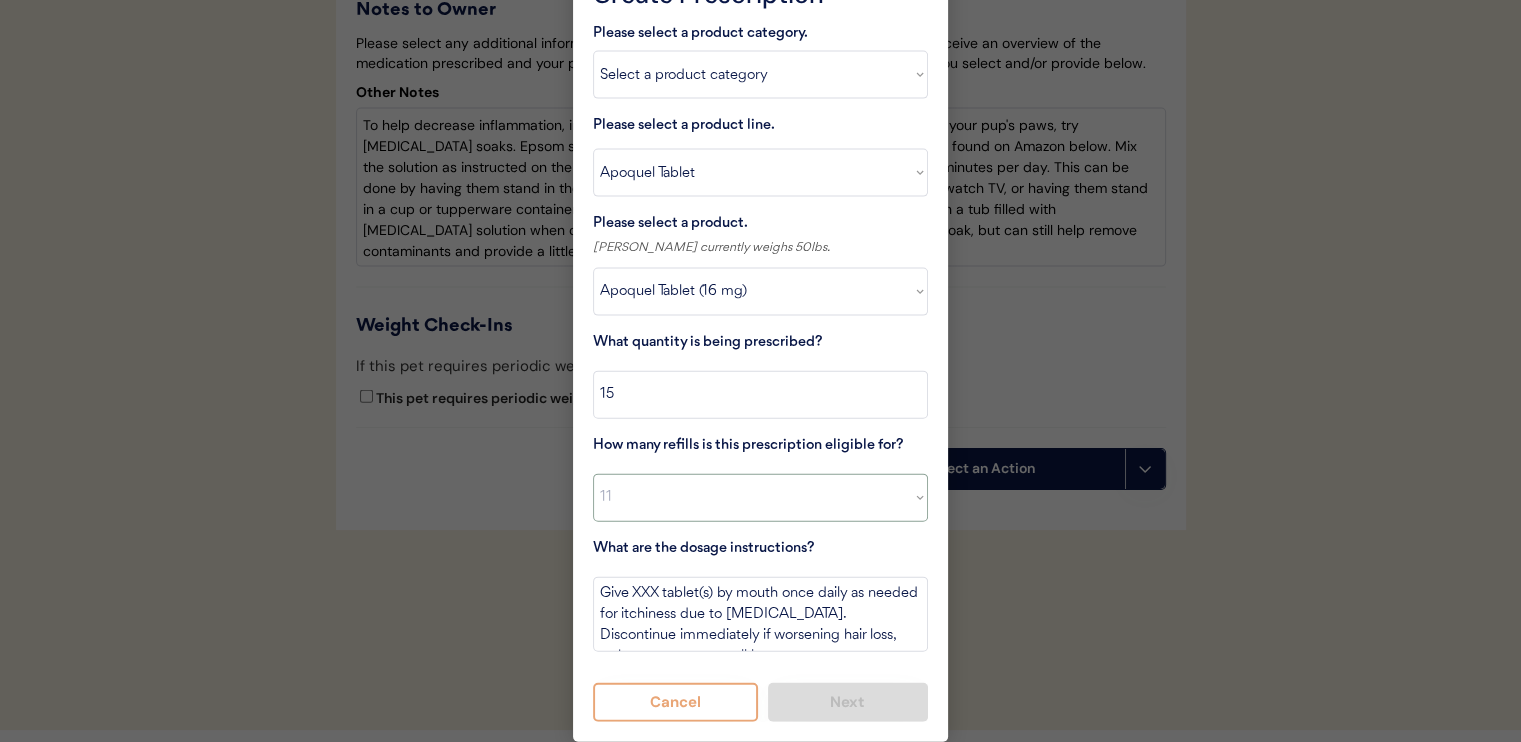 click on "Select a value 0 1 2 3 4 5 6 7 8 10 11" at bounding box center [760, 498] 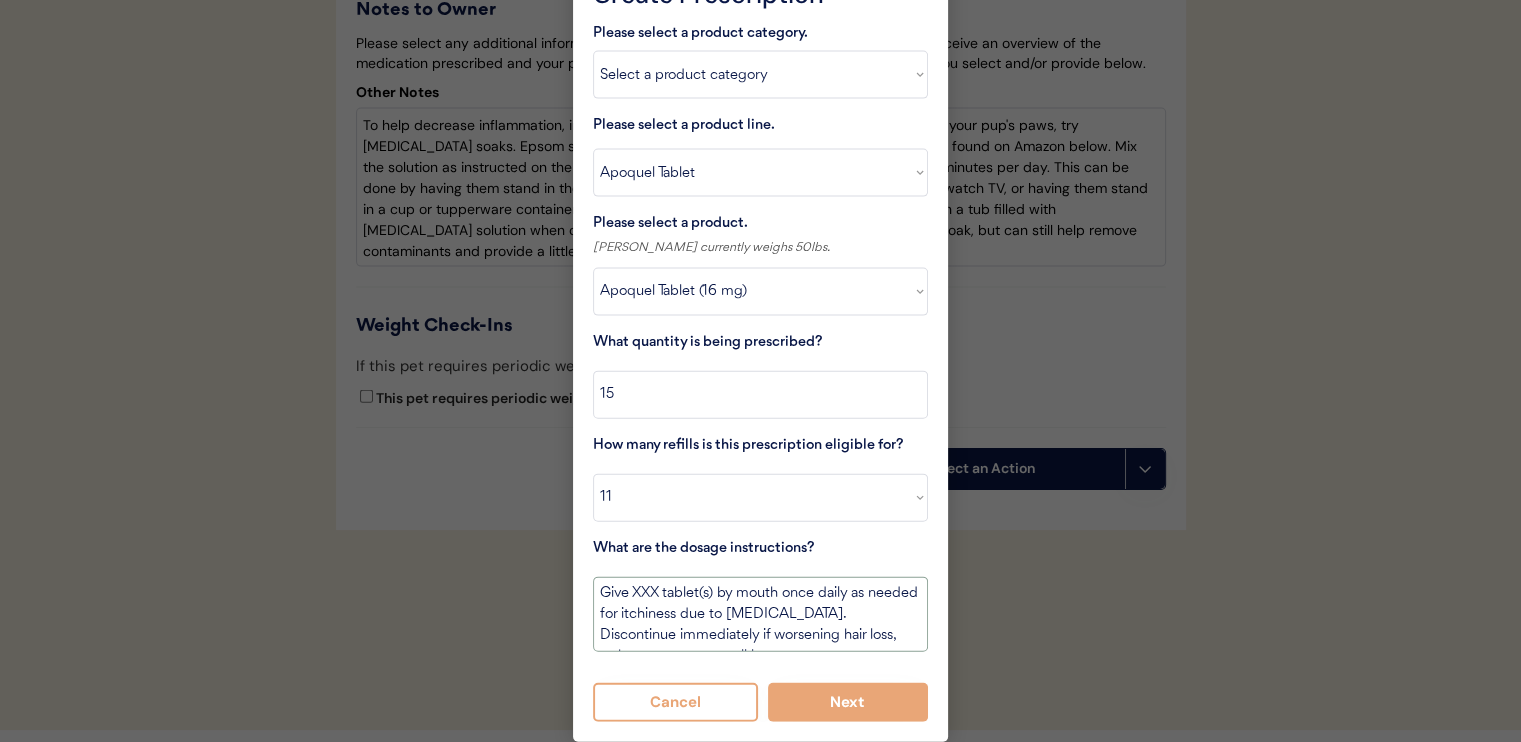 click on "Give XXX tablet(s) by mouth once daily as needed for itchiness due to [MEDICAL_DATA]. Discontinue immediately if worsening hair loss, rash, or numerous small lumps appear." at bounding box center [760, 614] 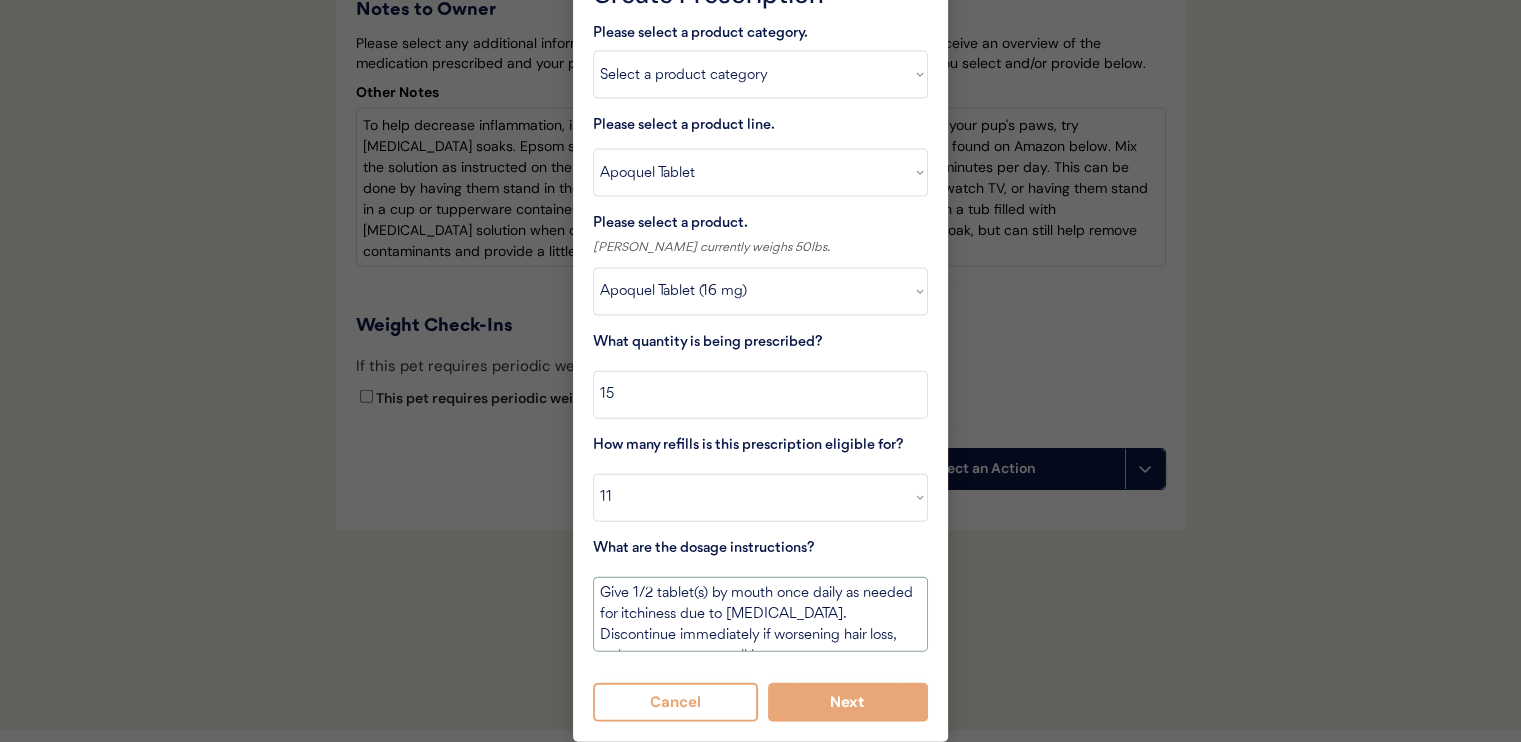 click on "Give 1/2 tablet(s) by mouth once daily as needed for itchiness due to [MEDICAL_DATA]. Discontinue immediately if worsening hair loss, rash, or numerous small lumps appear." at bounding box center [760, 614] 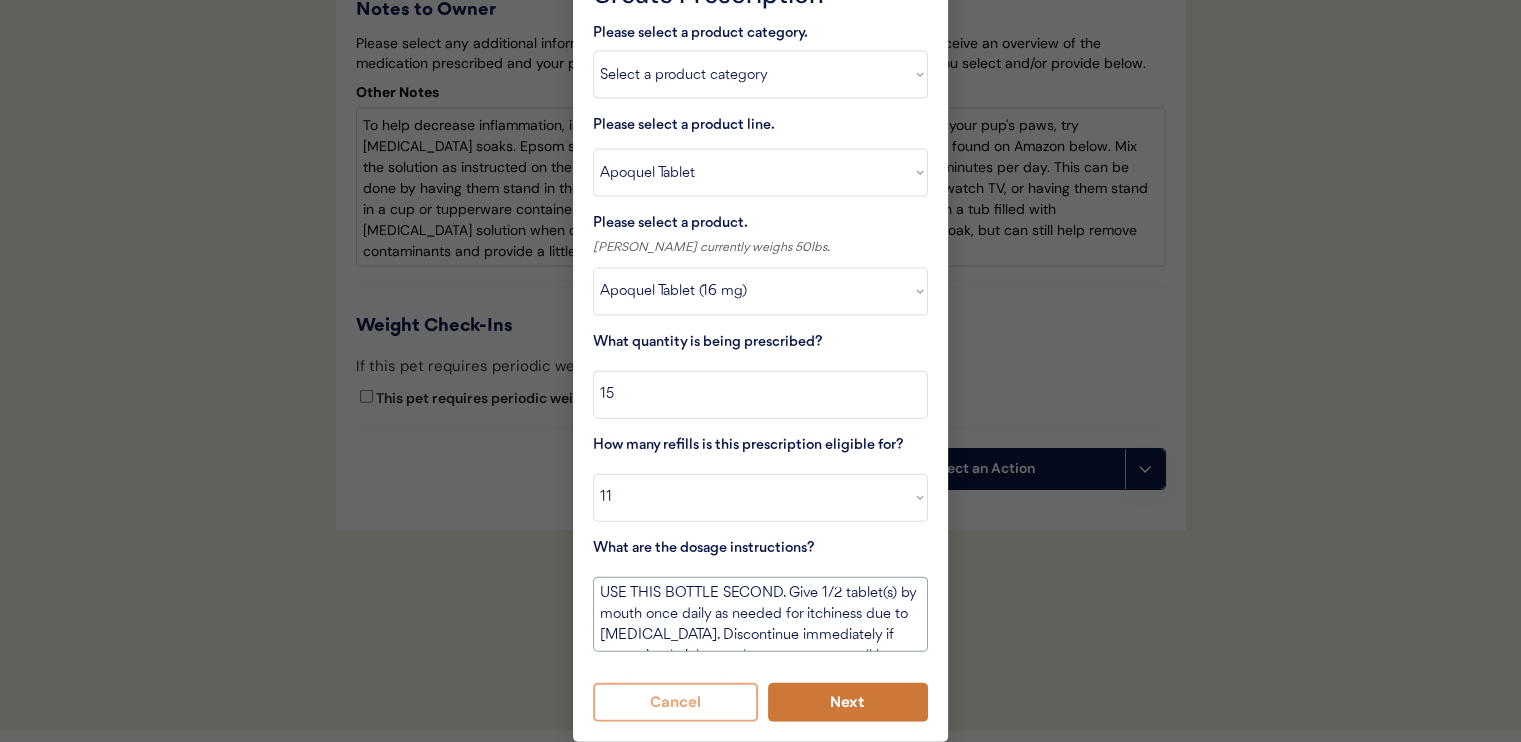 type on "USE THIS BOTTLE SECOND. Give 1/2 tablet(s) by mouth once daily as needed for itchiness due to [MEDICAL_DATA]. Discontinue immediately if worsening hair loss, rash, or numerous small lumps appear." 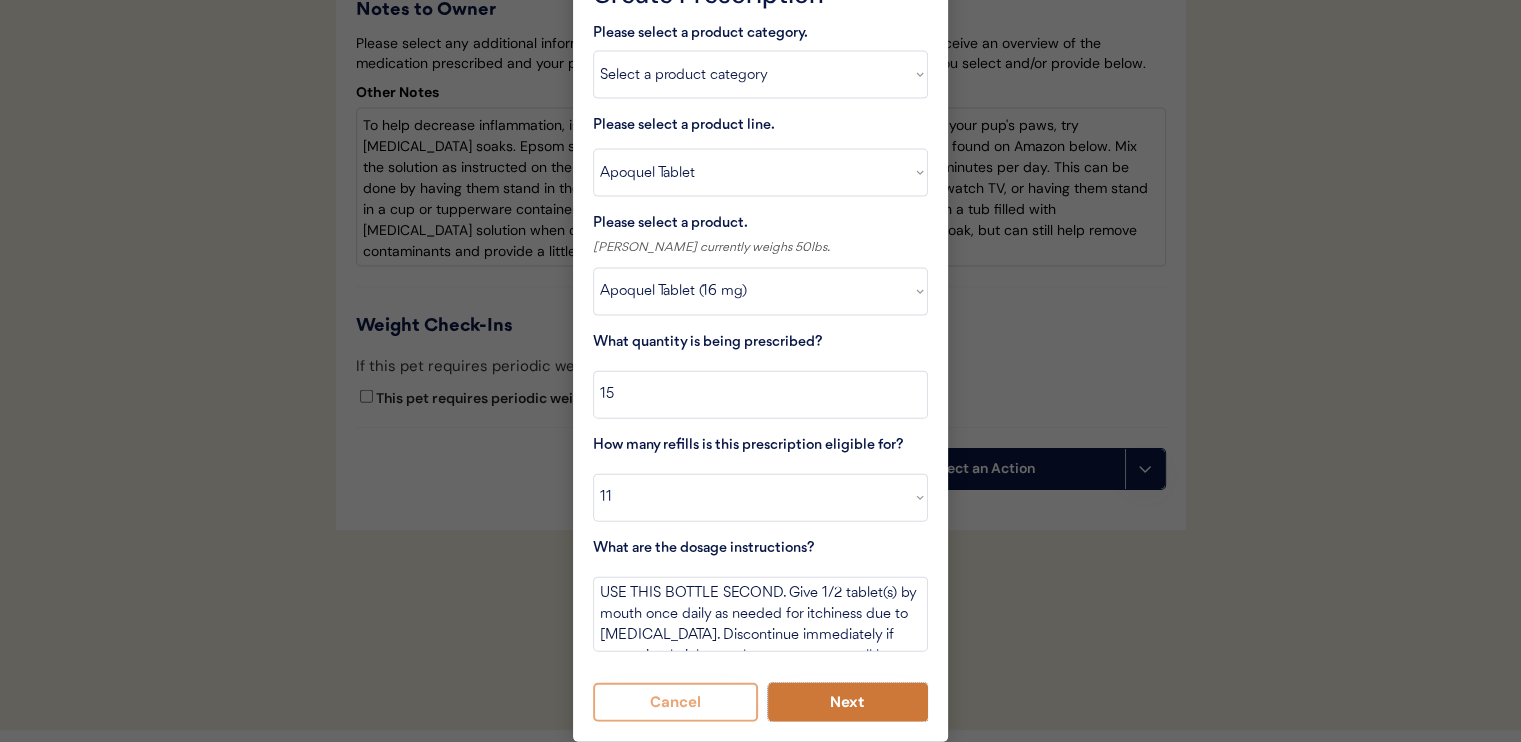click on "Next" at bounding box center [848, 702] 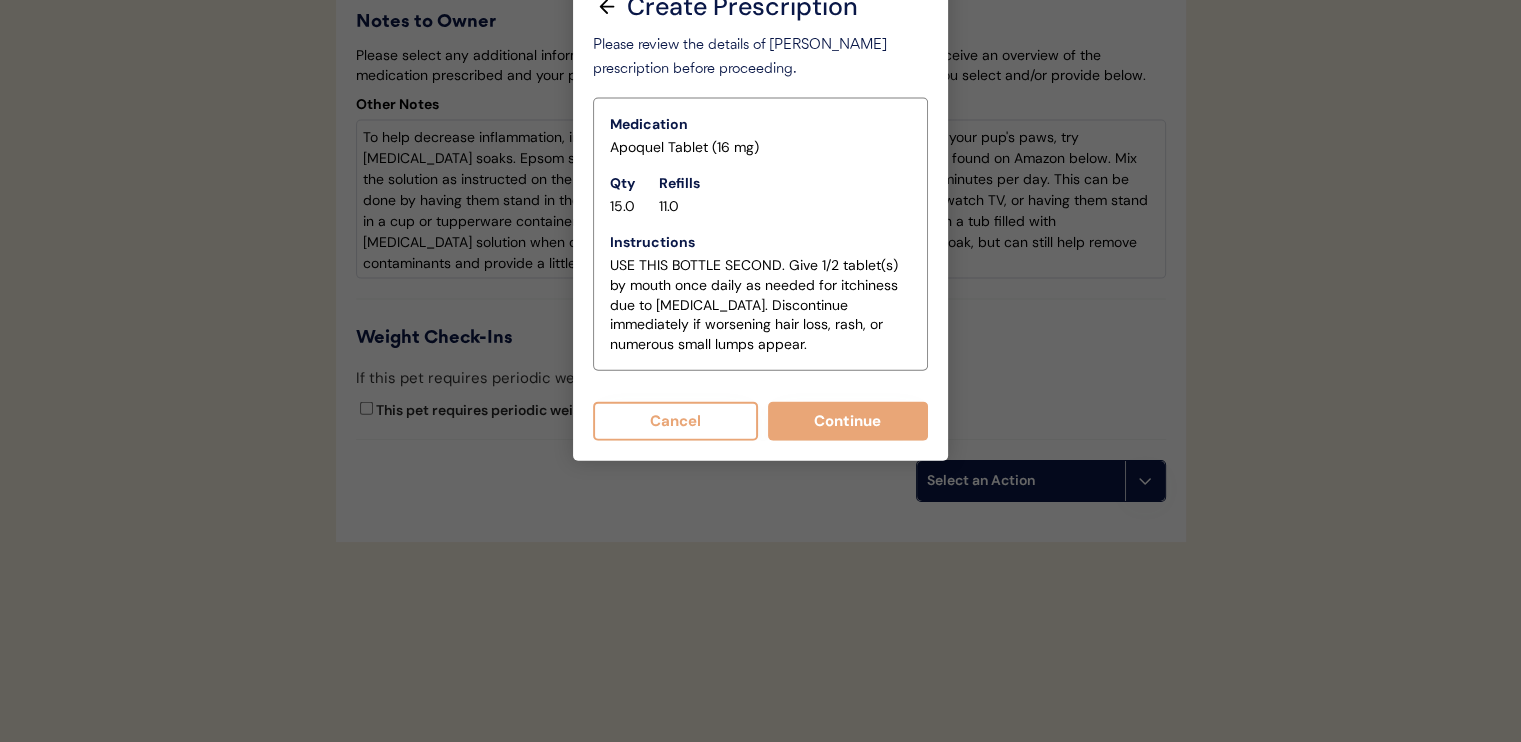 click on "Continue" at bounding box center [848, 421] 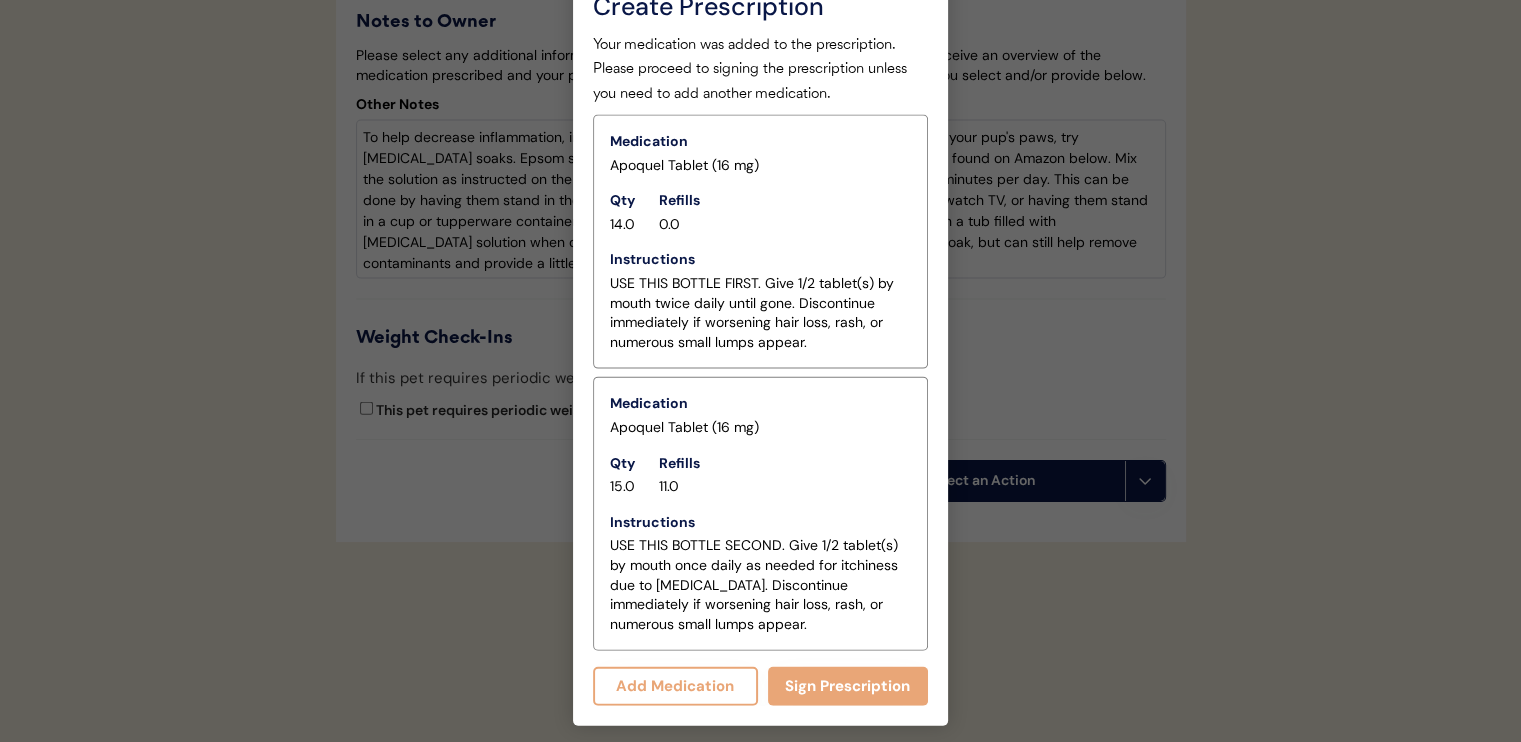 click on "Add Medication" at bounding box center [675, 686] 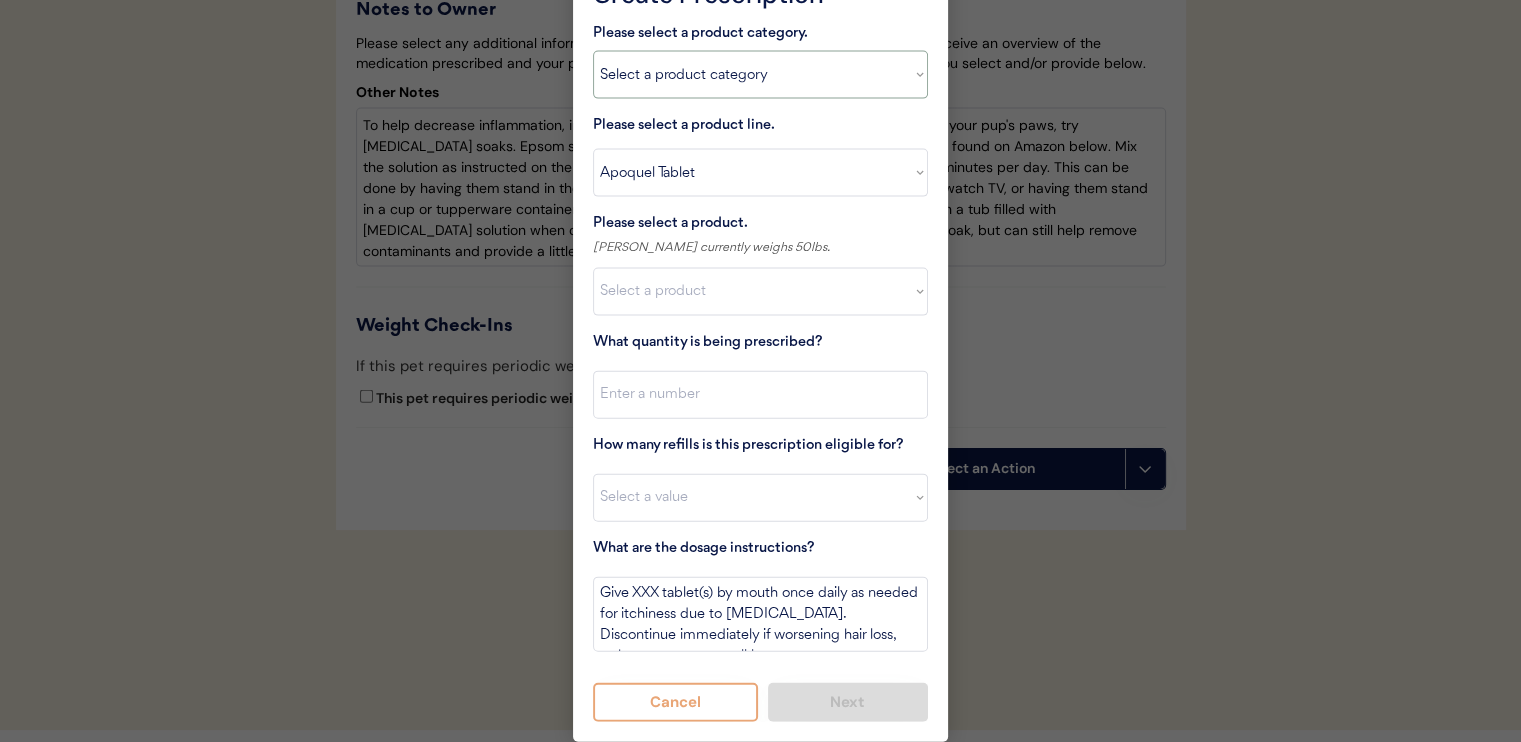 click on "Select a product category [MEDICAL_DATA] Antibiotics Anxiety Combo [MEDICAL_DATA] Prevention Flea & Tick [MEDICAL_DATA]" at bounding box center [760, 75] 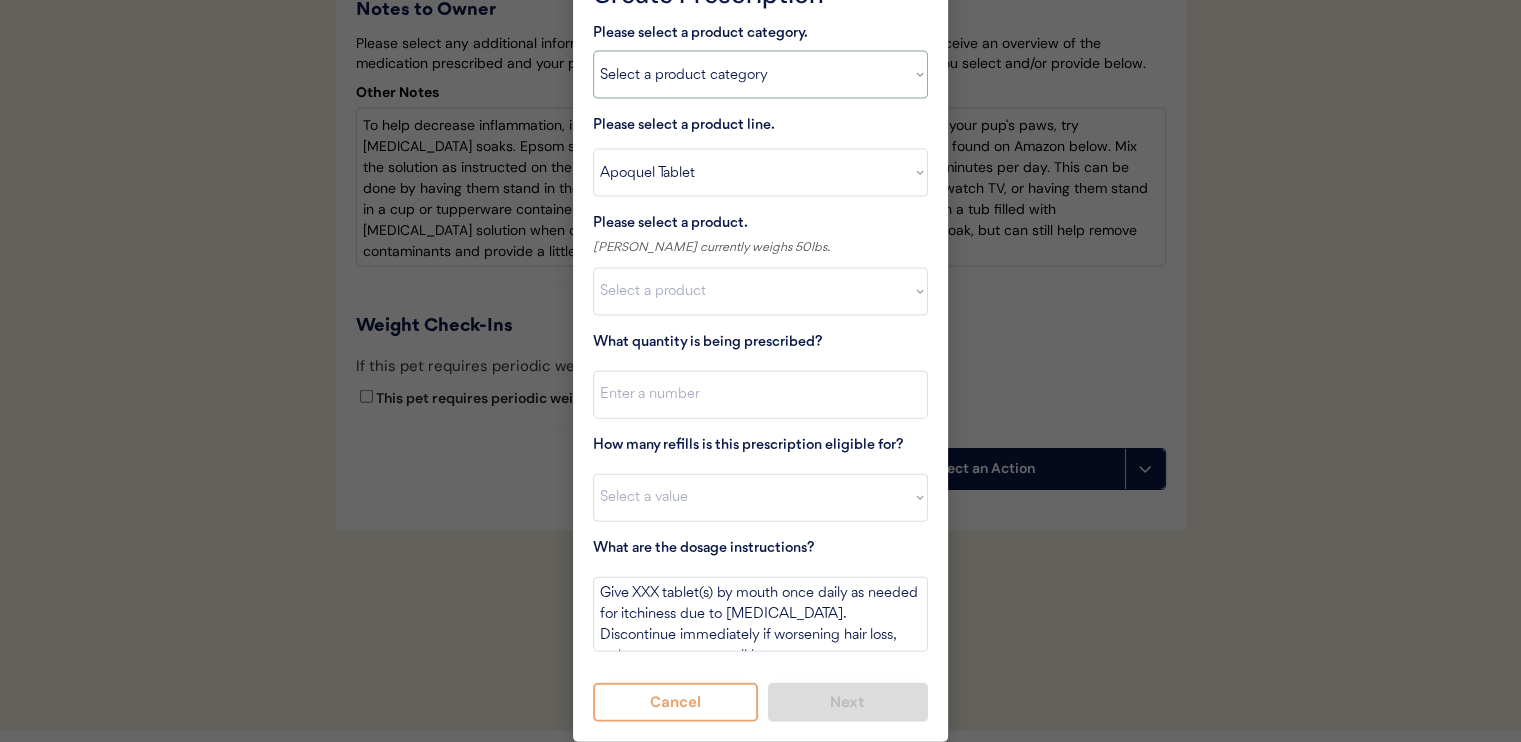 select on ""antibiotics"" 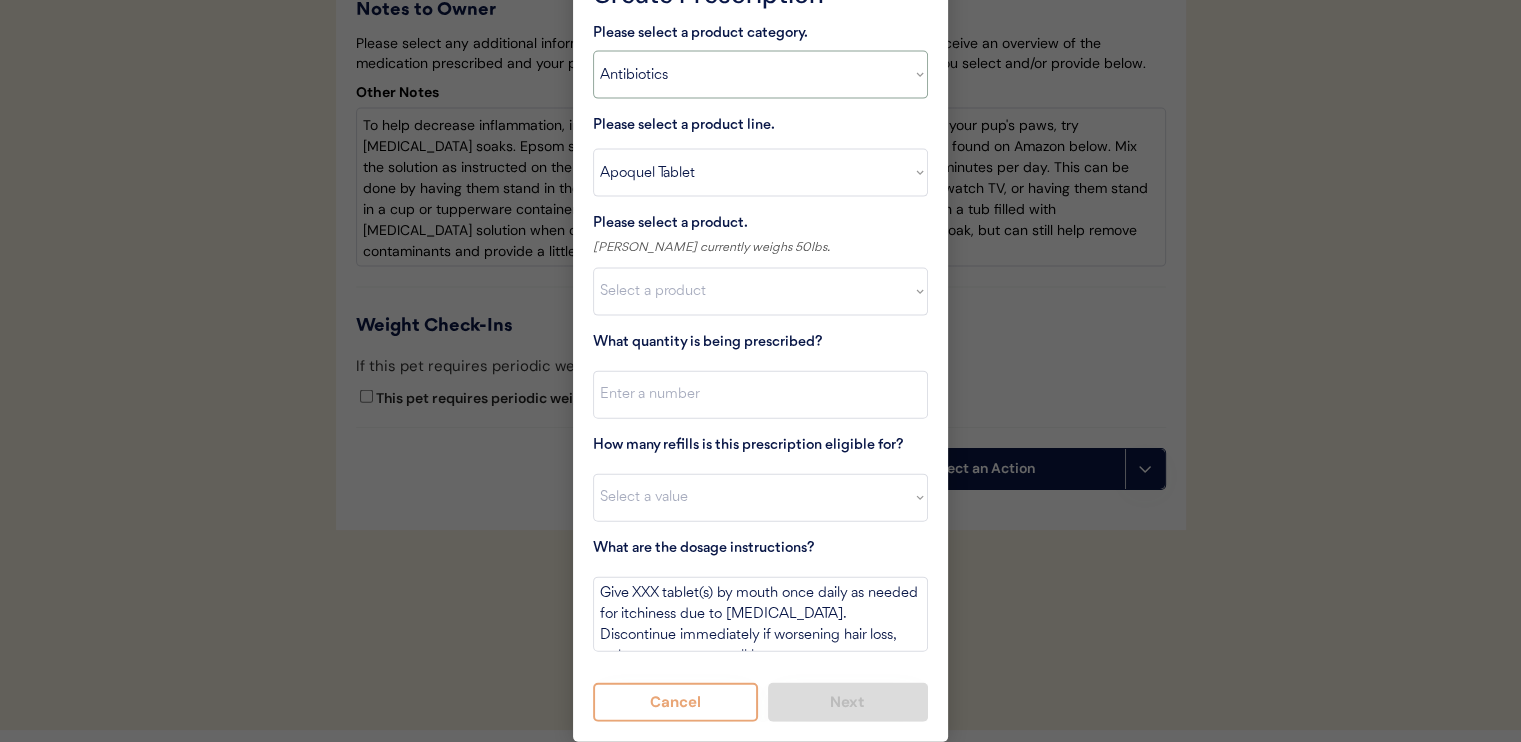 click on "Select a product category [MEDICAL_DATA] Antibiotics Anxiety Combo [MEDICAL_DATA] Prevention Flea & Tick [MEDICAL_DATA]" at bounding box center (760, 75) 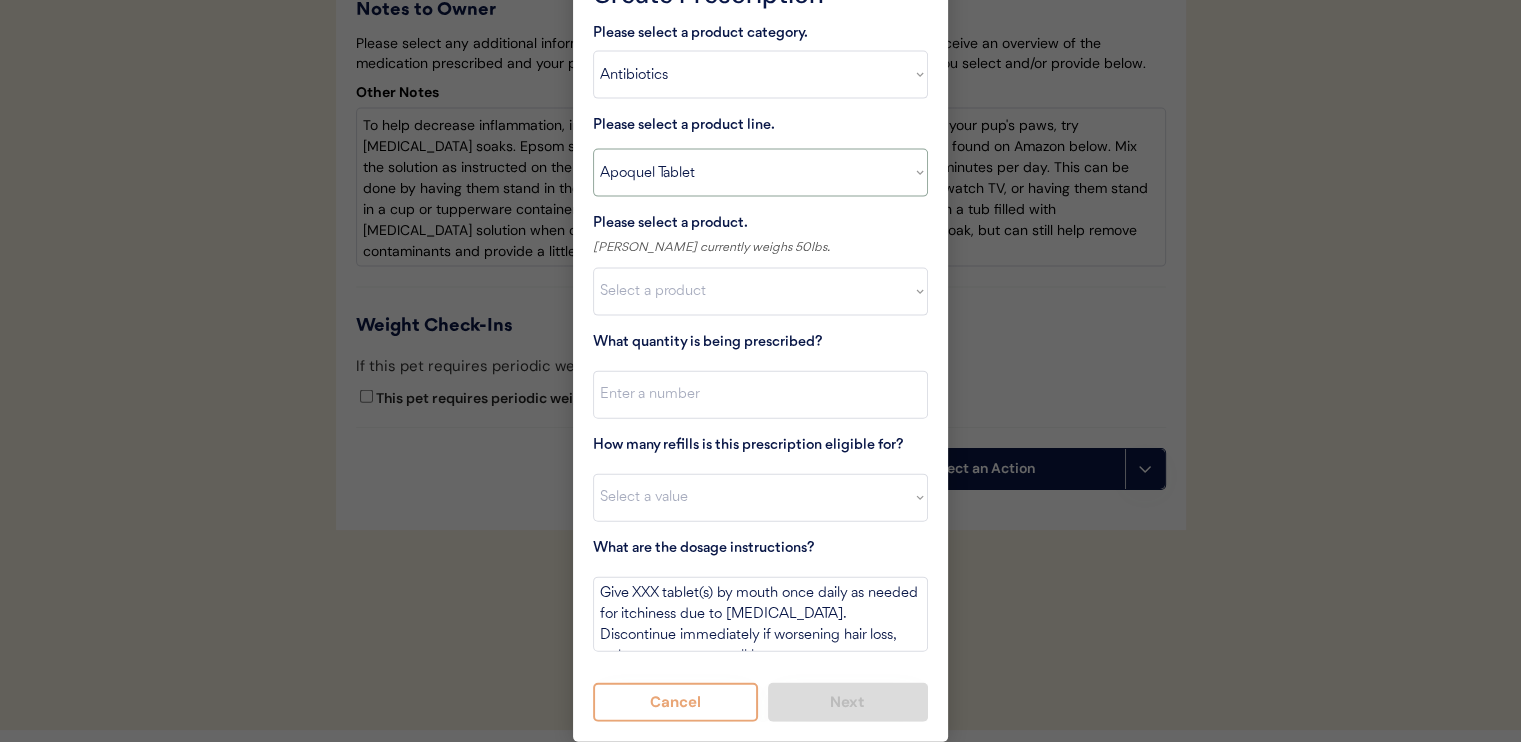 type 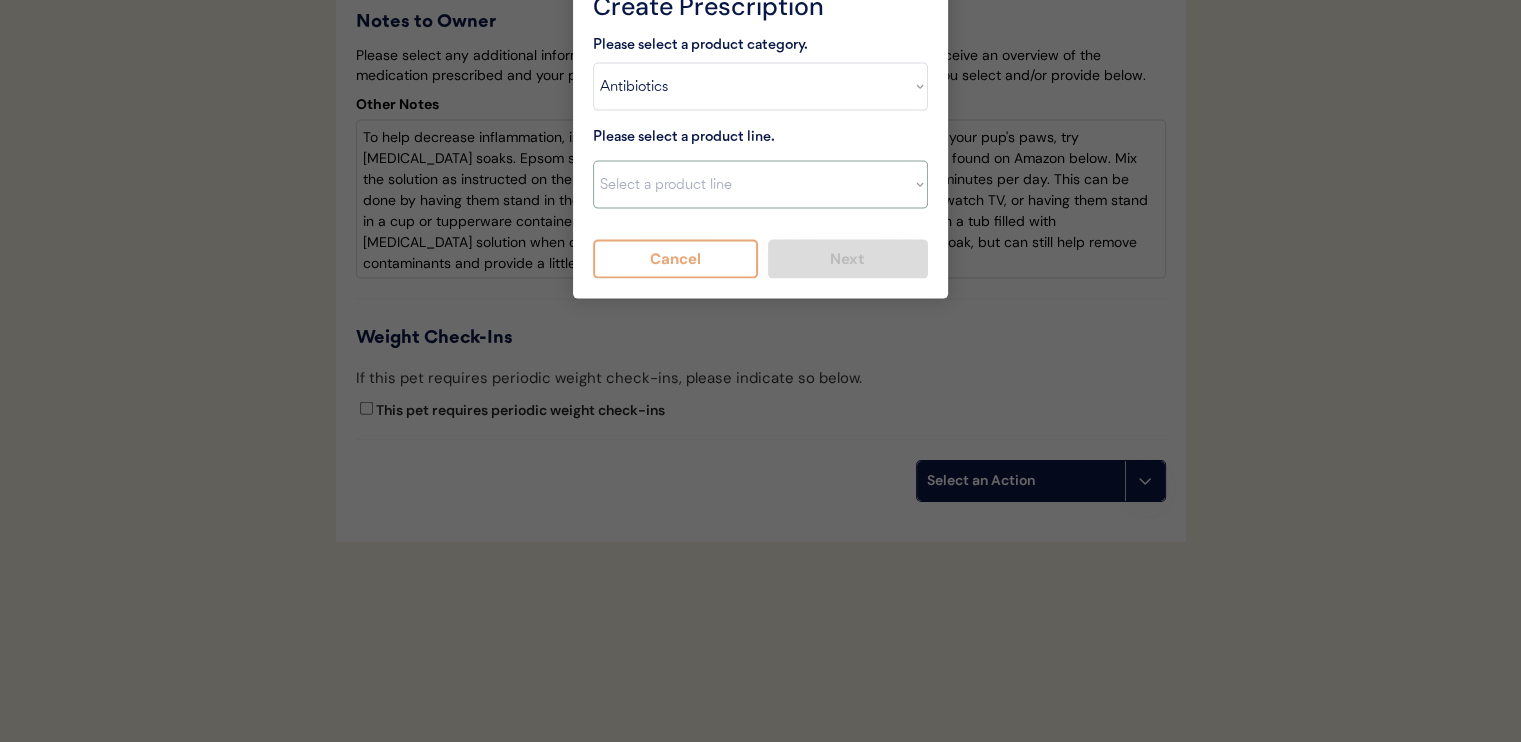 click on "Select a product line [MEDICAL_DATA] [MEDICAL_DATA] Suspension [MEDICAL_DATA] [MEDICAL_DATA]" at bounding box center [760, 185] 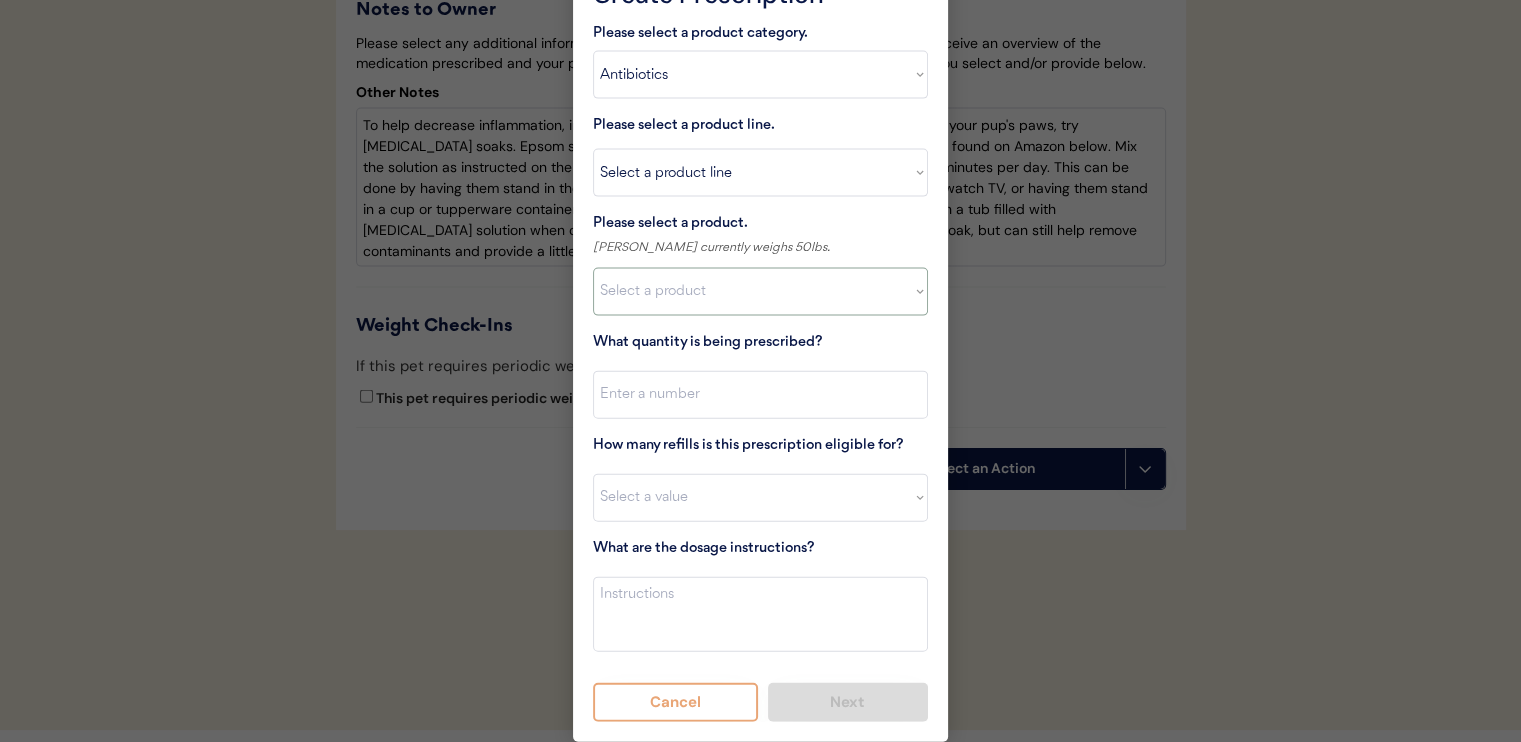 click on "Select a product [MEDICAL_DATA] Capsule (500mg) [MEDICAL_DATA] Capsule (250mg)" at bounding box center (760, 292) 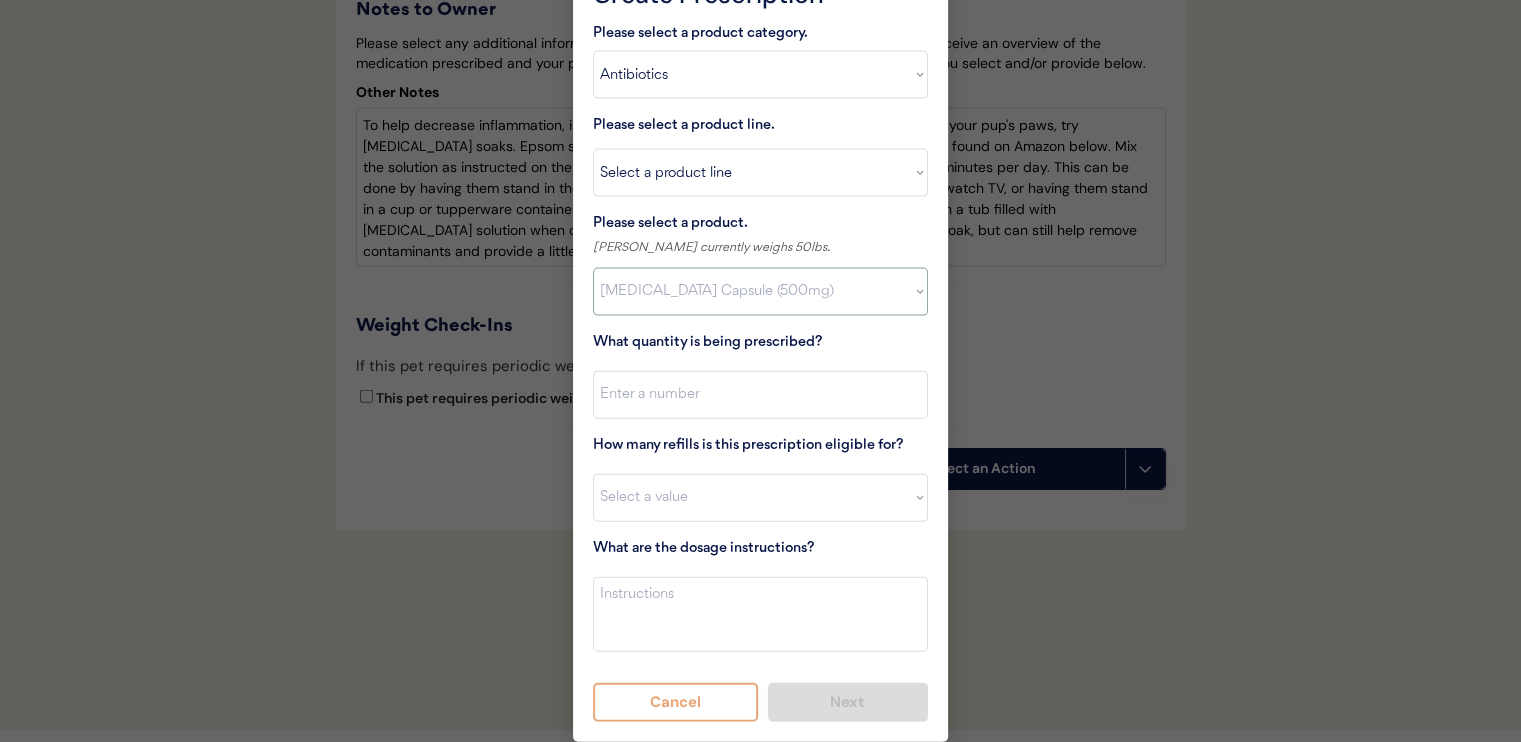 click on "Select a product [MEDICAL_DATA] Capsule (500mg) [MEDICAL_DATA] Capsule (250mg)" at bounding box center [760, 292] 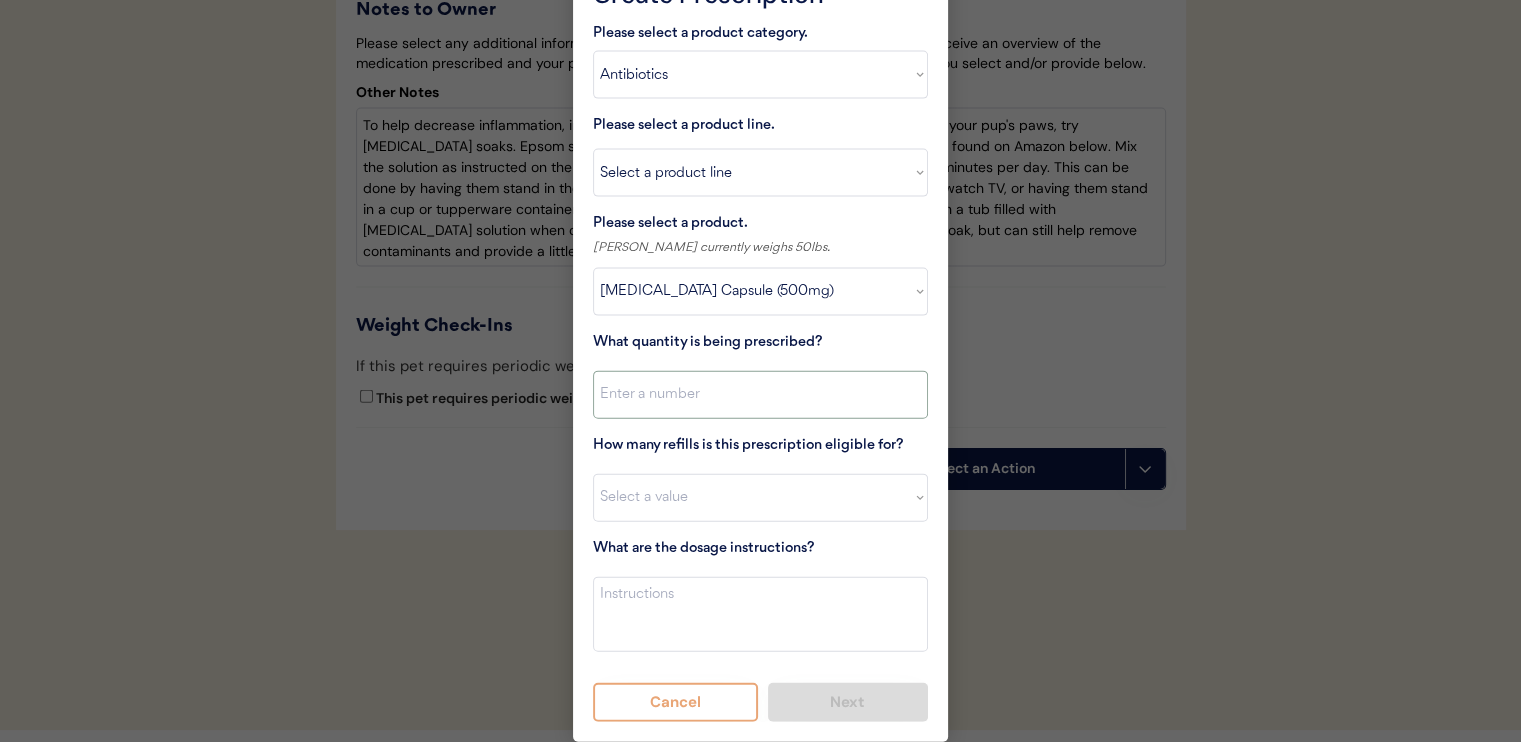 click at bounding box center [760, 395] 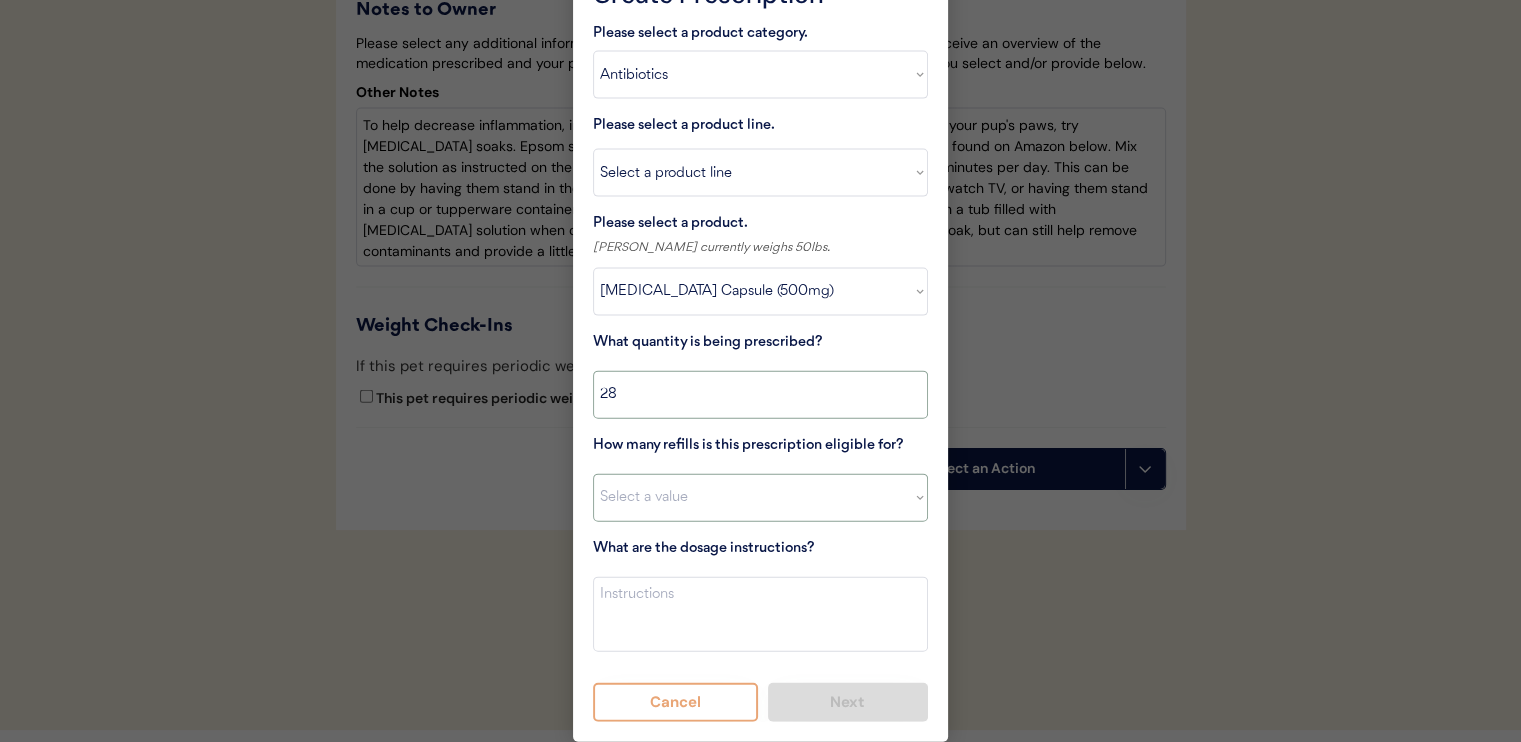 type on "28" 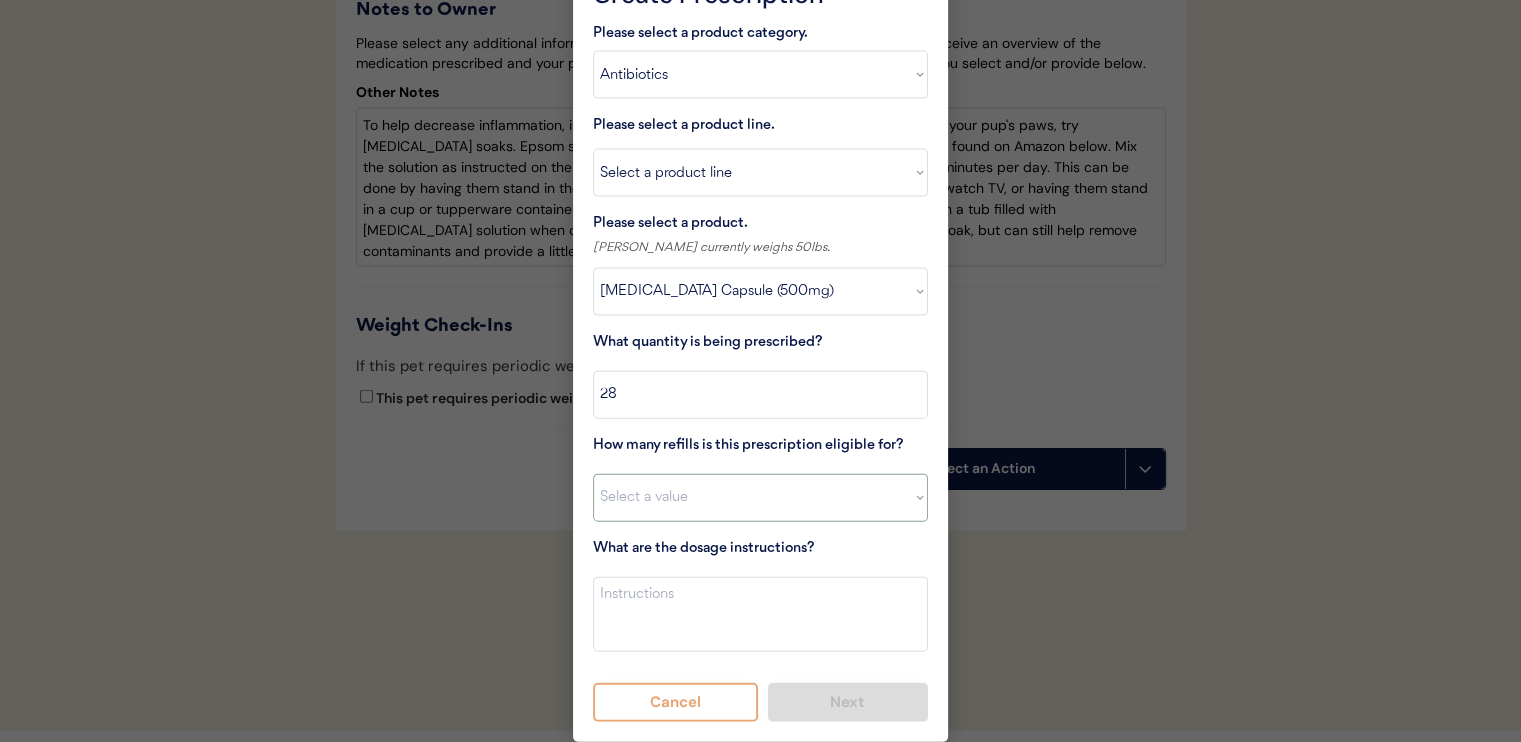 select on "0" 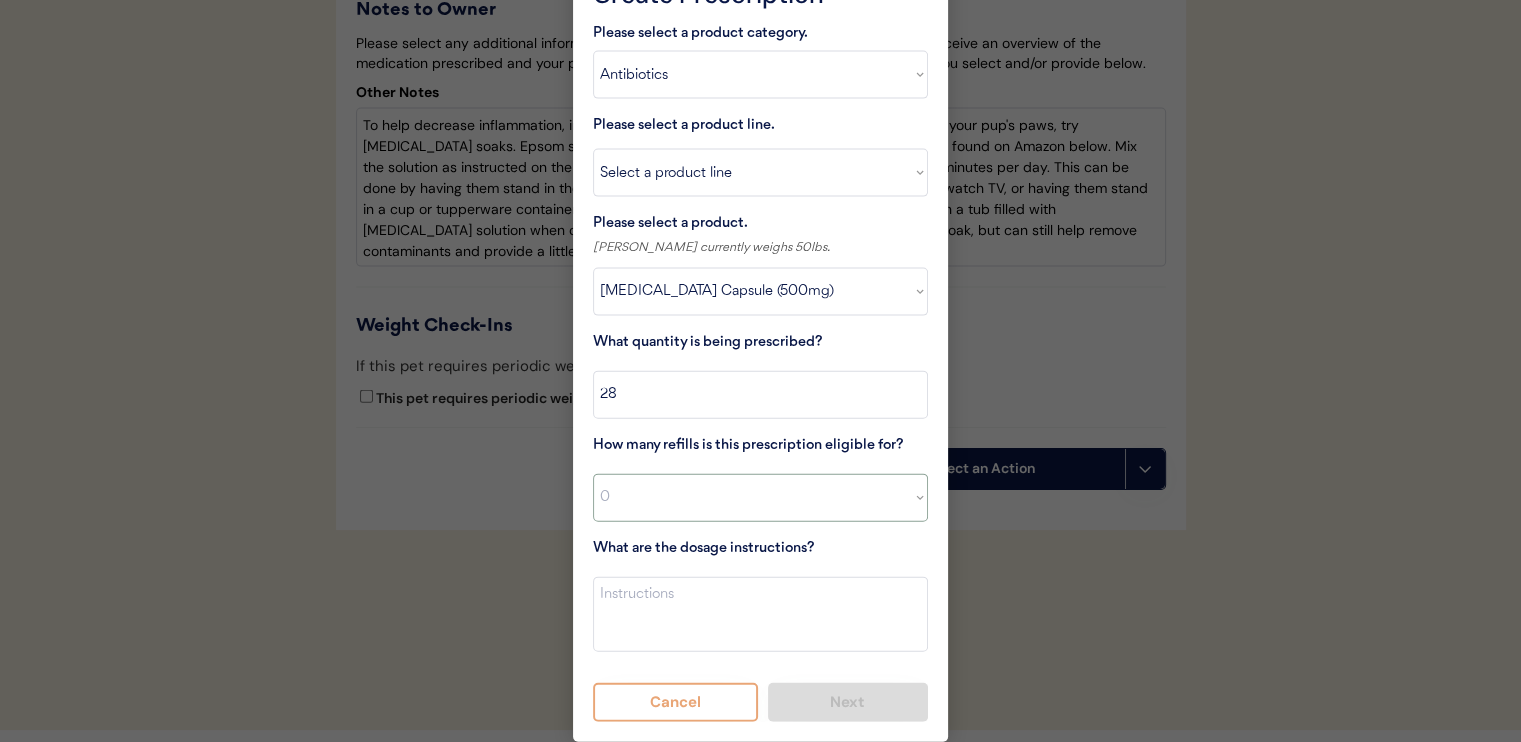 click on "Select a value 0 1 2 3 4 5 6 7 8 10 11" at bounding box center (760, 498) 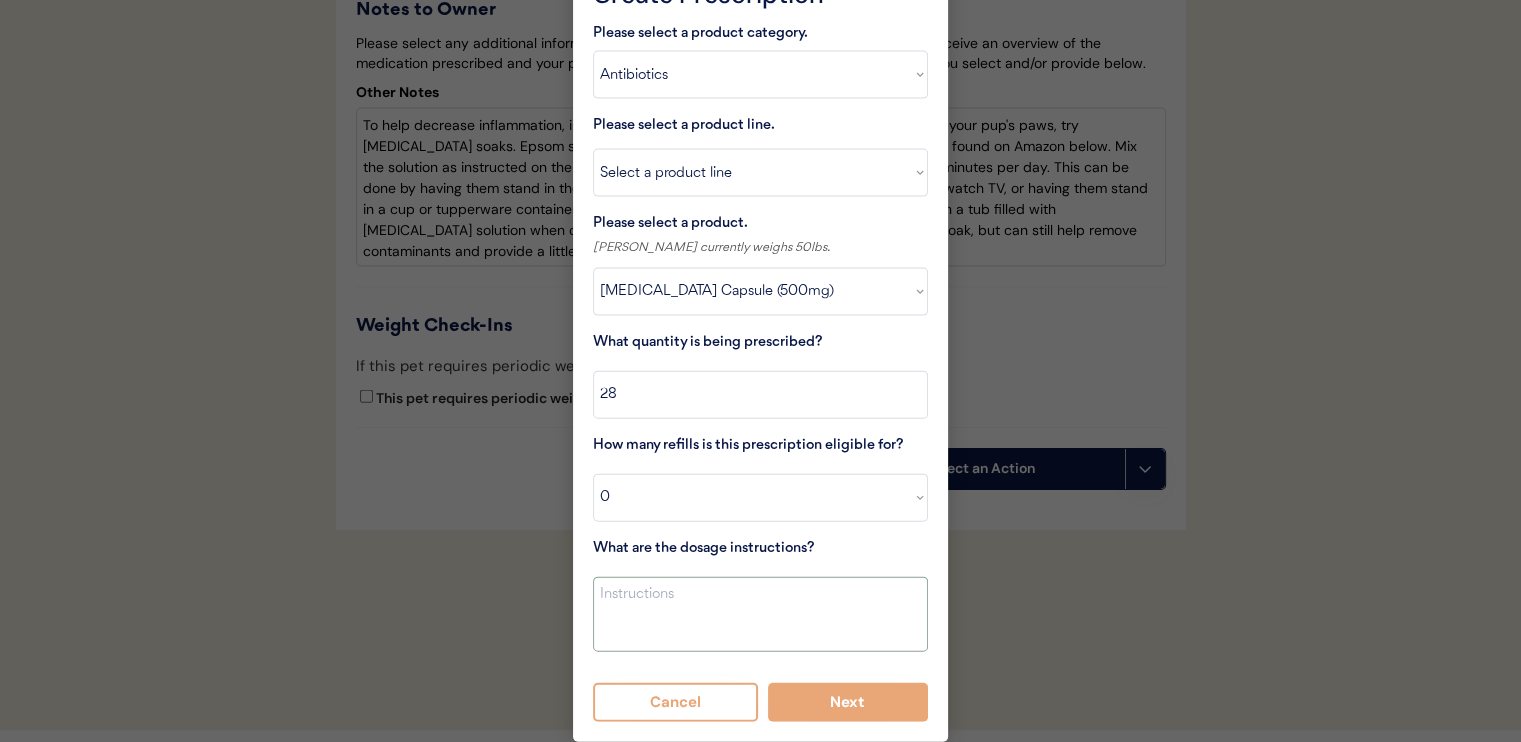 click at bounding box center [760, 614] 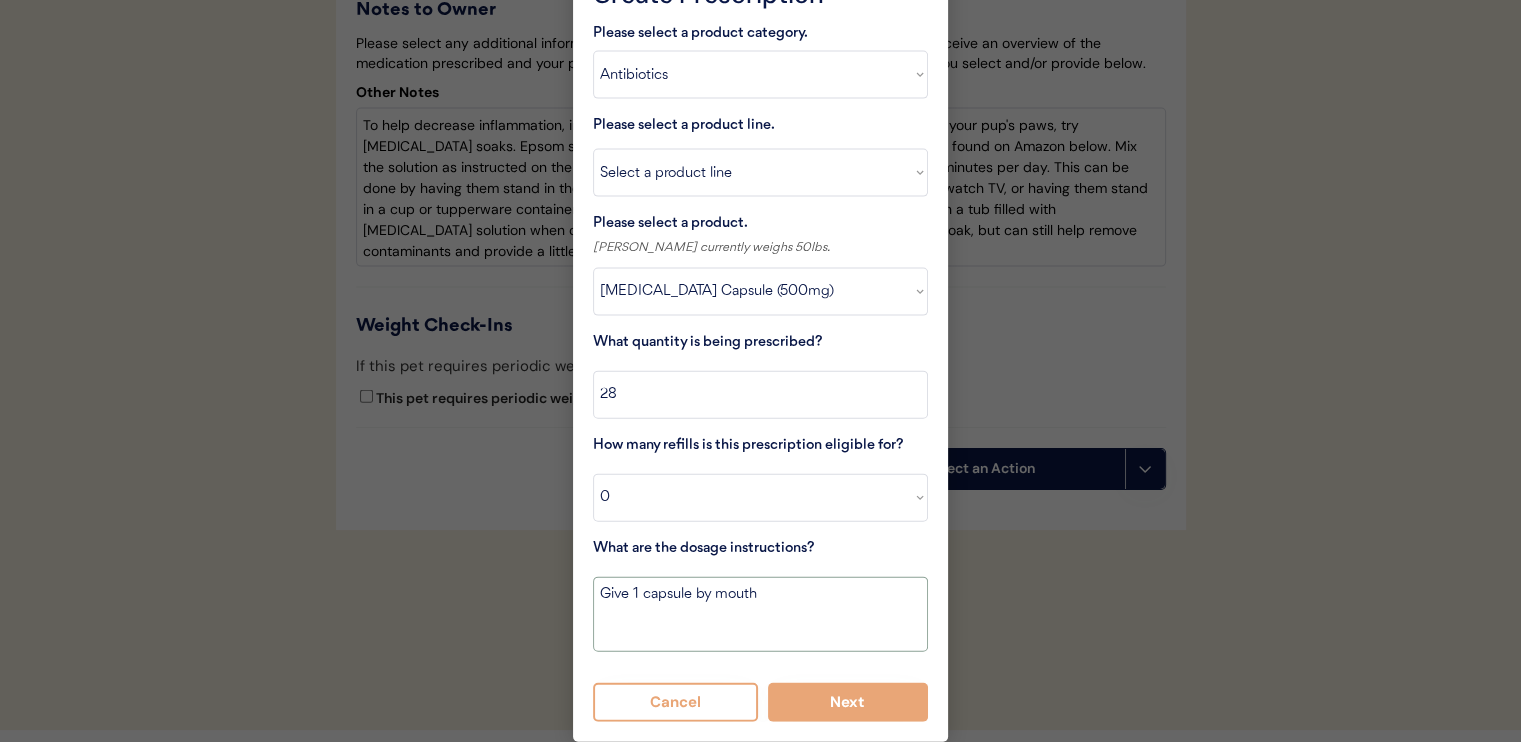 click on "Give 1 capsule by mouth" at bounding box center (760, 614) 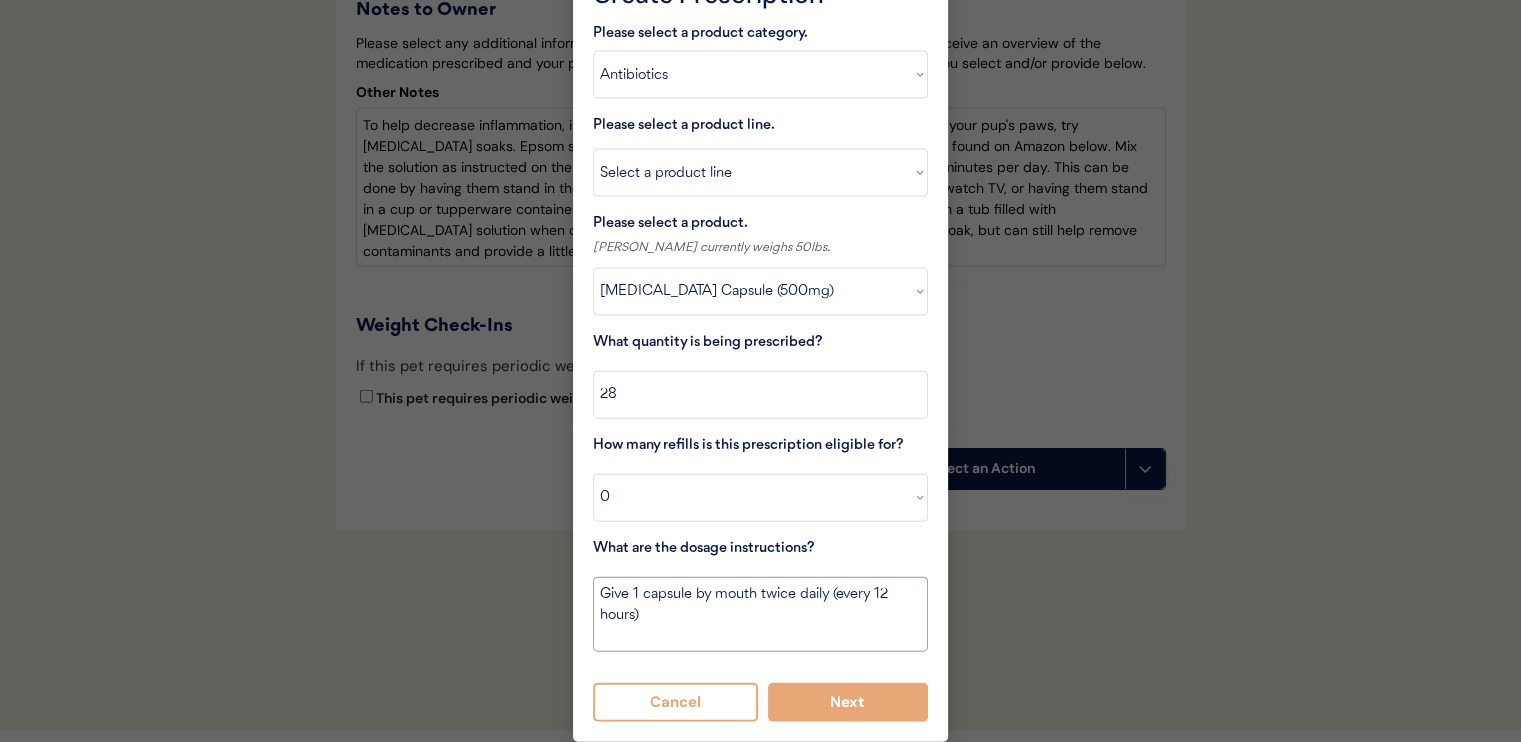 click on "Give 1 capsule by mouth twice daily (every 12 hours)" at bounding box center [760, 614] 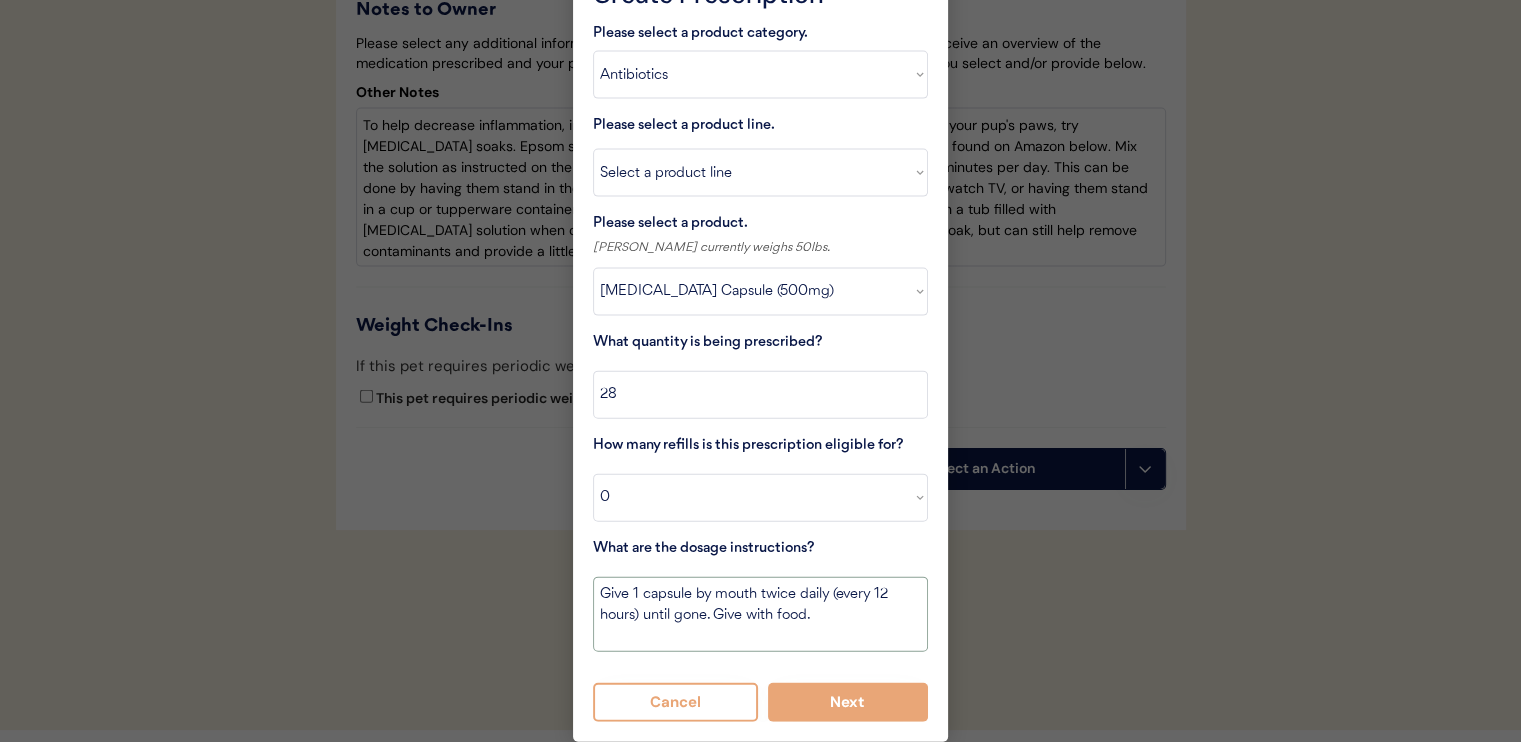 click on "Give 1 capsule by mouth twice daily (every 12 hours) until gone. Give with food." at bounding box center [760, 614] 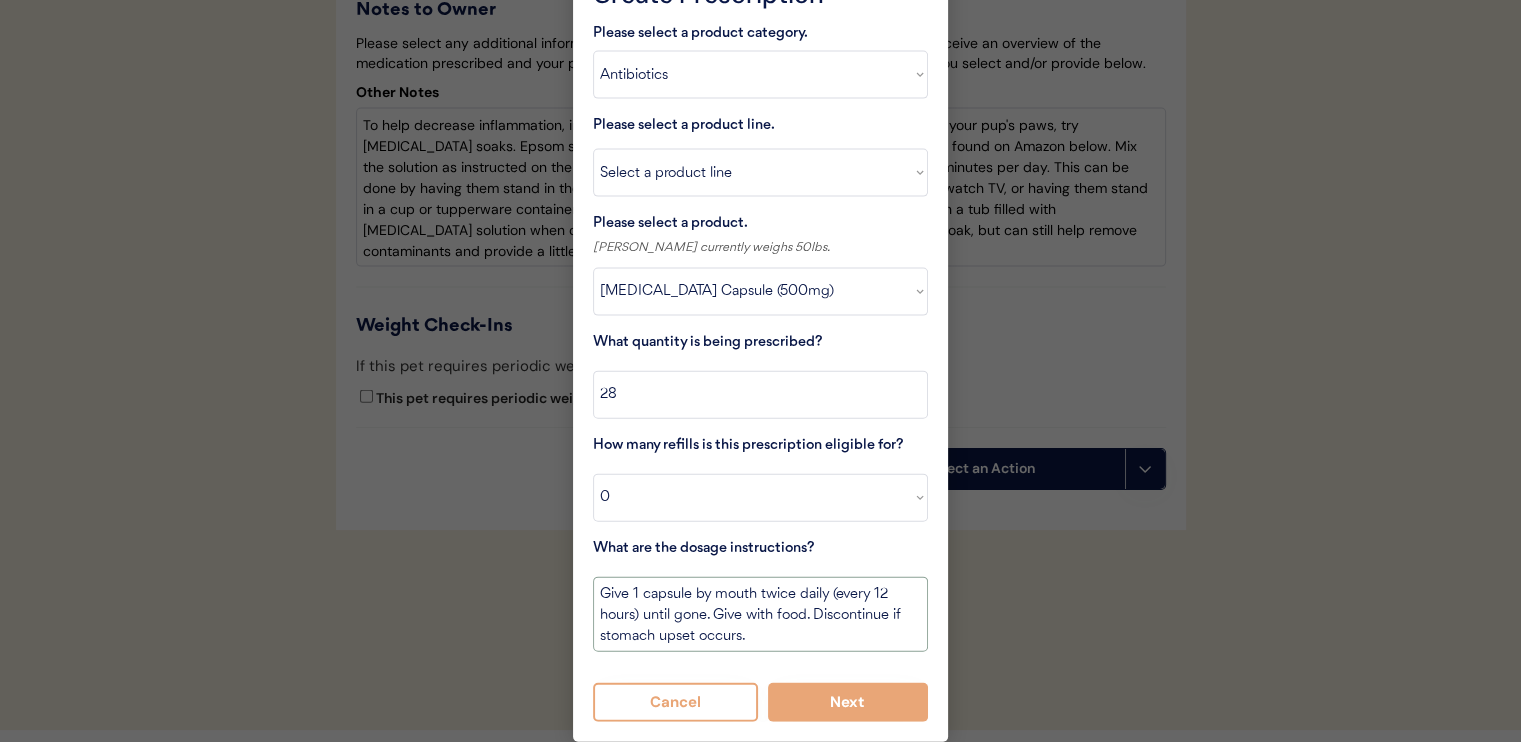 type on "Give 1 capsule by mouth twice daily (every 12 hours) until gone. Give with food. Discontinue if stomach upset occurs." 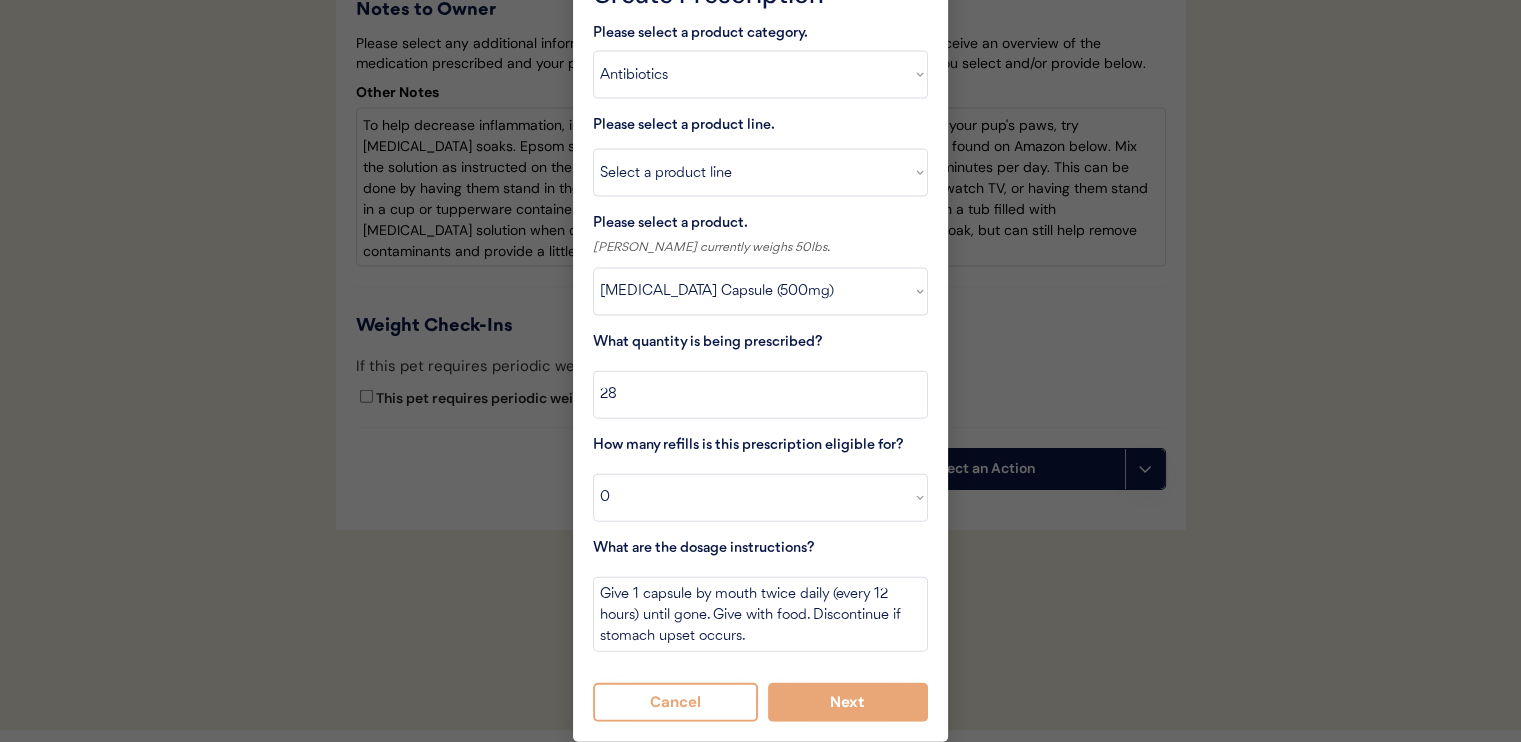 click on "Cancel Next" at bounding box center [760, 702] 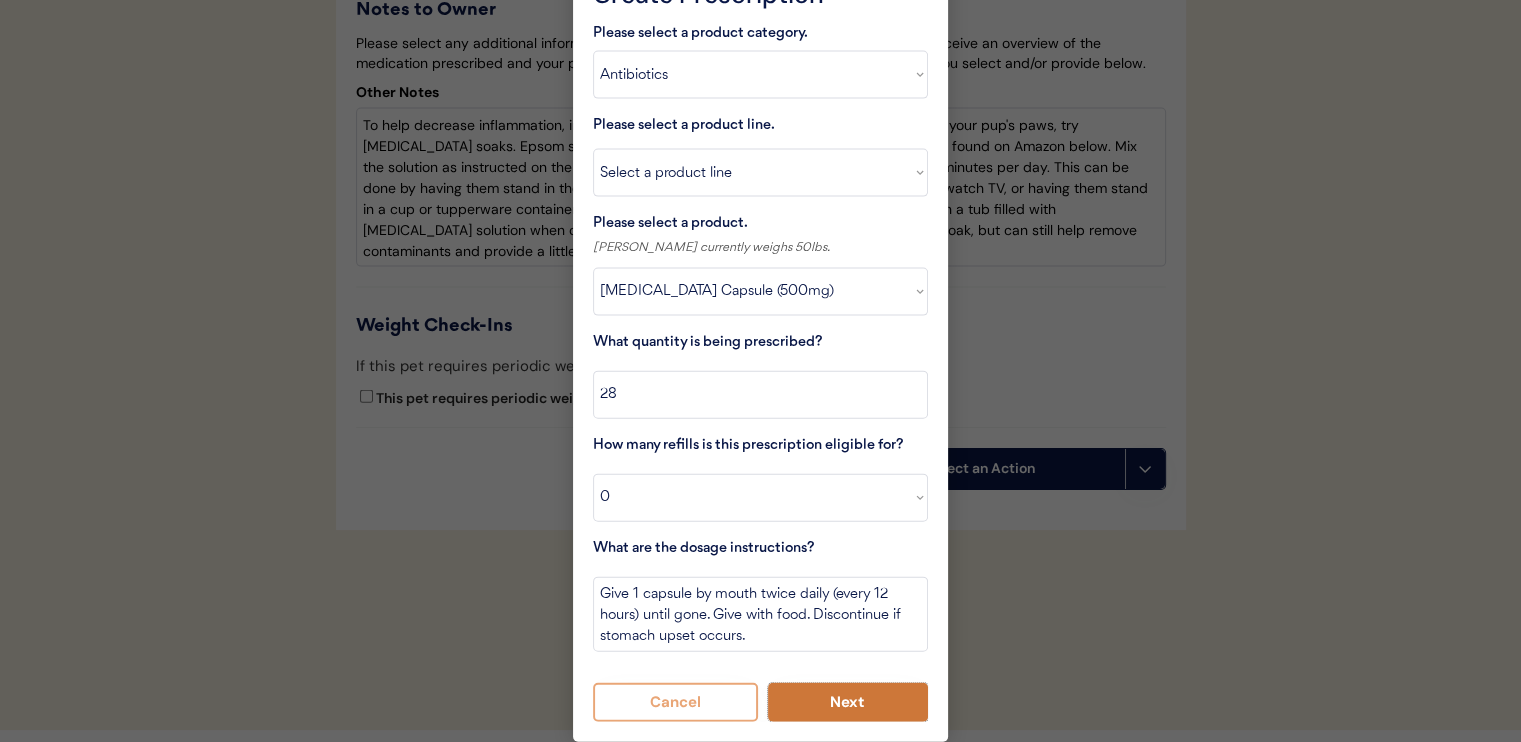 click on "Next" at bounding box center [848, 702] 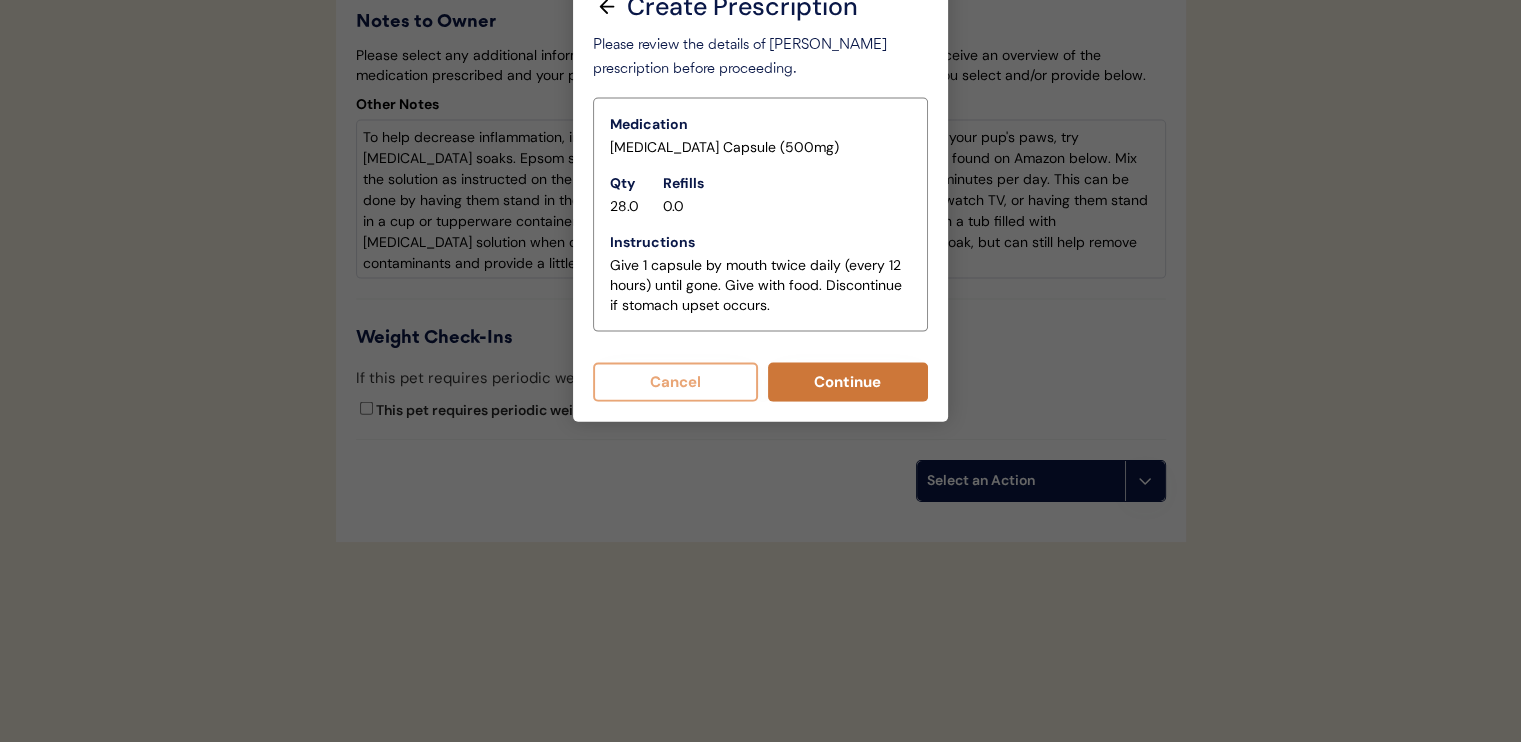 click on "Continue" at bounding box center (848, 382) 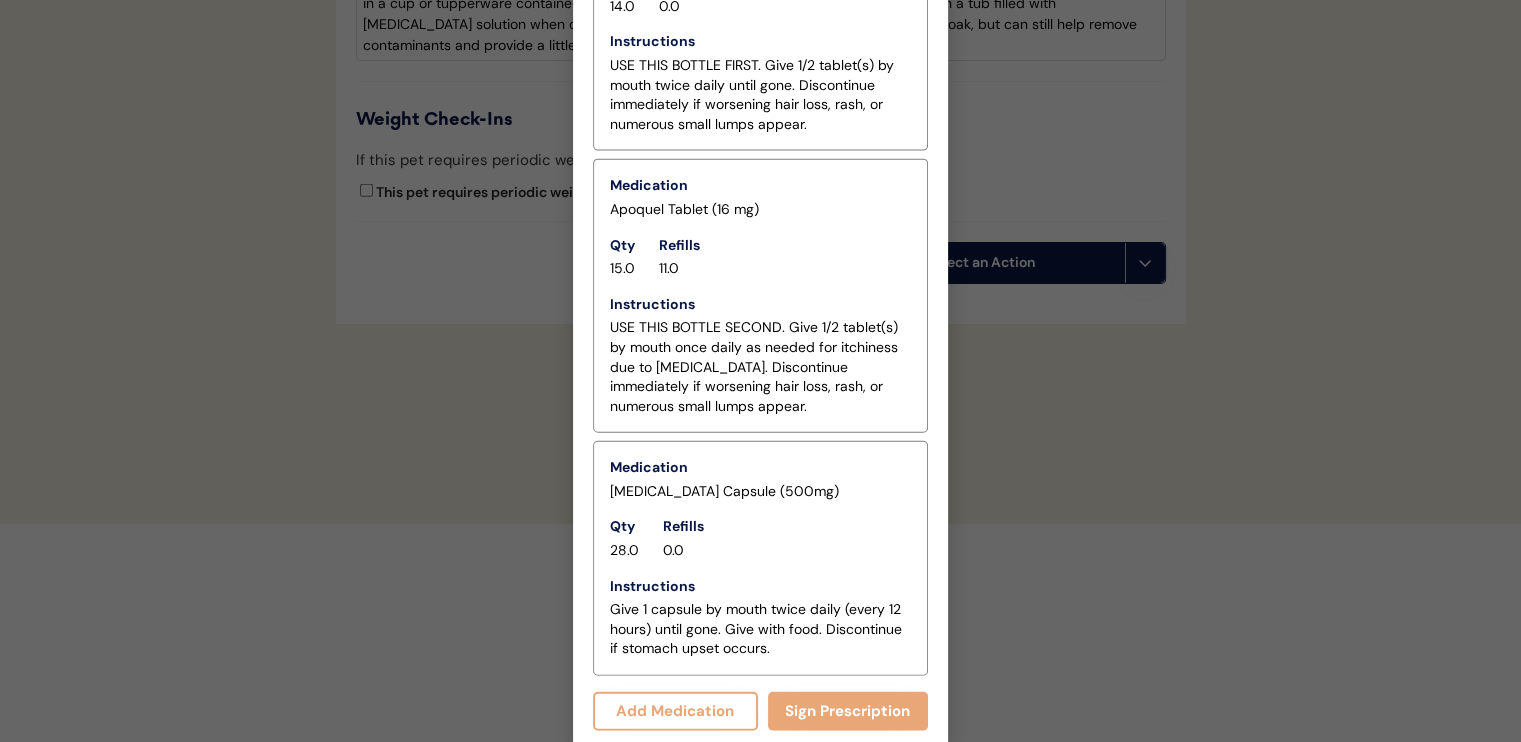 scroll, scrollTop: 4607, scrollLeft: 0, axis: vertical 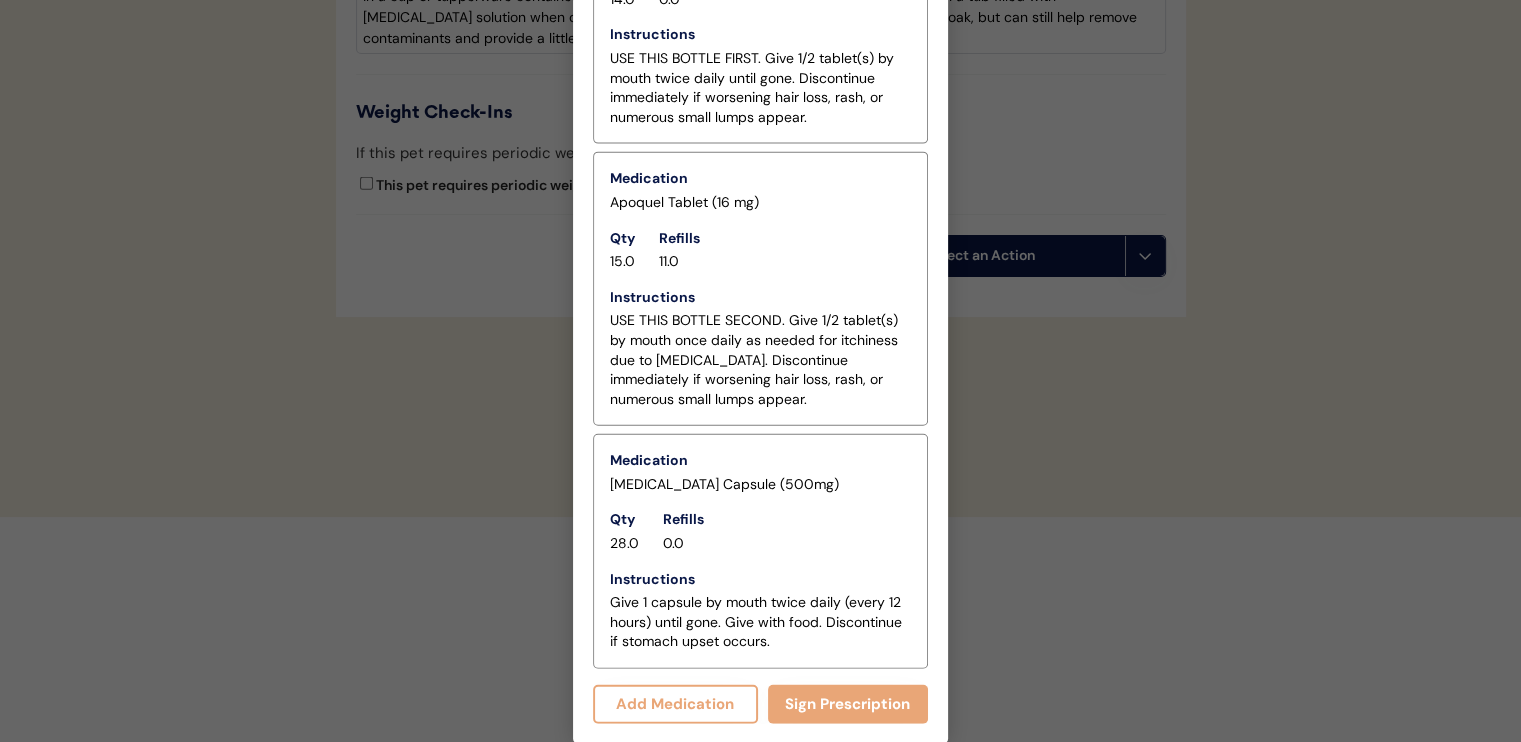 click on "Add Medication" at bounding box center [675, 704] 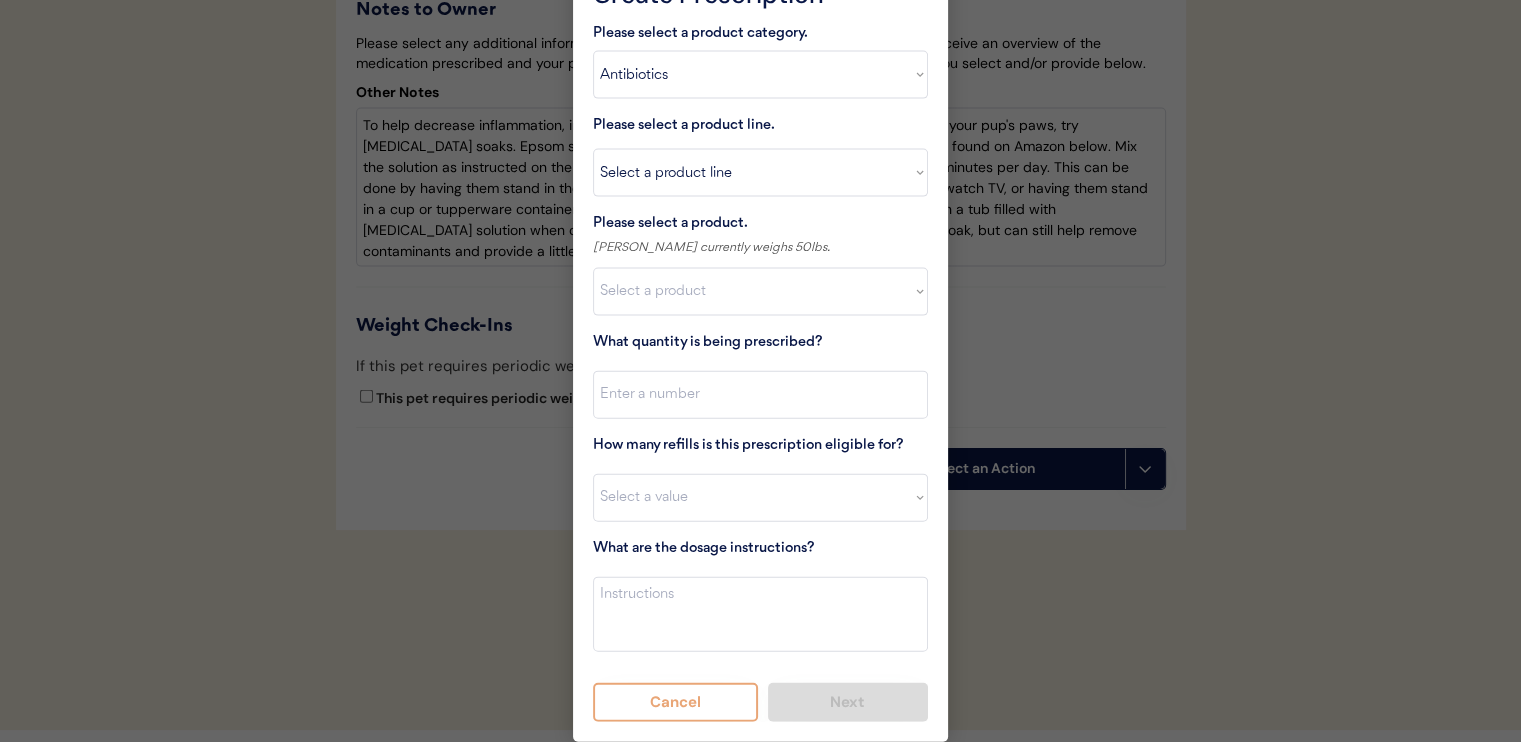 scroll, scrollTop: 4403, scrollLeft: 0, axis: vertical 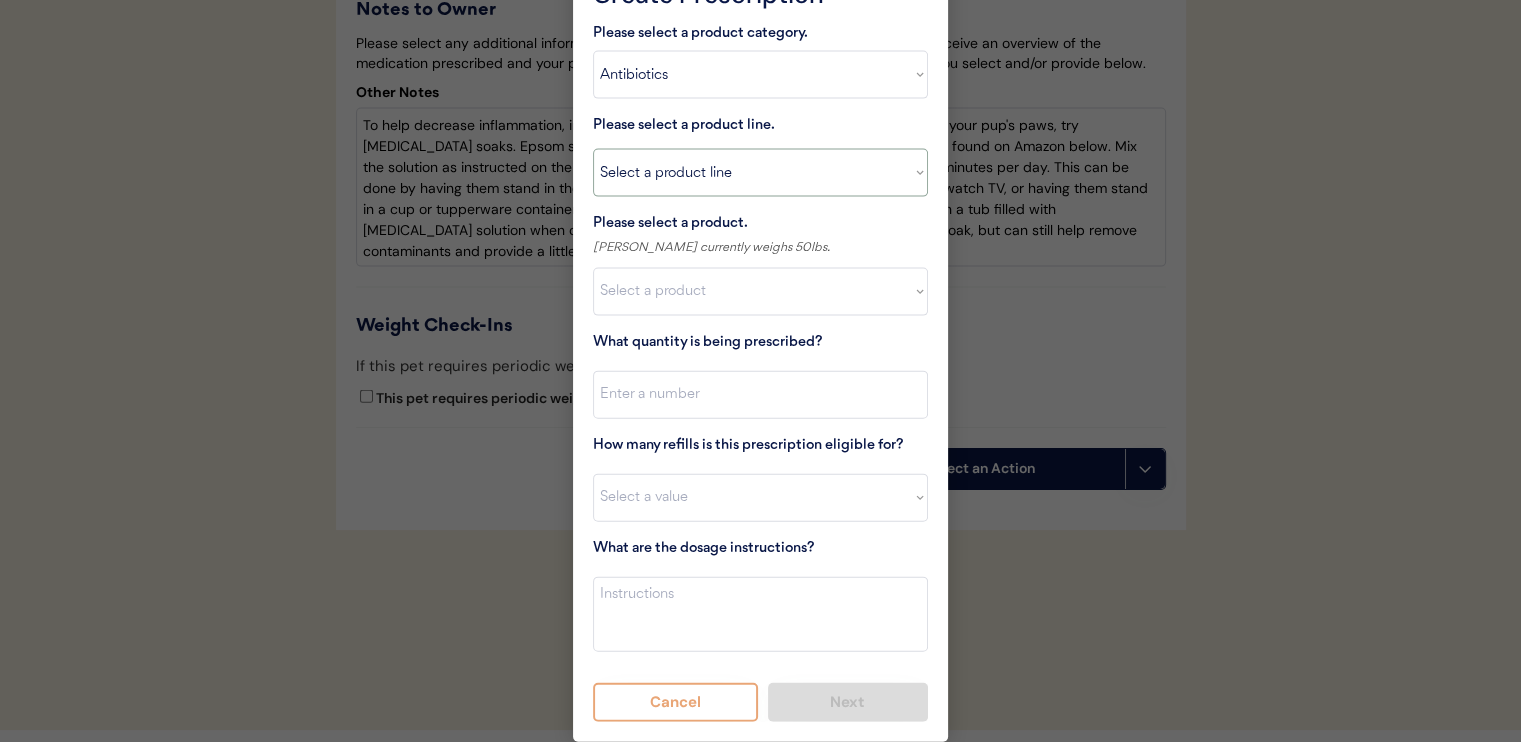 click on "Select a product line [MEDICAL_DATA] [MEDICAL_DATA] Suspension [MEDICAL_DATA] [MEDICAL_DATA]" at bounding box center (760, 173) 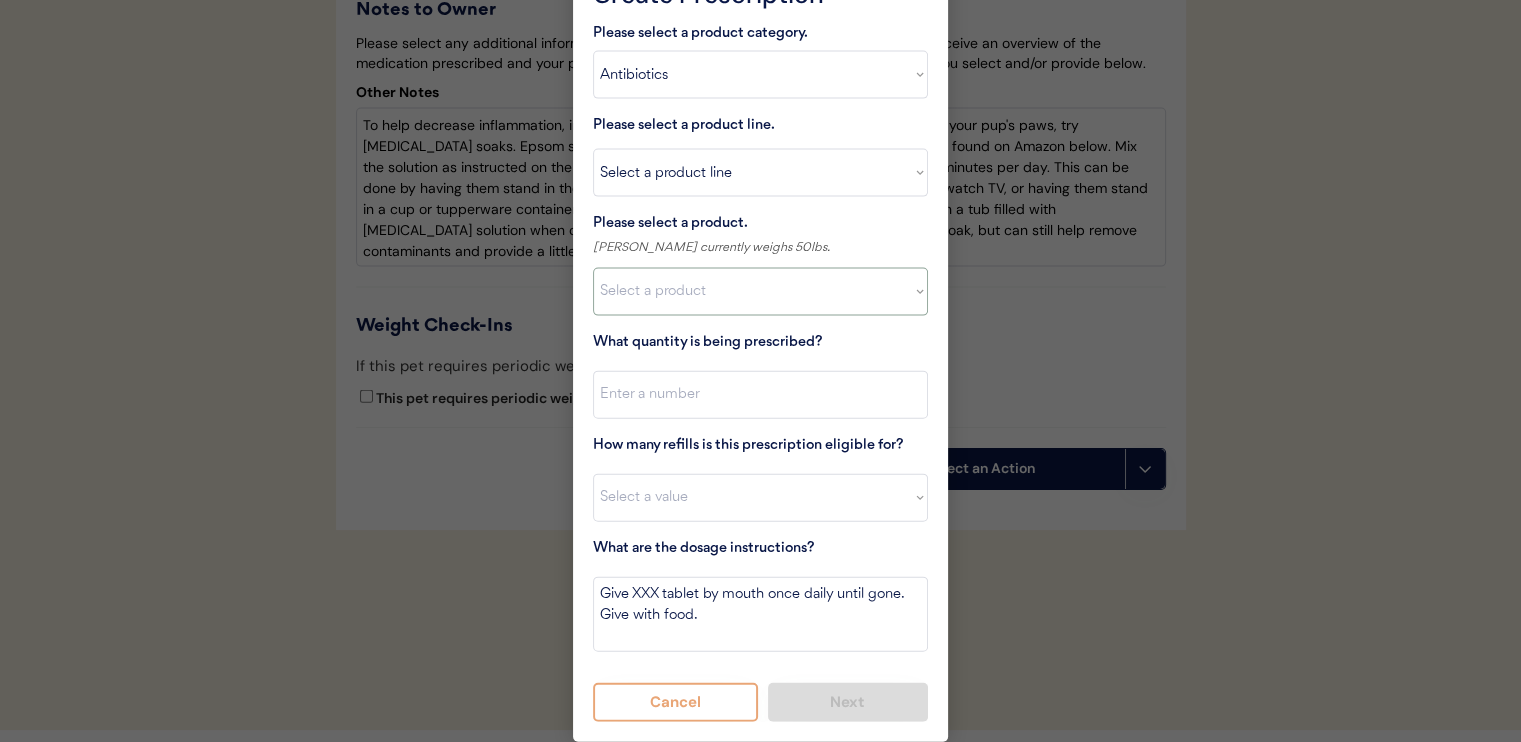 click on "Select a product [MEDICAL_DATA] (200mg)" at bounding box center (760, 292) 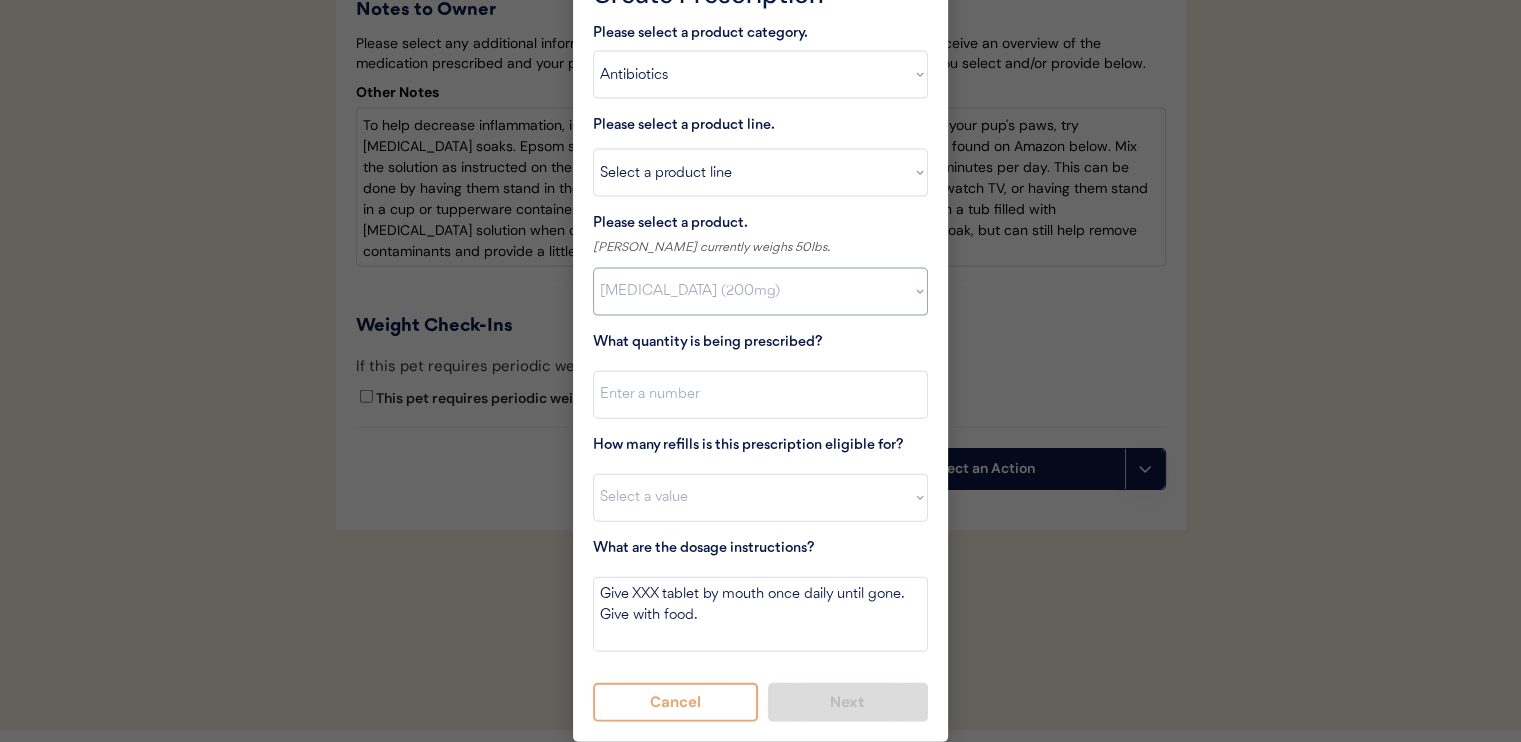 click on "Select a product [MEDICAL_DATA] (200mg)" at bounding box center (760, 292) 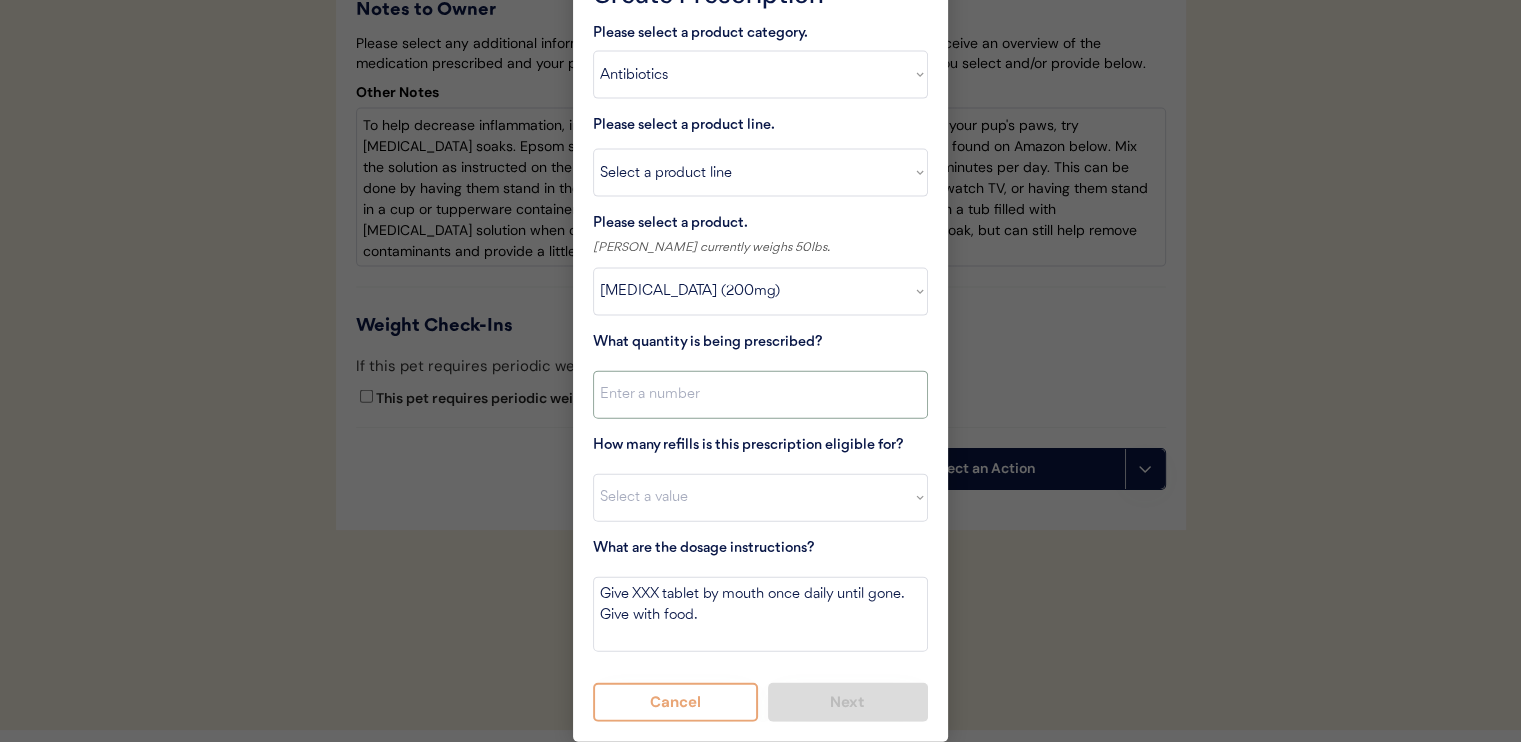 click at bounding box center (760, 395) 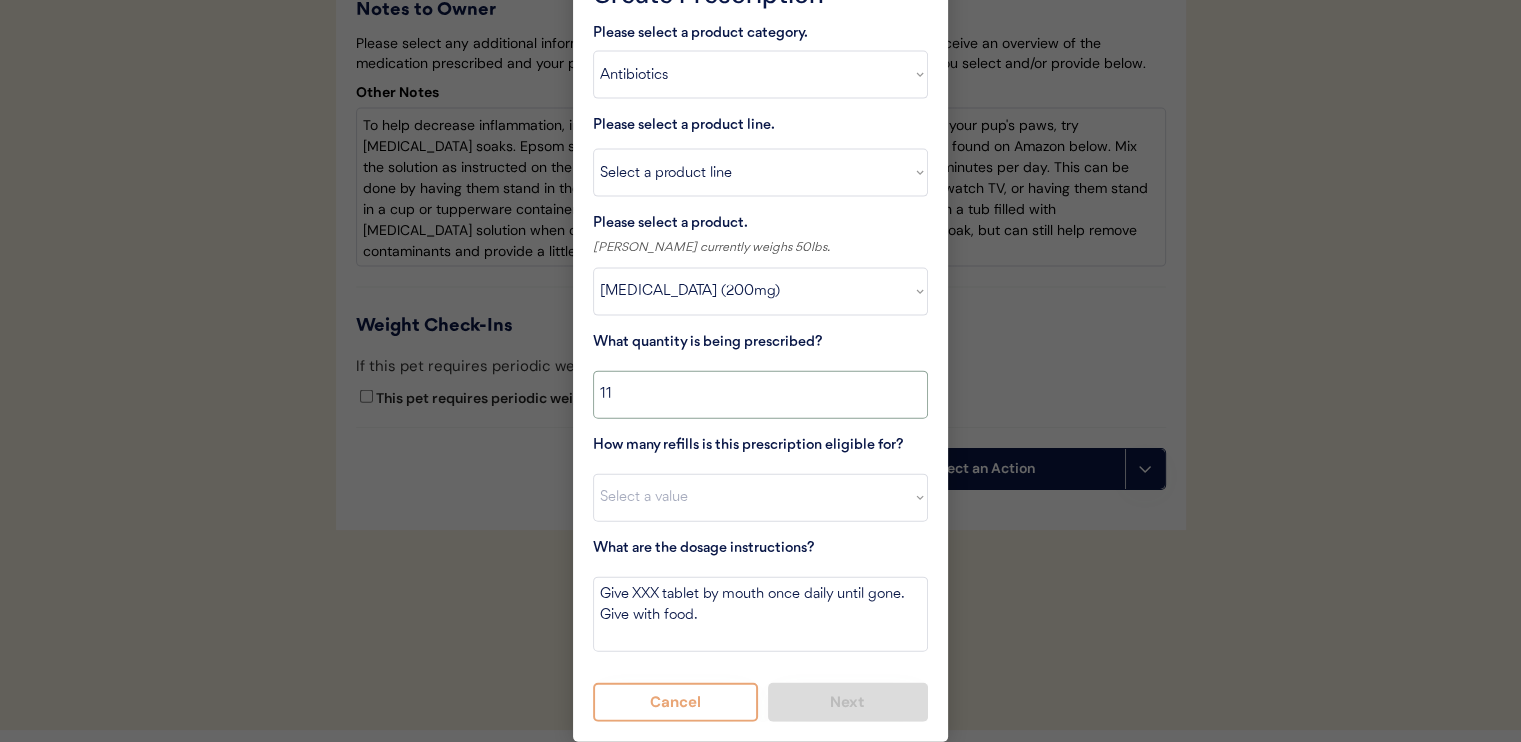 type on "11" 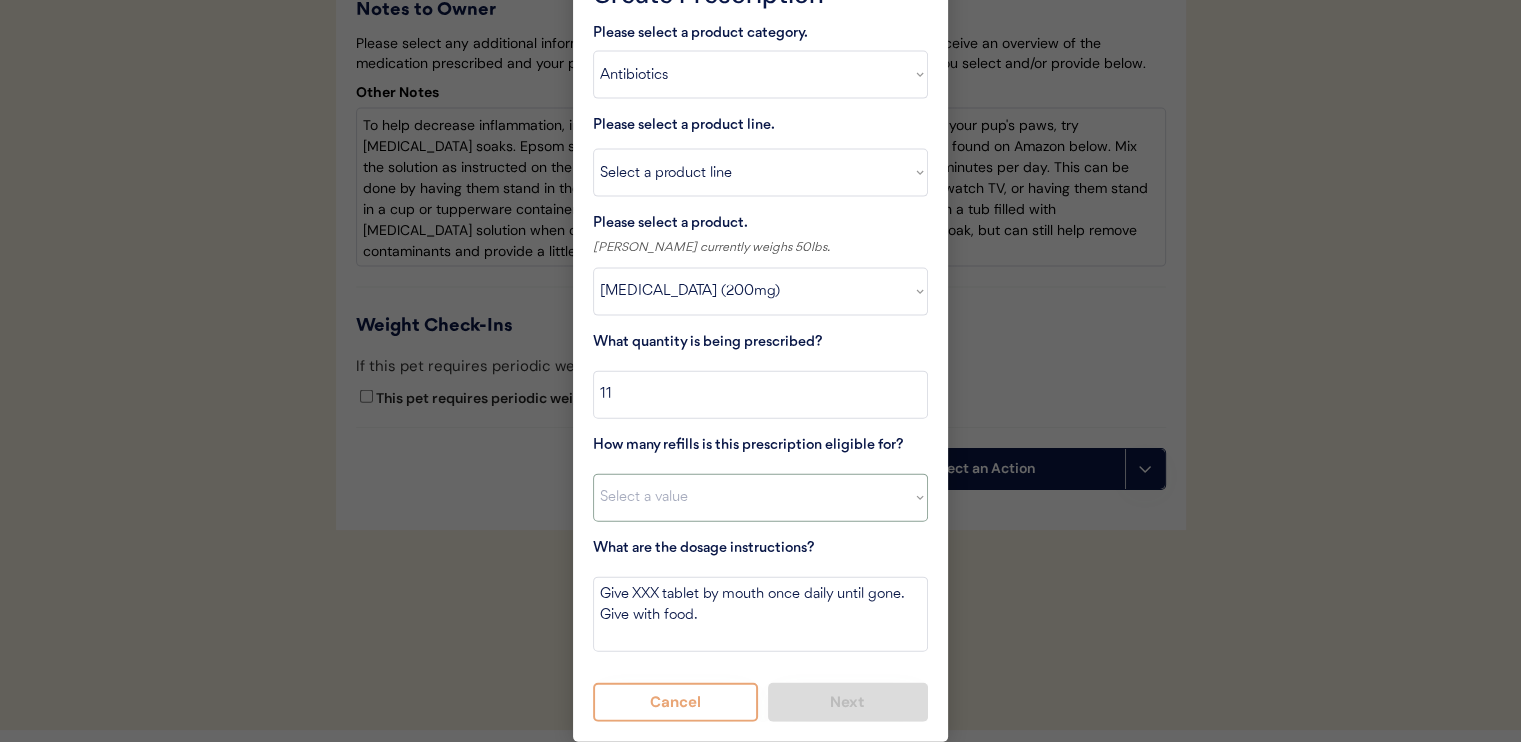 click on "Select a value 0 1 2 3 4 5 6 7 8 10 11" at bounding box center [760, 498] 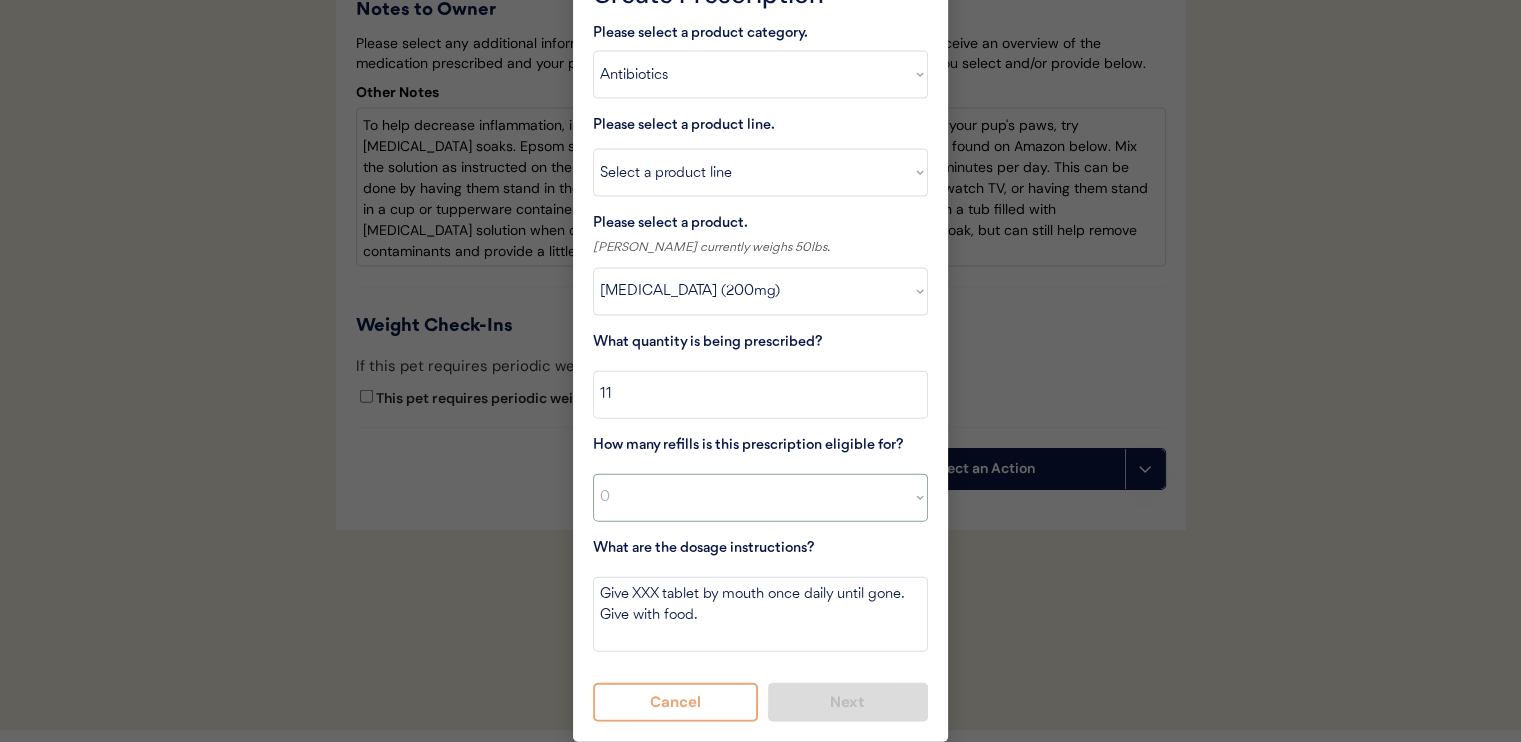 click on "Select a value 0 1 2 3 4 5 6 7 8 10 11" at bounding box center [760, 498] 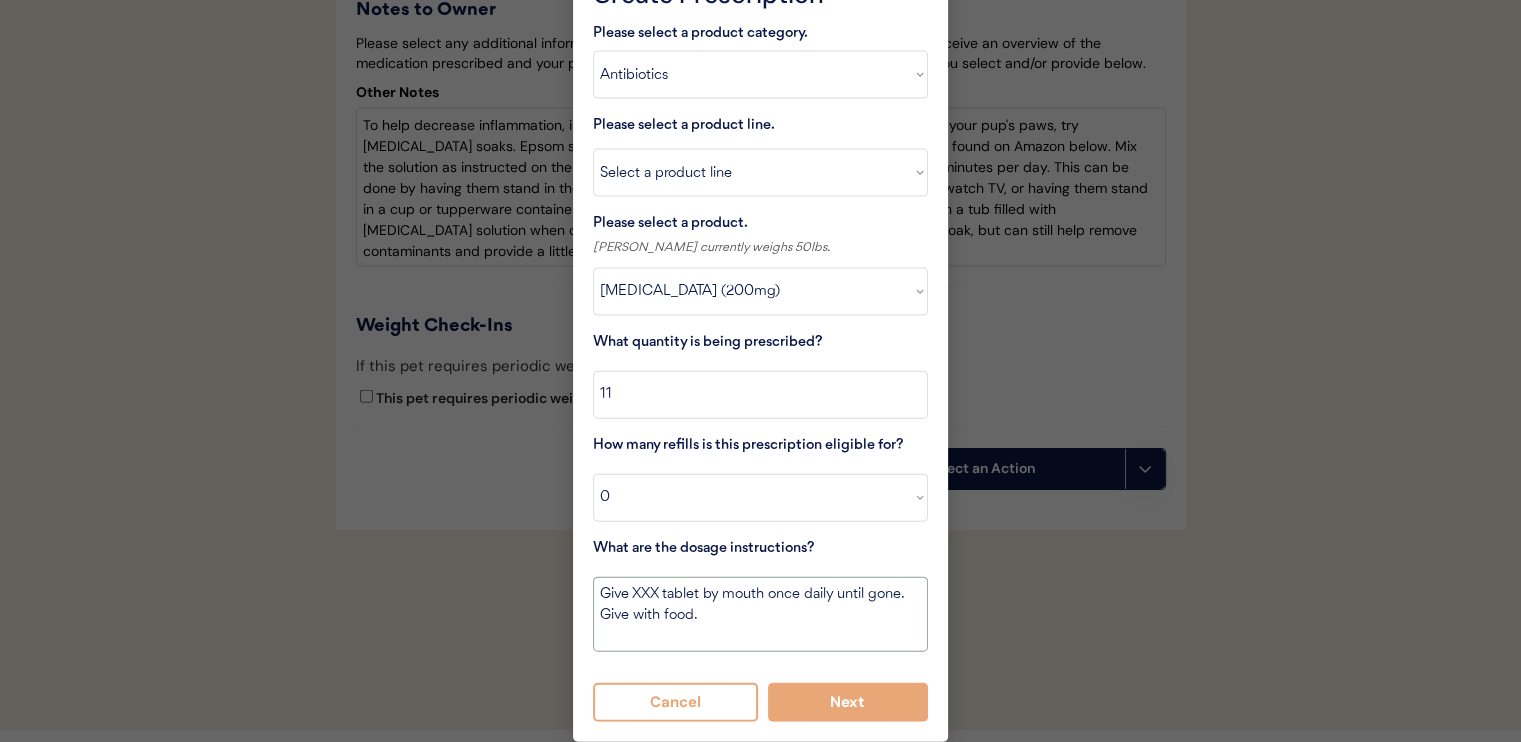 click on "Give XXX tablet by mouth once daily until gone. Give with food." at bounding box center (760, 614) 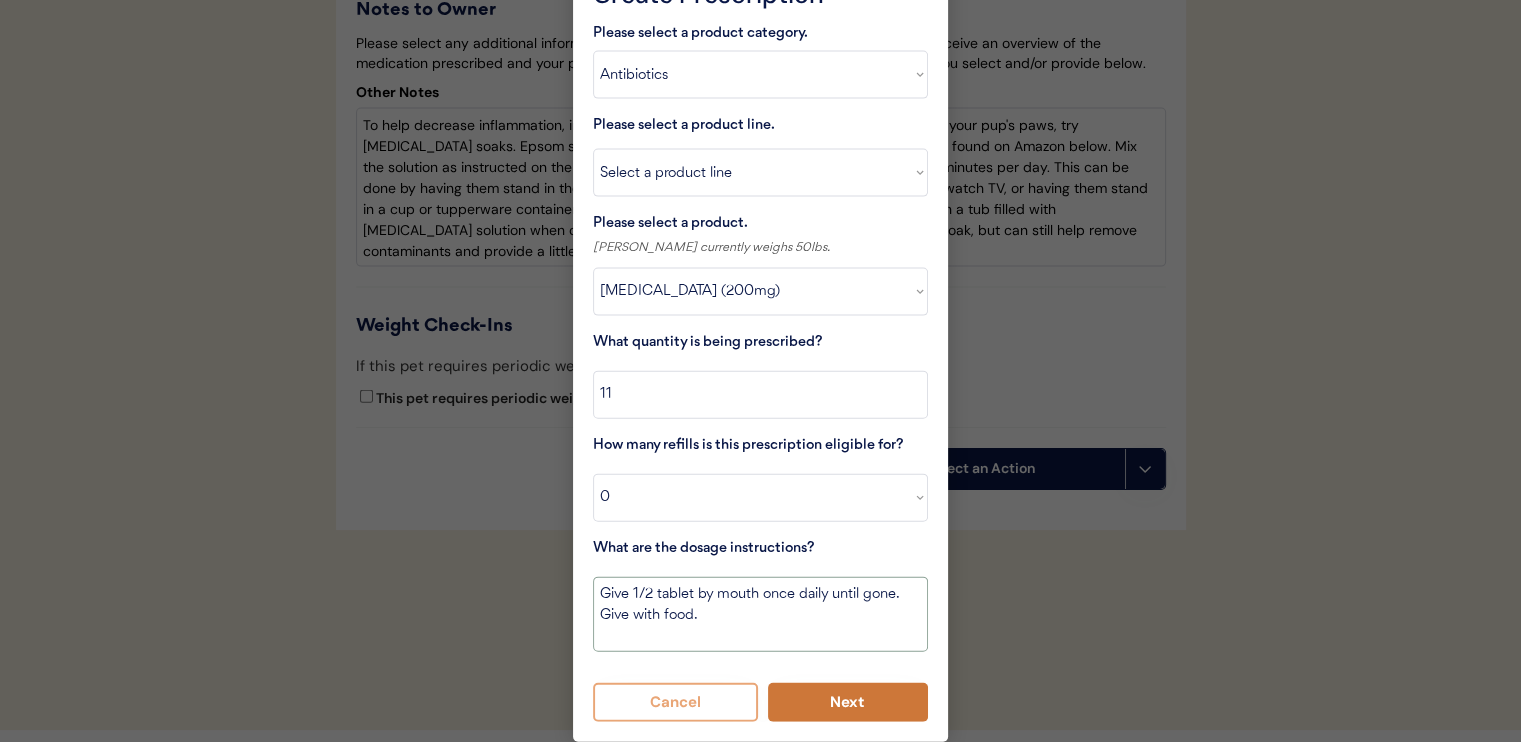 type on "Give 1/2 tablet by mouth once daily until gone. Give with food." 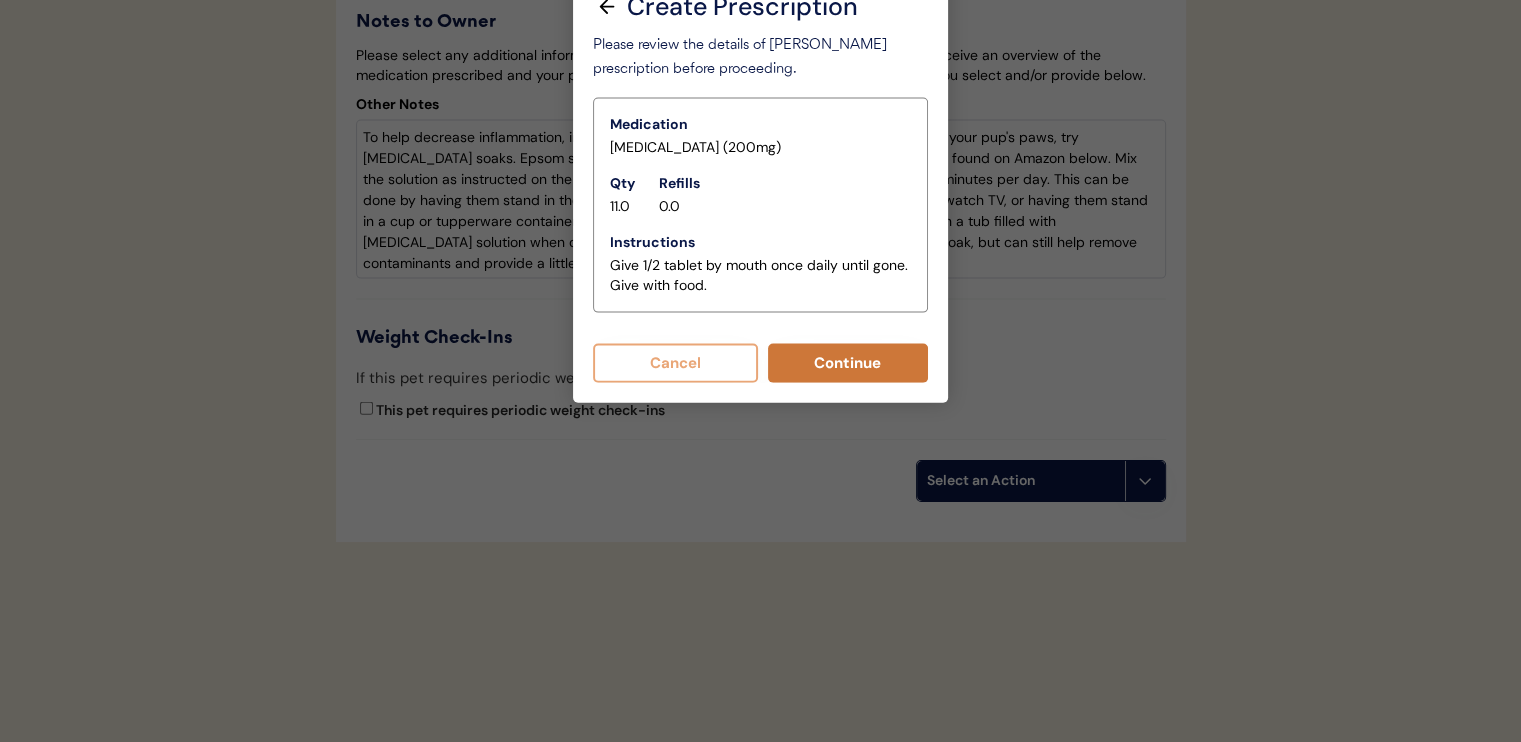 click on "Continue" at bounding box center (848, 363) 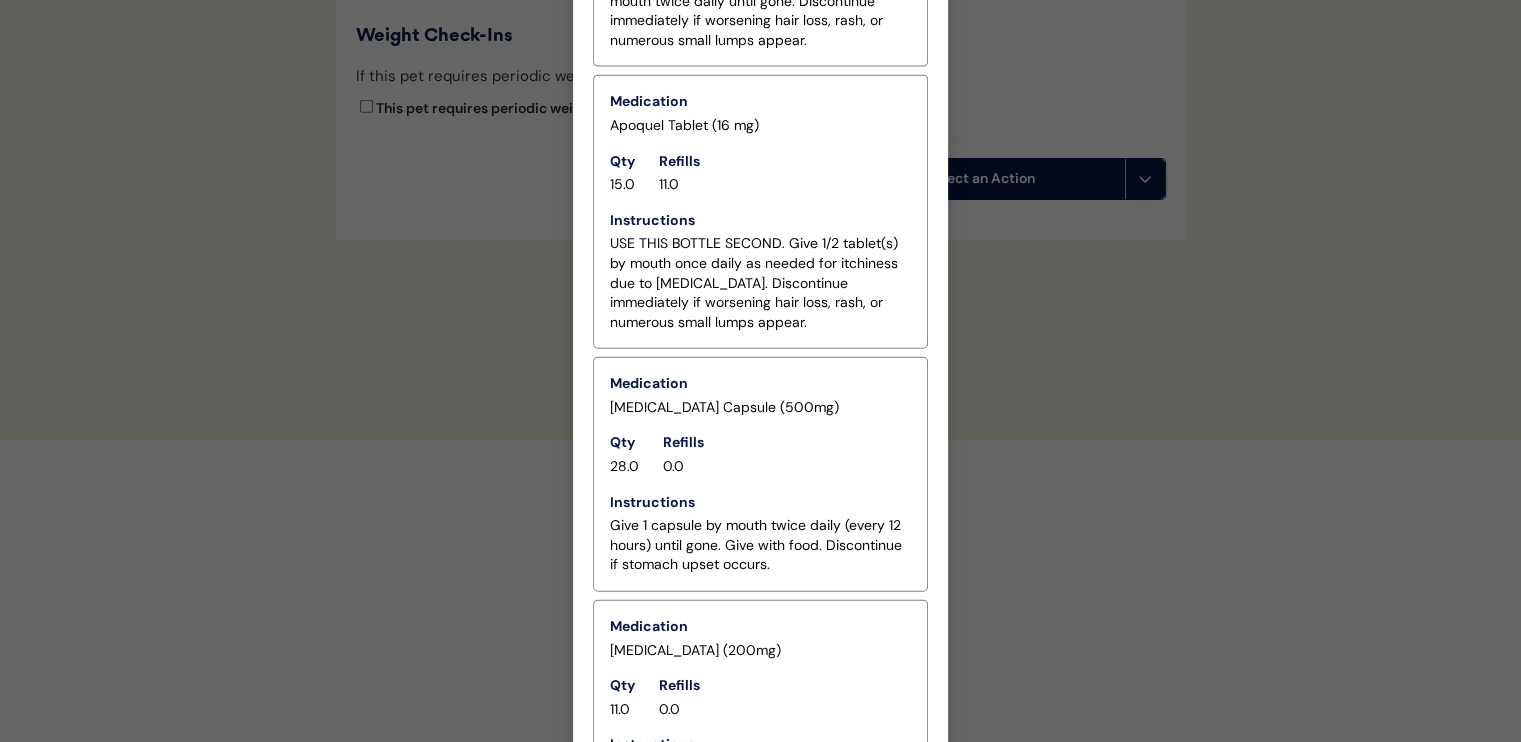 scroll, scrollTop: 4829, scrollLeft: 0, axis: vertical 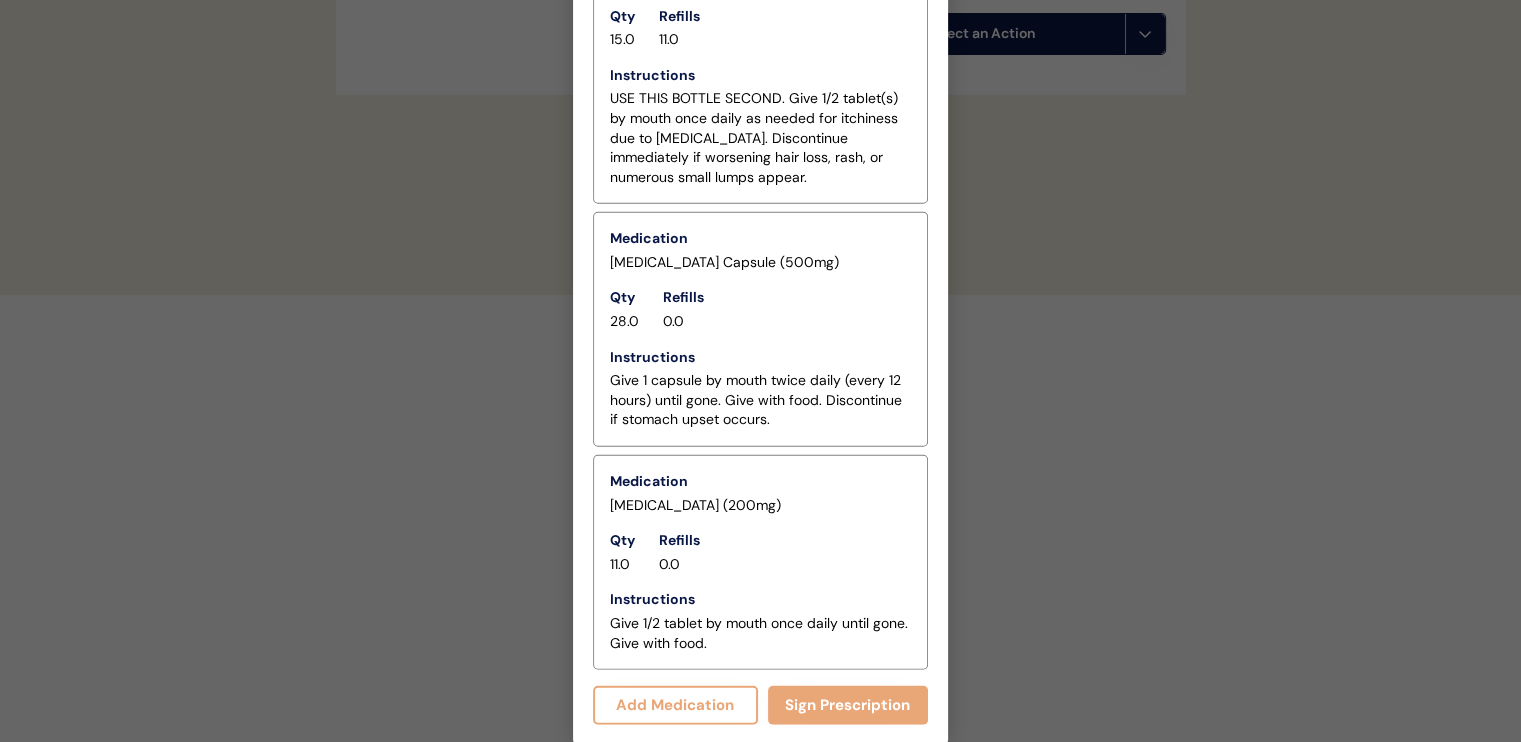 click on "Add Medication" at bounding box center (675, 705) 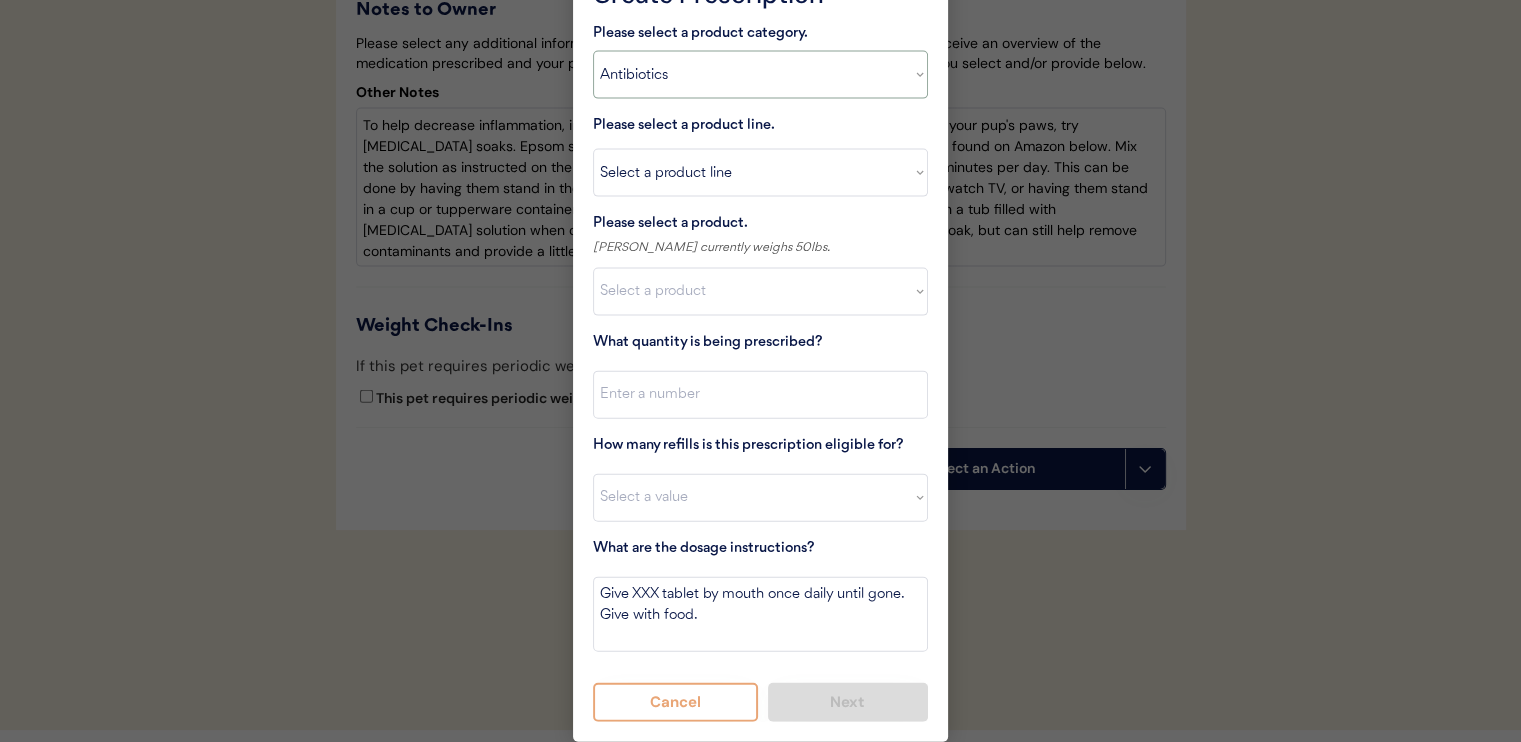 click on "Select a product category [MEDICAL_DATA] Antibiotics Anxiety Combo [MEDICAL_DATA] Prevention Flea & Tick [MEDICAL_DATA]" at bounding box center [760, 75] 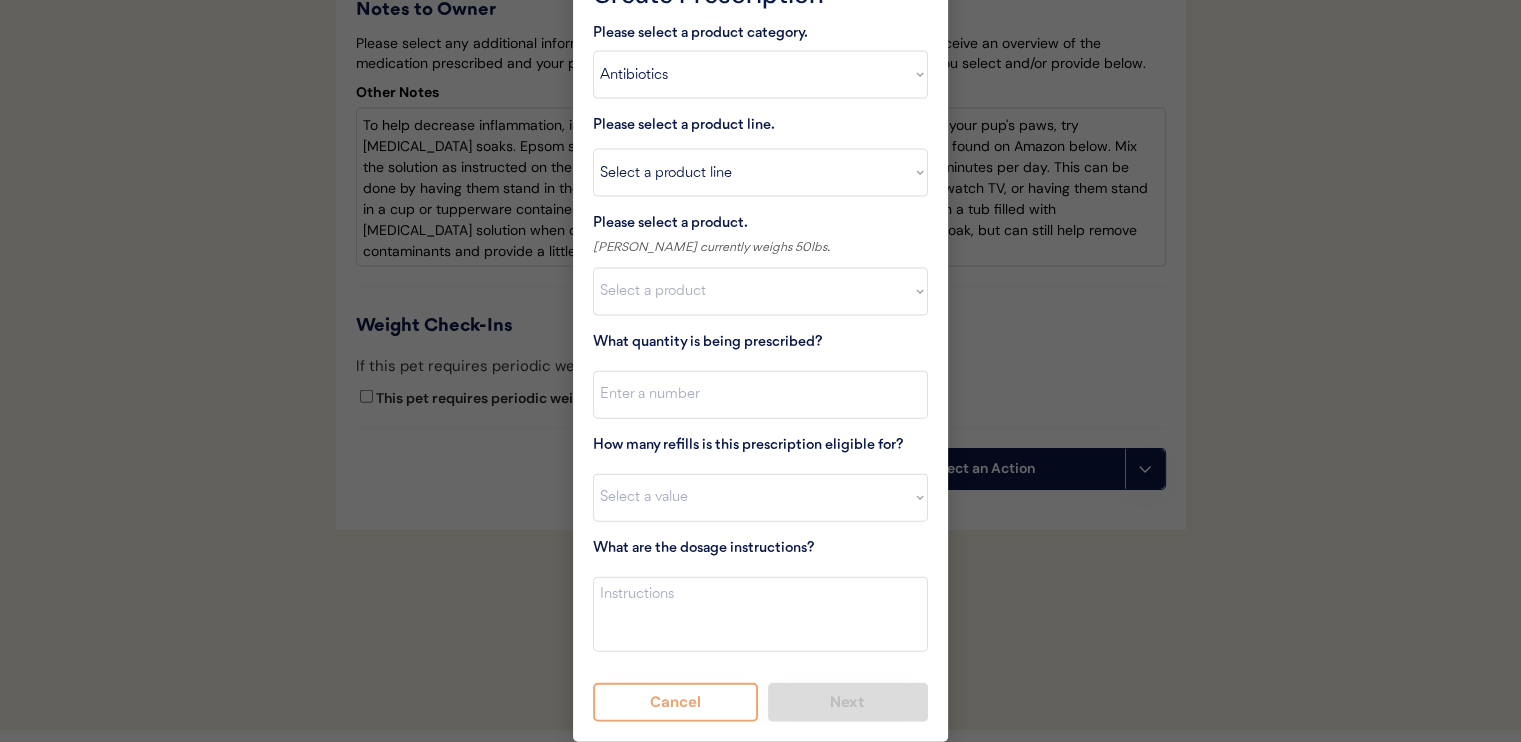select on ""PLACEHOLDER_1427118222253"" 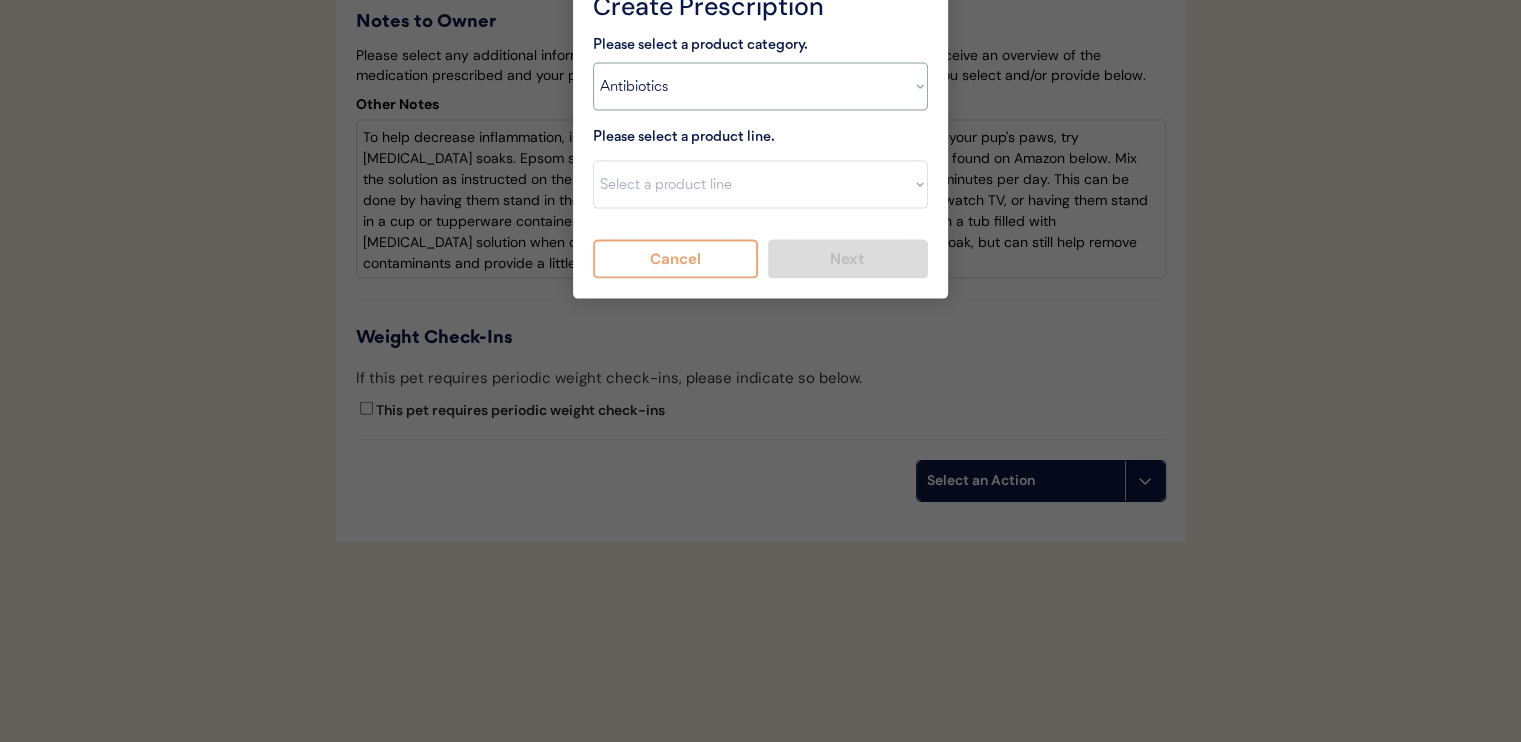 click on "Select a product category [MEDICAL_DATA] Antibiotics Anxiety Combo [MEDICAL_DATA] Prevention Flea & Tick [MEDICAL_DATA]" at bounding box center (760, 87) 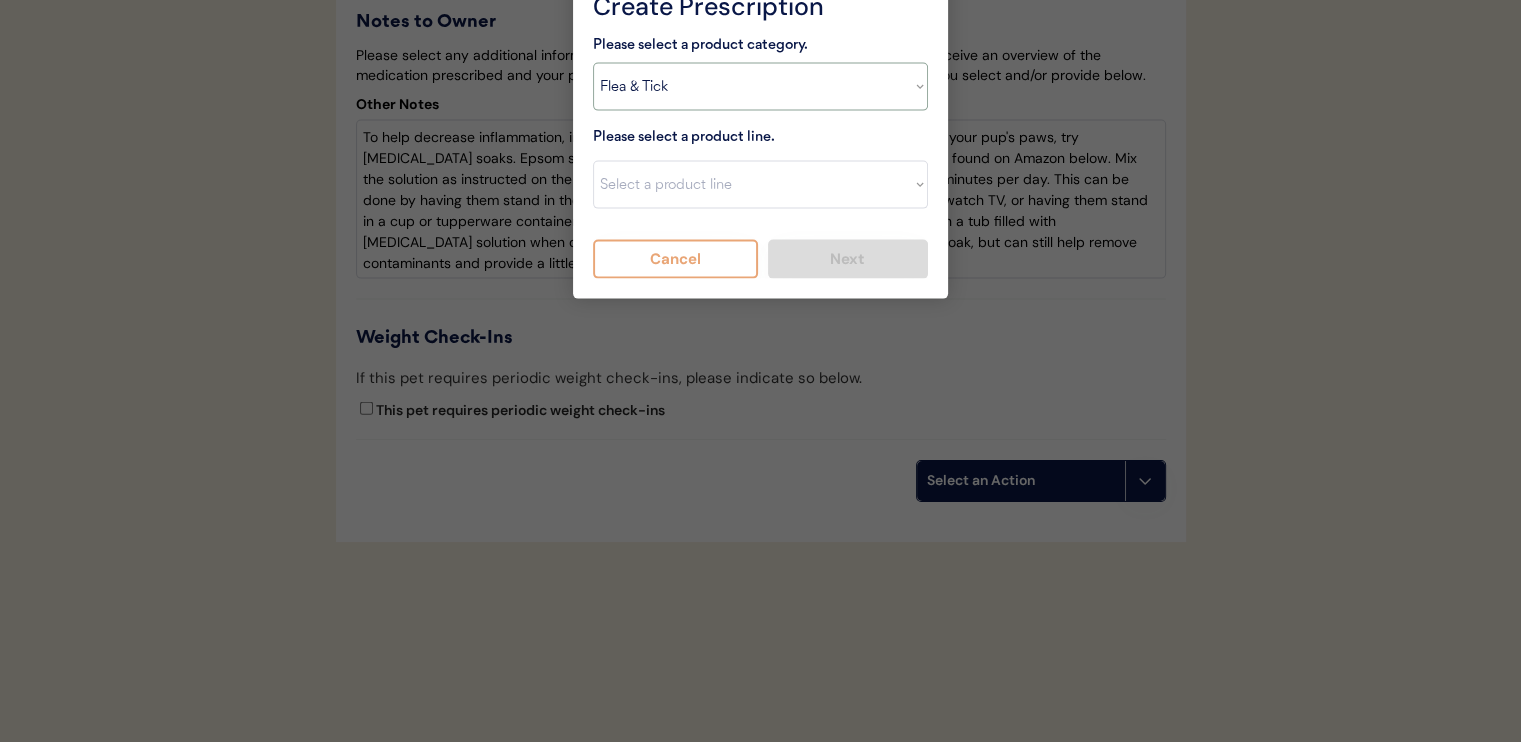 click on "Select a product category [MEDICAL_DATA] Antibiotics Anxiety Combo [MEDICAL_DATA] Prevention Flea & Tick [MEDICAL_DATA]" at bounding box center (760, 87) 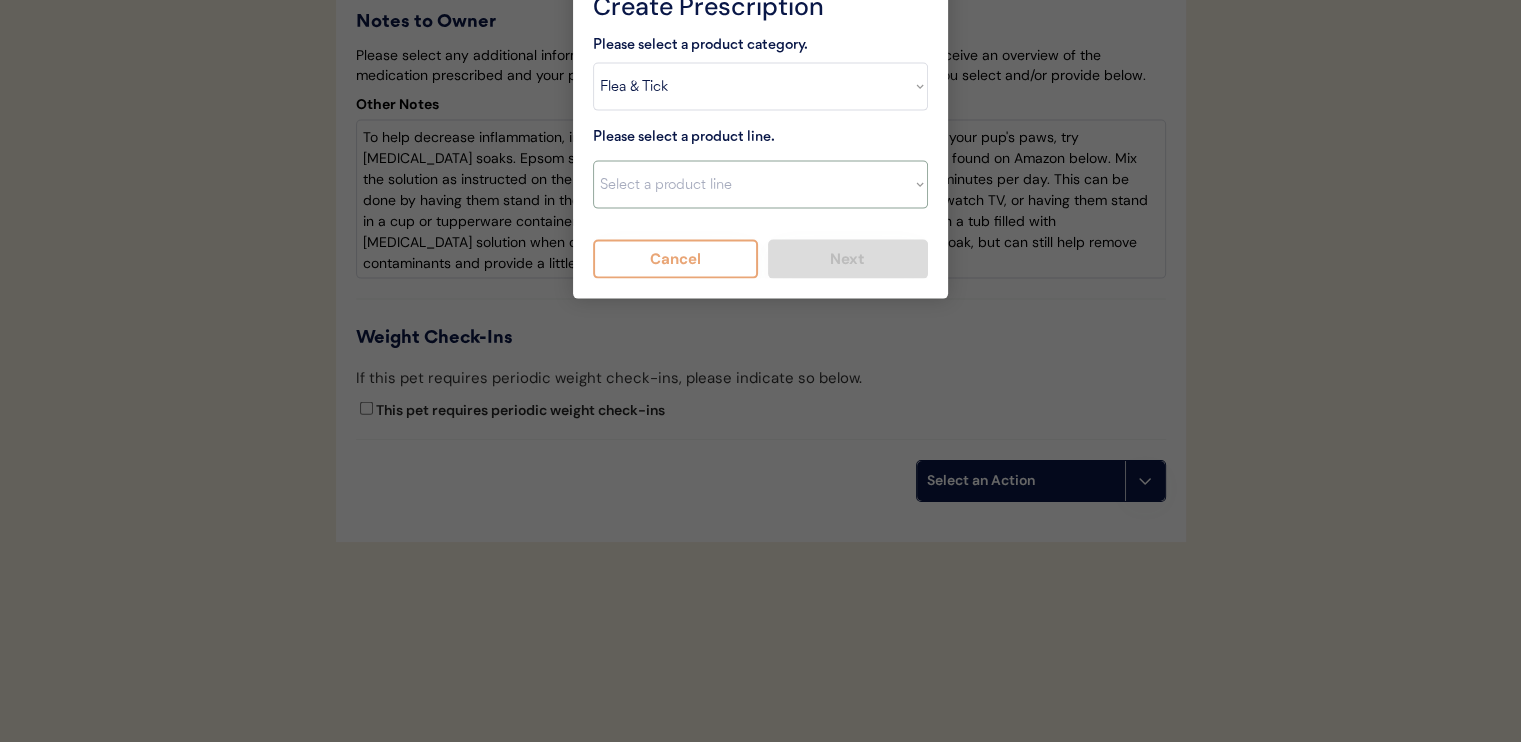 click on "Select a product line Advantix II Bravecto 1 Month Bravecto 1 Month (3 Month) Bravecto 3 Month Credelio for Dogs Credelio for Dogs (3 Month) NexGard Simparica Simparica (3 Month)" at bounding box center [760, 185] 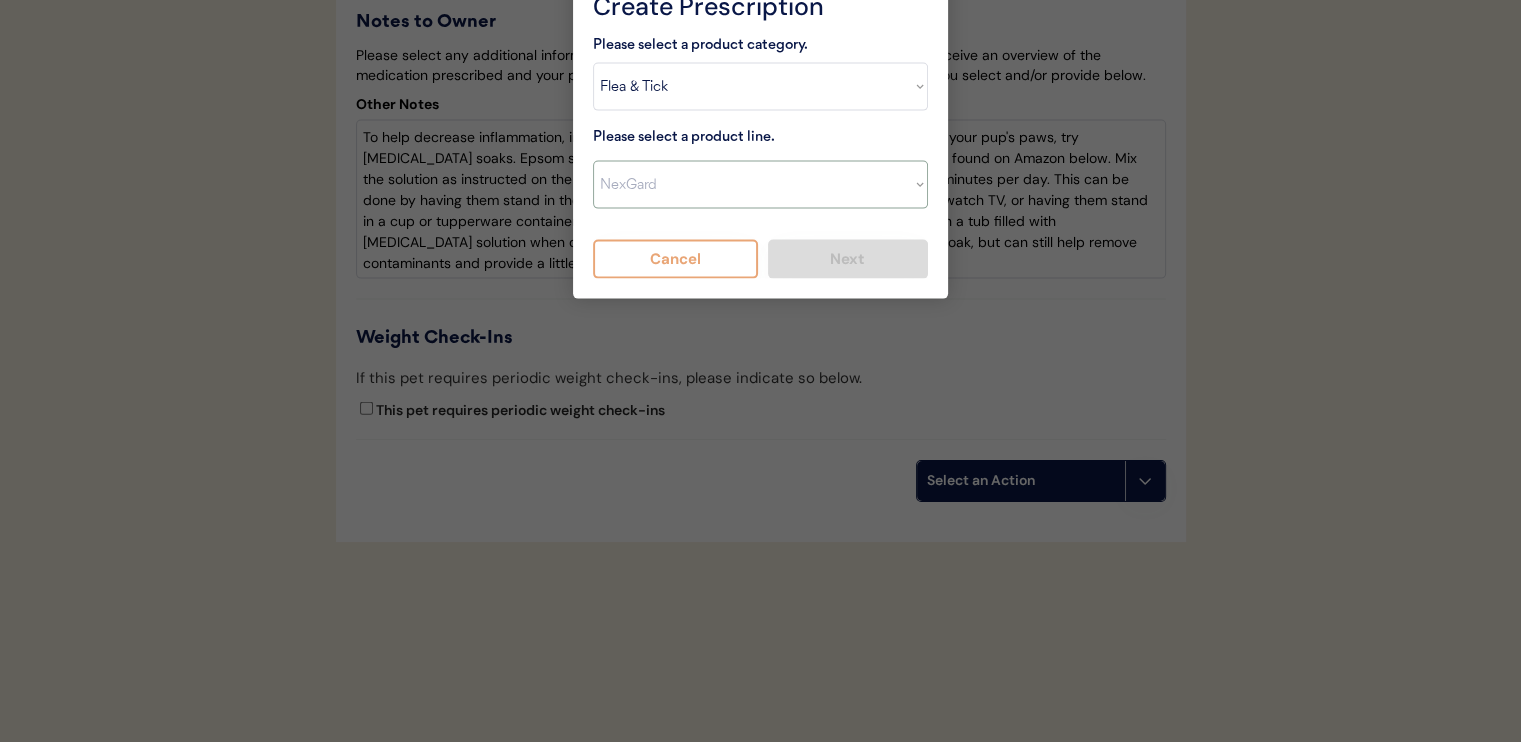 click on "Select a product line Advantix II Bravecto 1 Month Bravecto 1 Month (3 Month) Bravecto 3 Month Credelio for Dogs Credelio for Dogs (3 Month) NexGard Simparica Simparica (3 Month)" at bounding box center (760, 185) 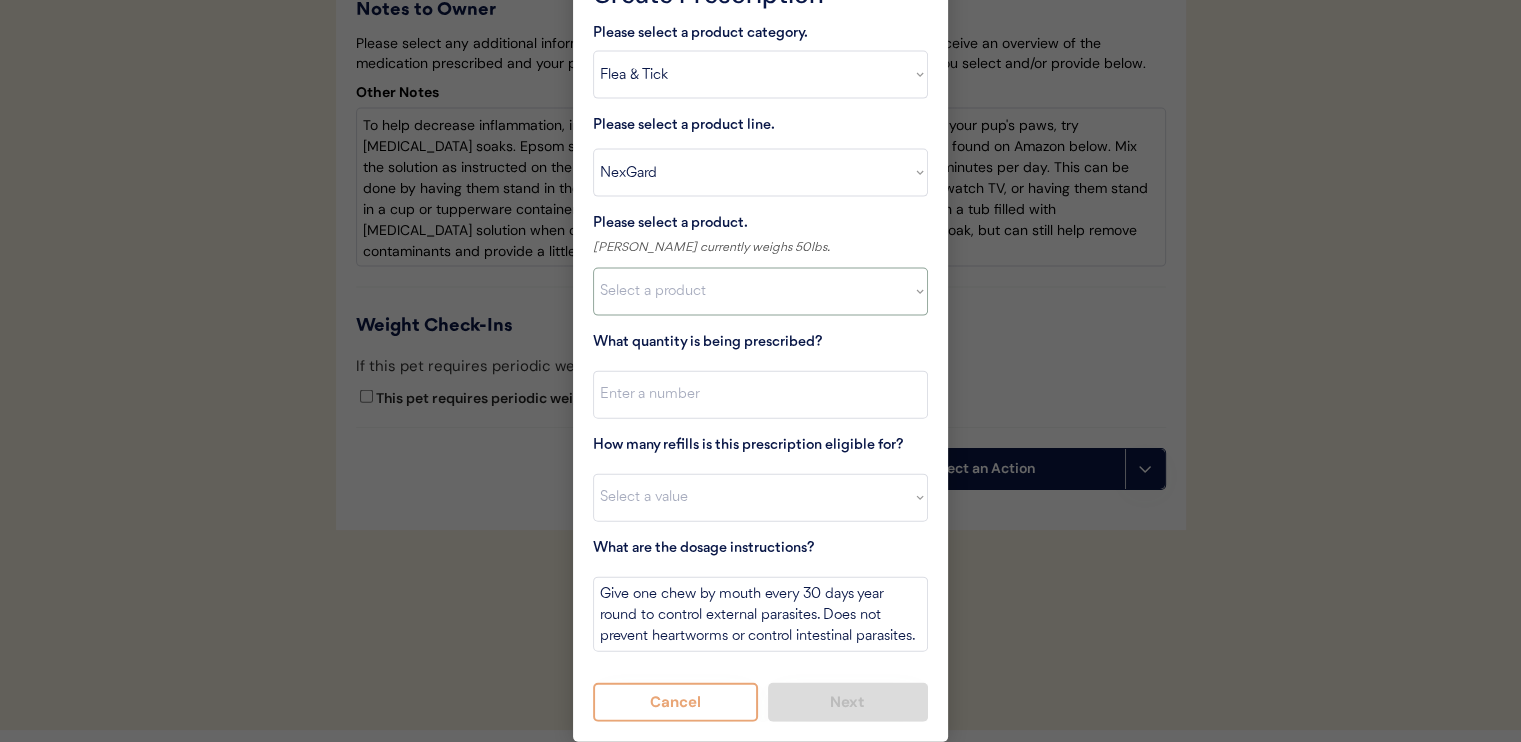 click on "Select a product NexGard, 4 - 10lbs NexGard, 10.1 - 24lbs NexGard, 24.1 - 60lbs NexGard, 60.1 - 121lbs" at bounding box center [760, 292] 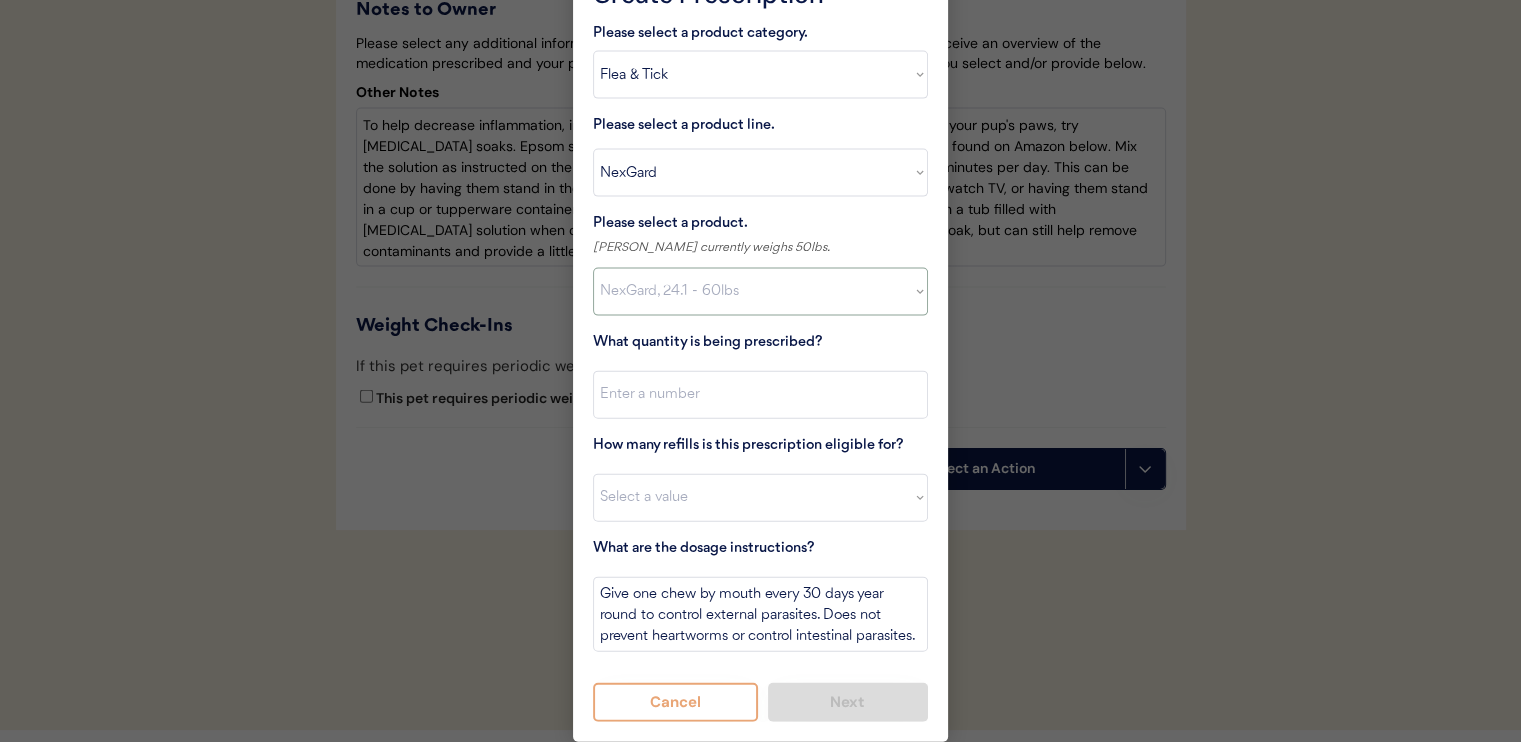 click on "Select a product NexGard, 4 - 10lbs NexGard, 10.1 - 24lbs NexGard, 24.1 - 60lbs NexGard, 60.1 - 121lbs" at bounding box center [760, 292] 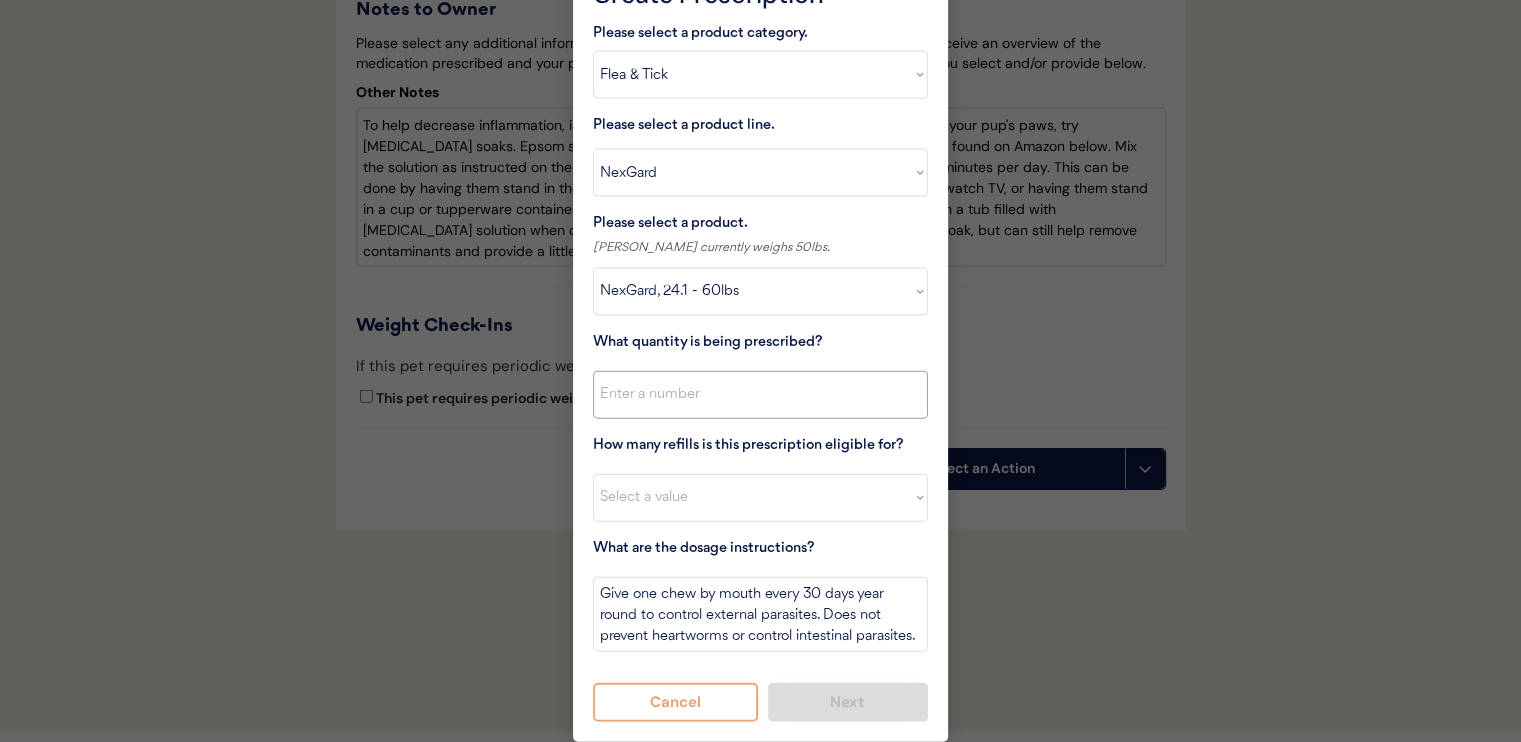 click at bounding box center [760, 395] 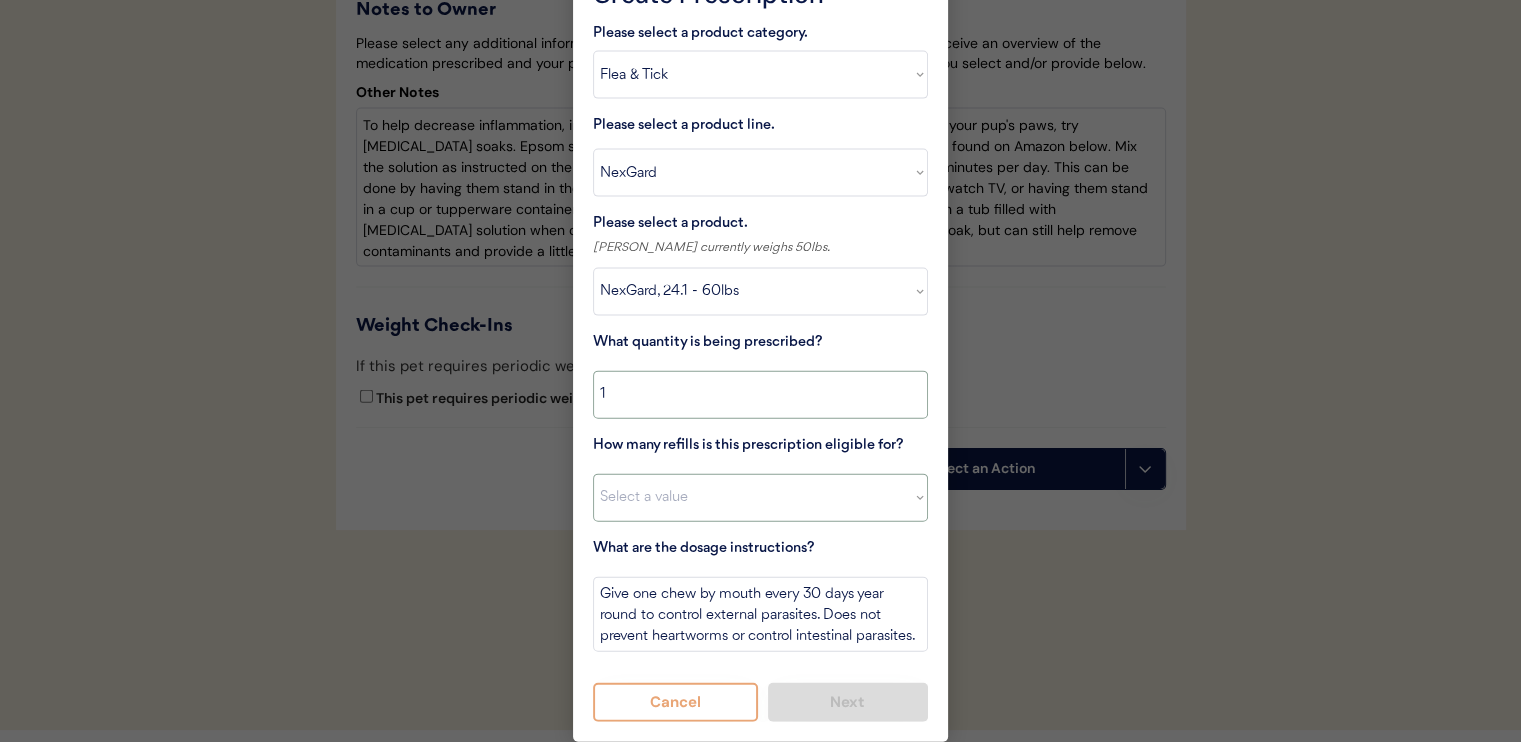 type on "1" 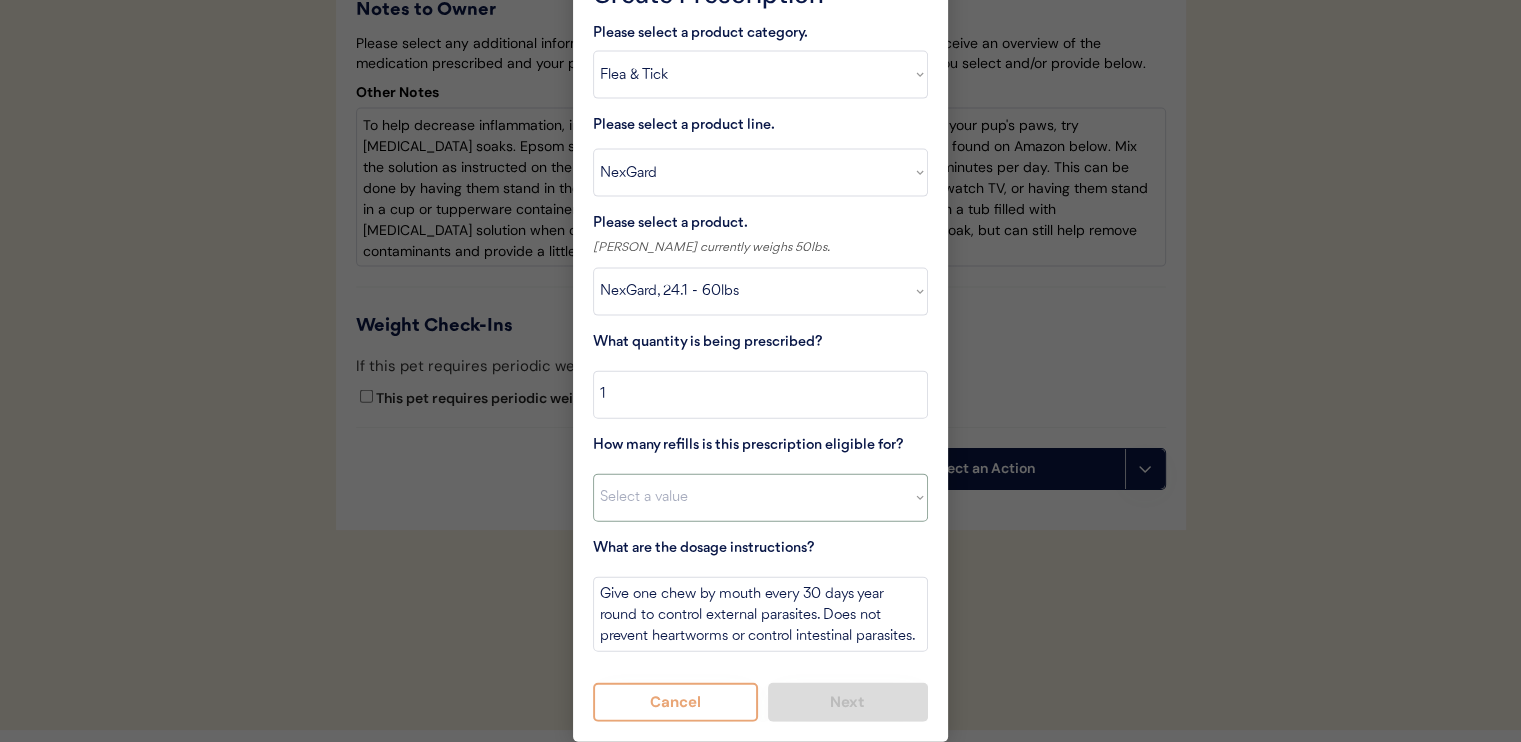 select on "11" 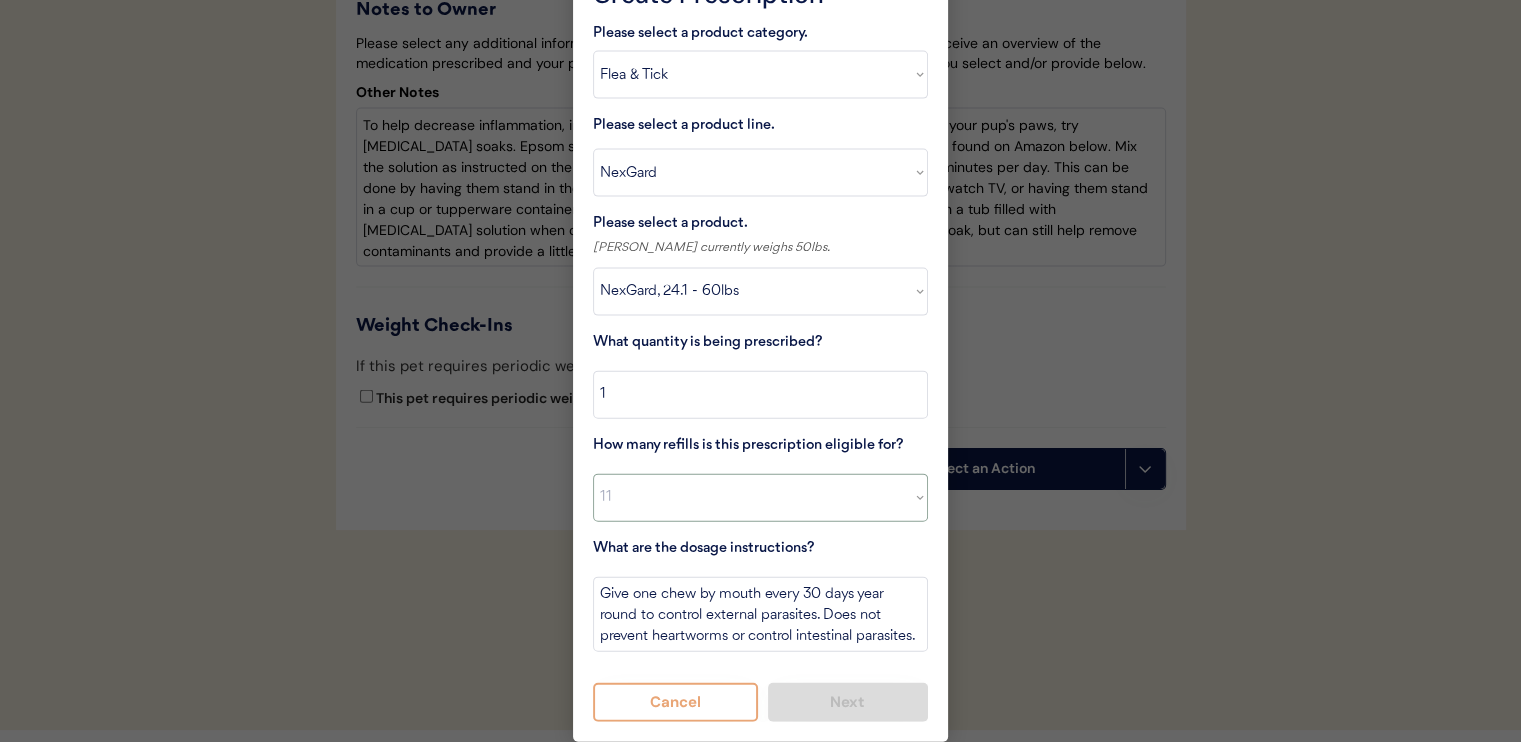 click on "Select a value 0 1 2 3 4 5 6 7 8 10 11" at bounding box center (760, 498) 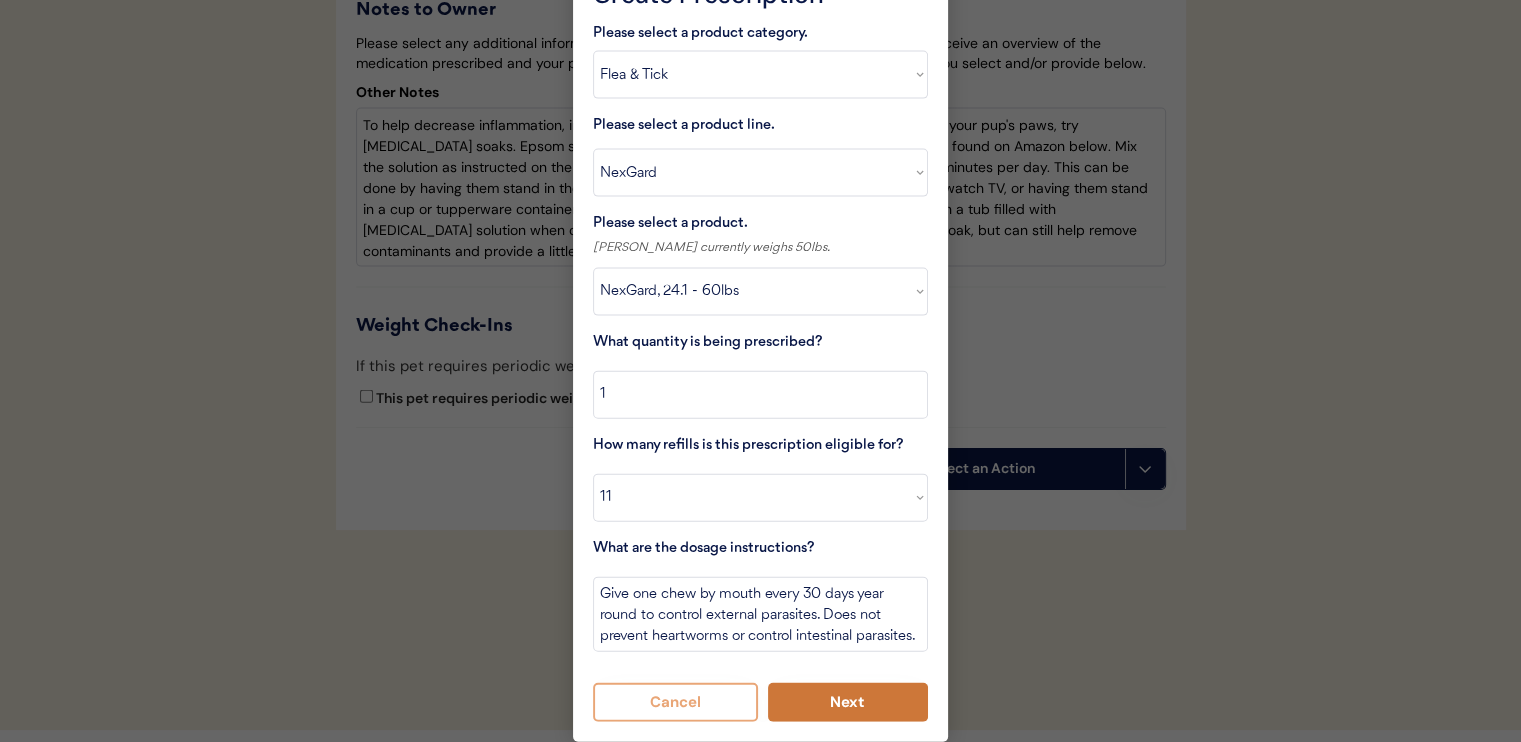 click on "Next" at bounding box center [848, 702] 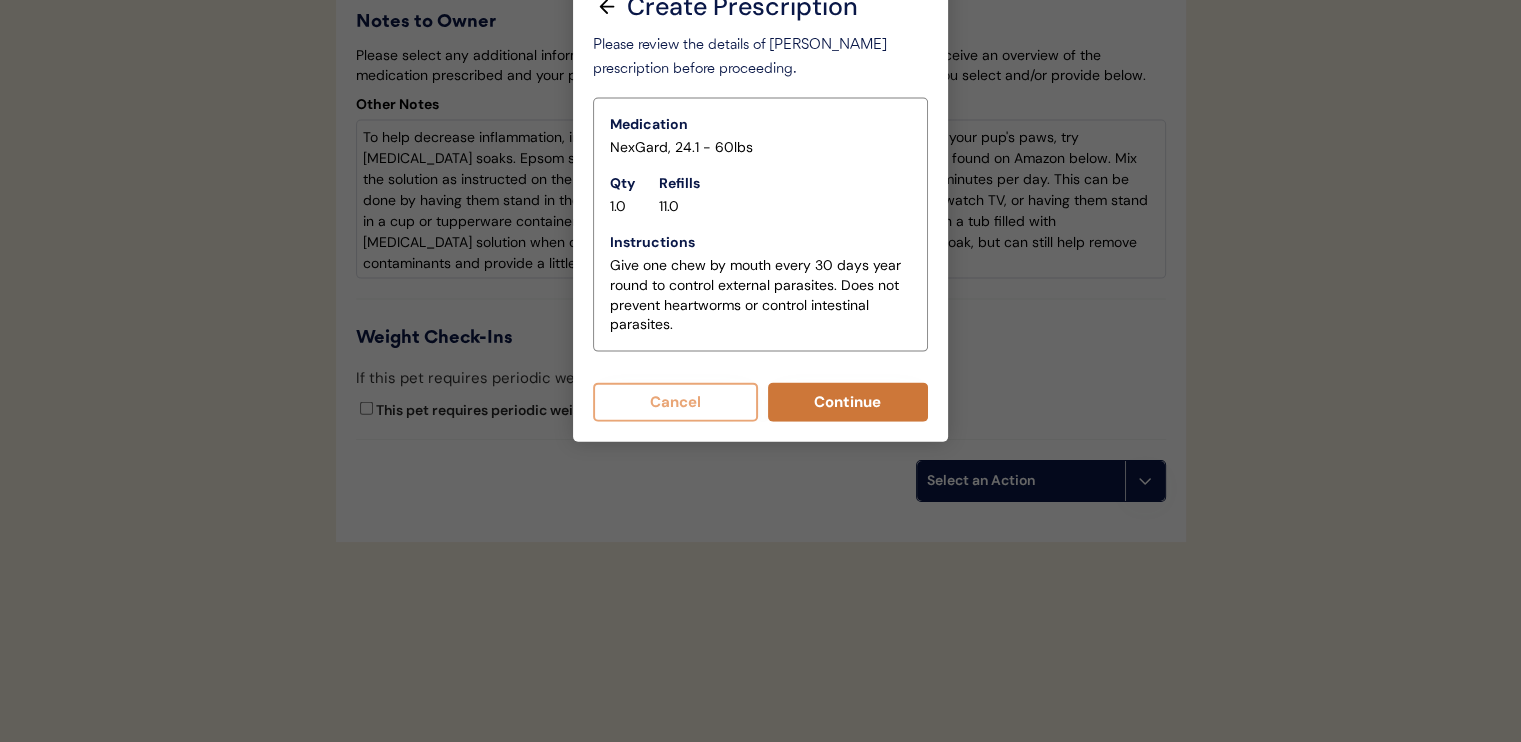 click on "Continue" at bounding box center (848, 402) 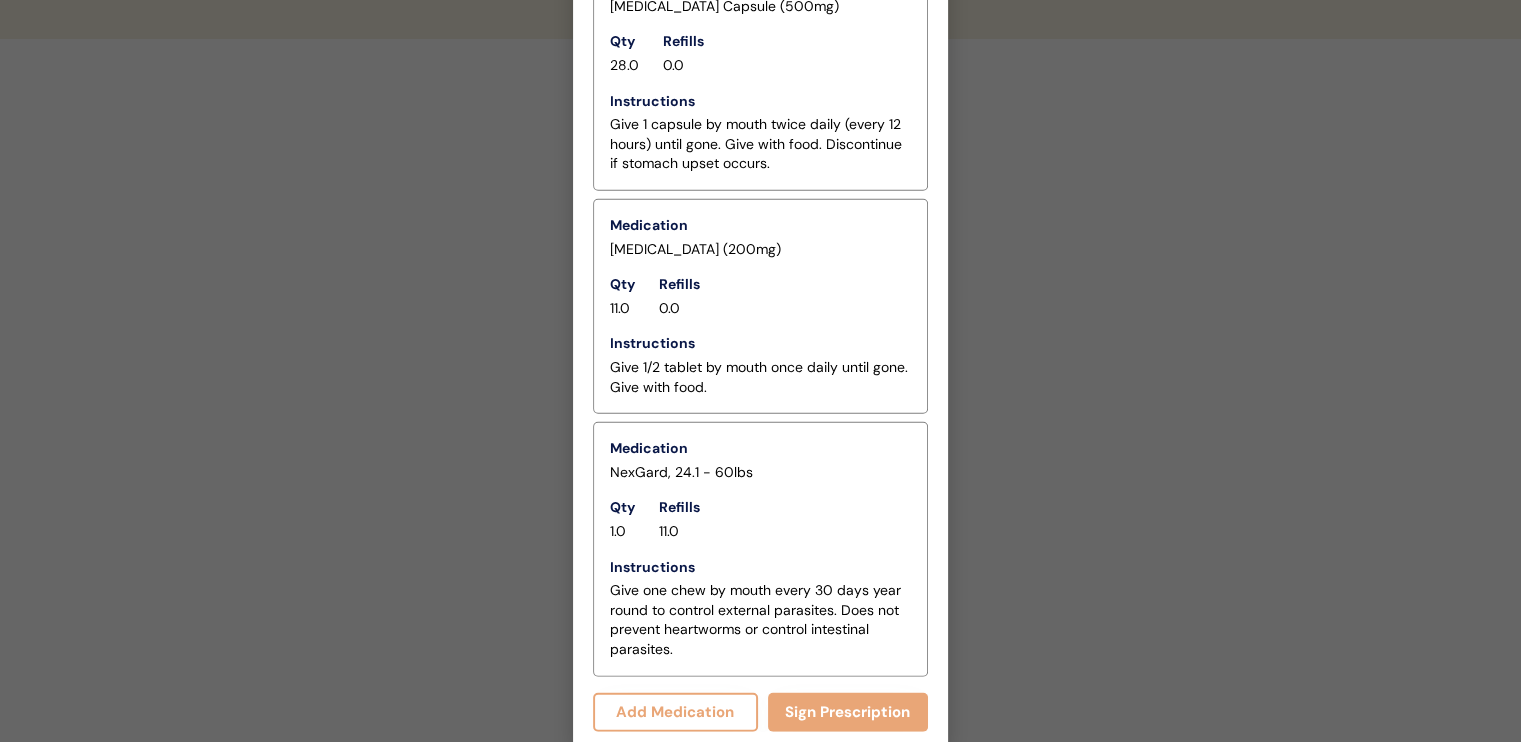 scroll, scrollTop: 5092, scrollLeft: 0, axis: vertical 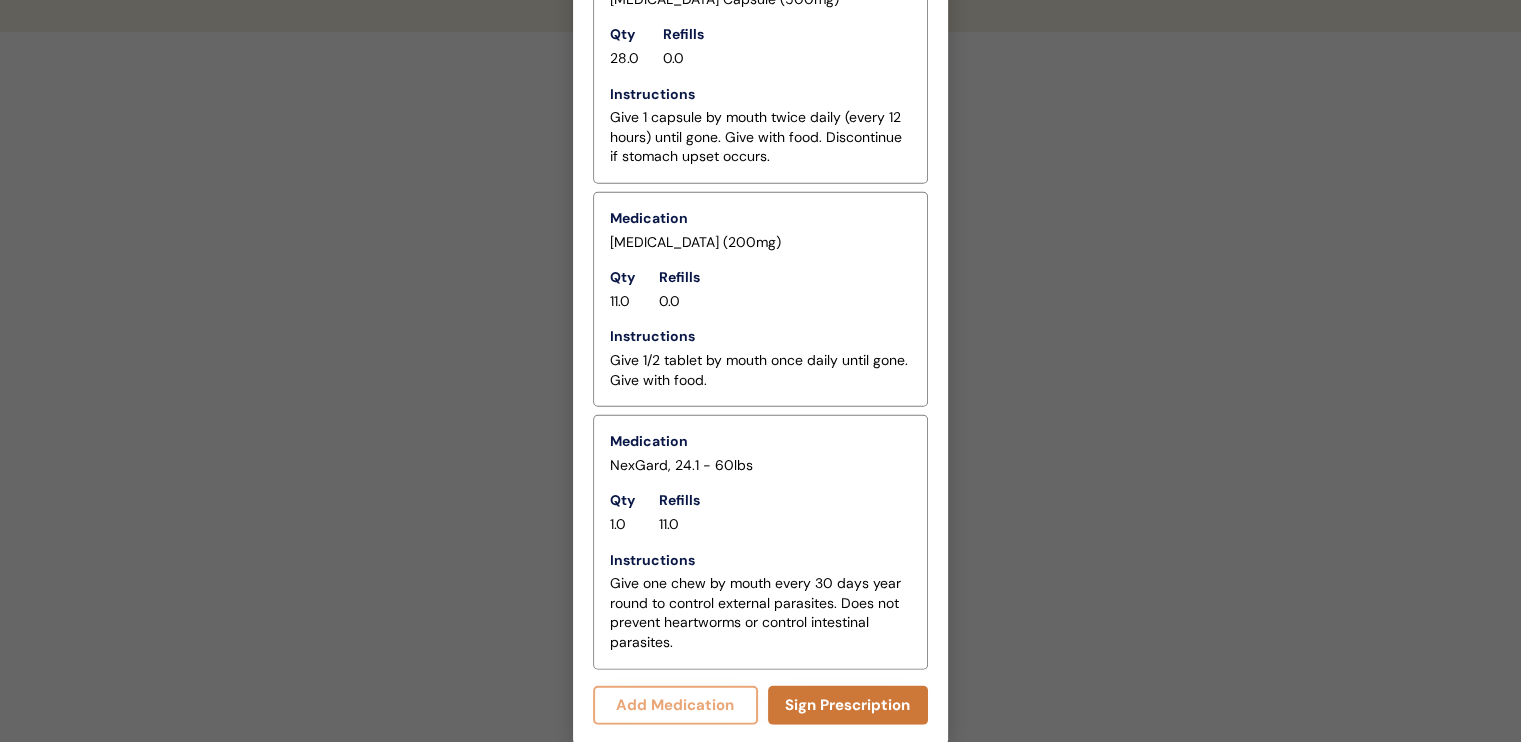 click on "Sign Prescription" at bounding box center (848, 705) 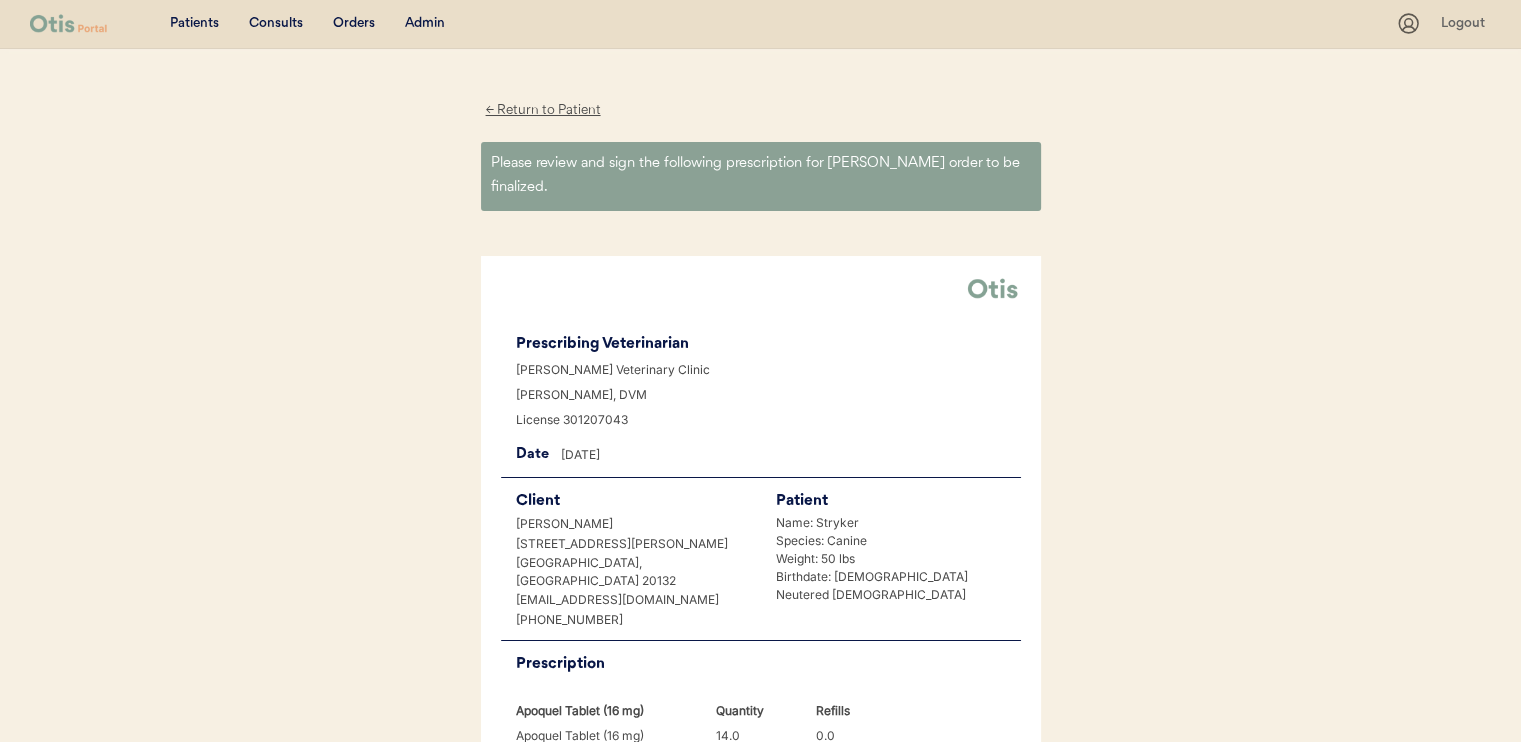 scroll, scrollTop: 500, scrollLeft: 0, axis: vertical 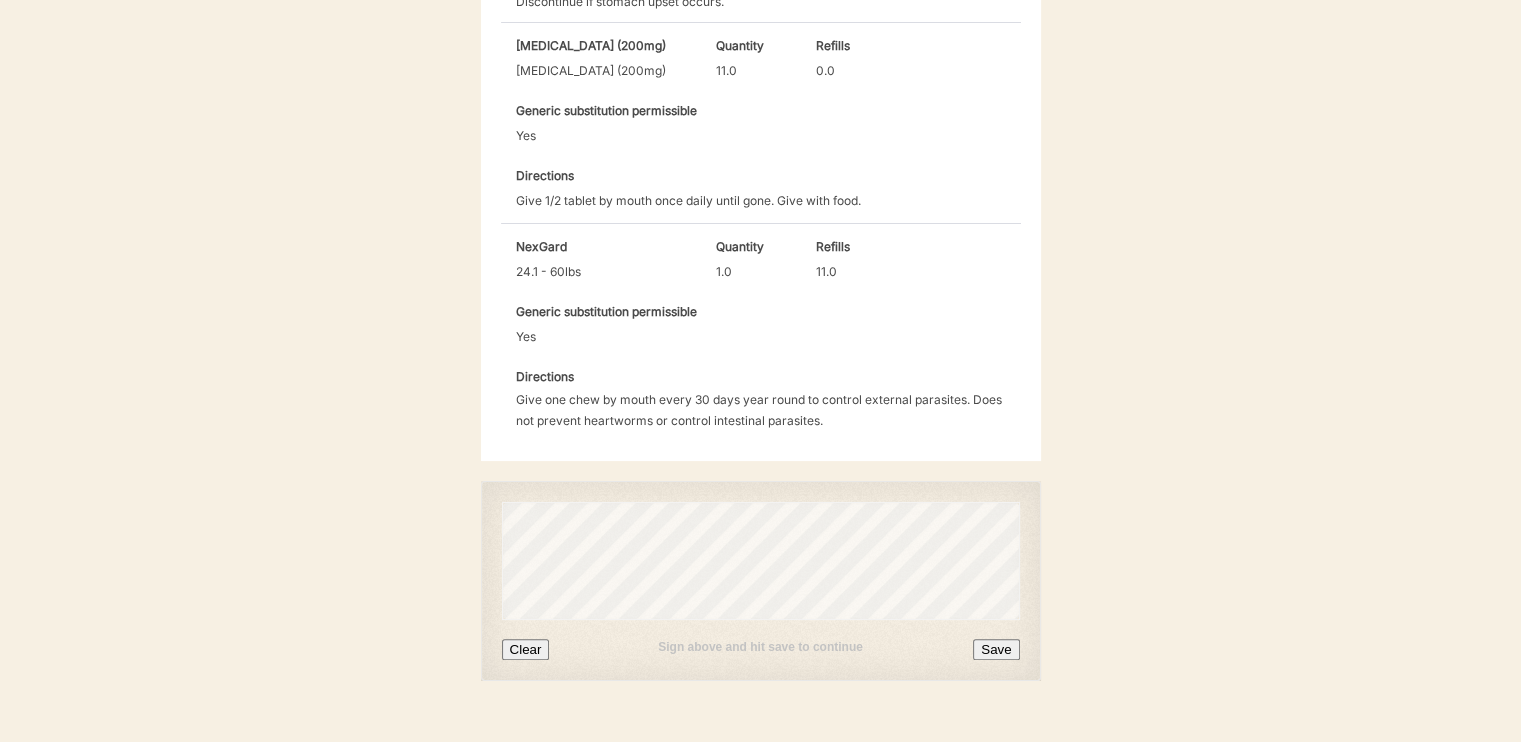 click on "Sign above and hit save to continue" at bounding box center (761, 647) 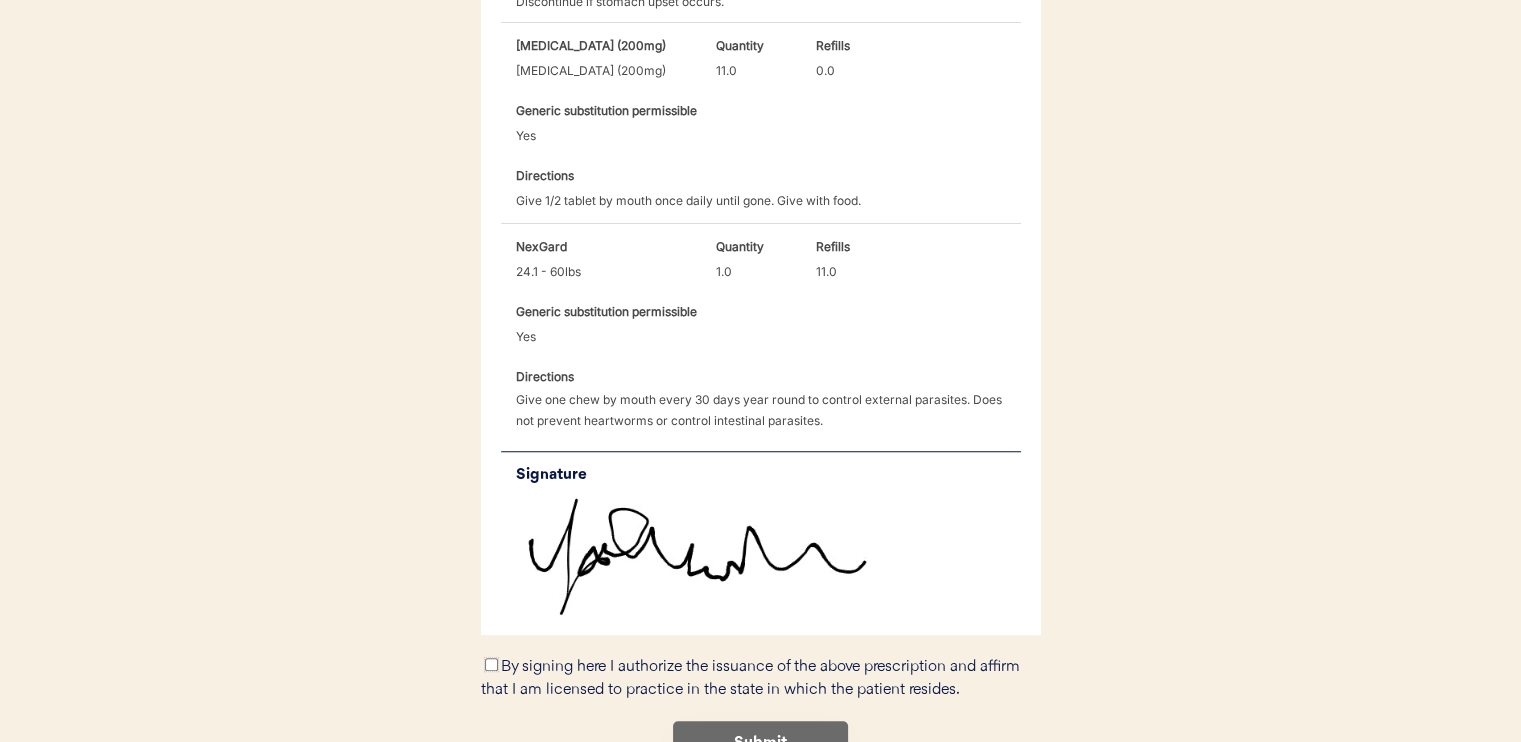 click on "By signing here I authorize the issuance of the above prescription and affirm that I am licensed to practice in the state in which the patient resides." at bounding box center (491, 664) 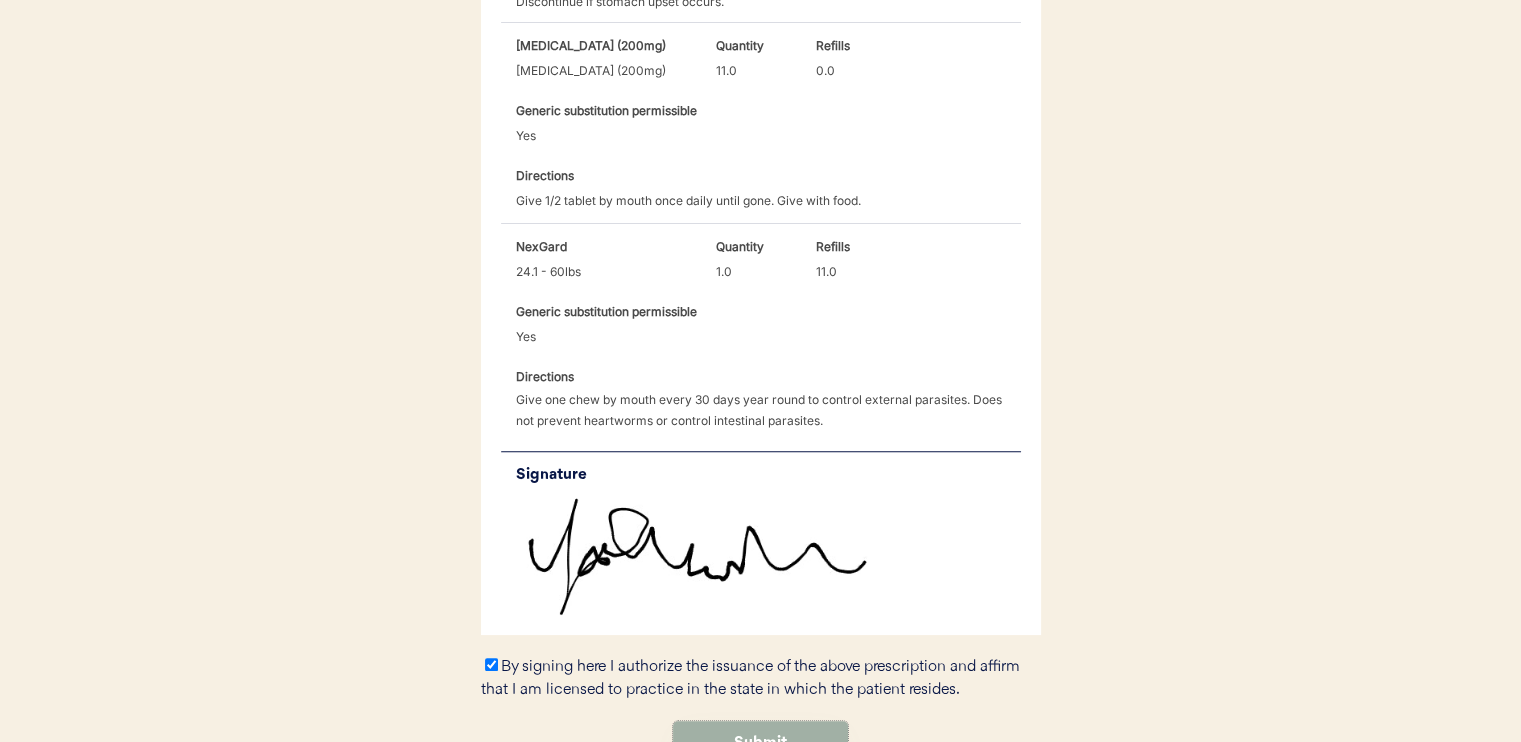 click on "Submit" at bounding box center [760, 743] 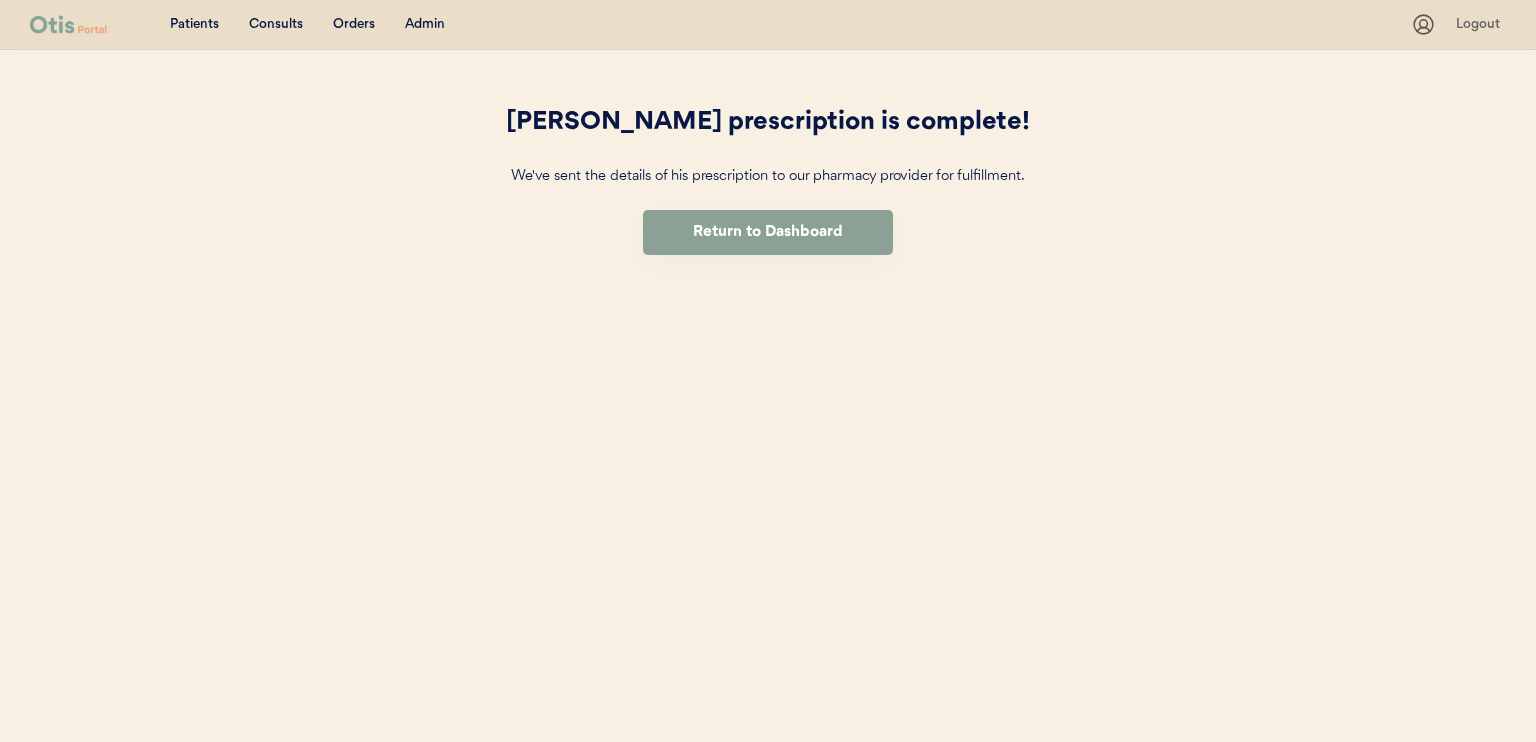 scroll, scrollTop: 0, scrollLeft: 0, axis: both 